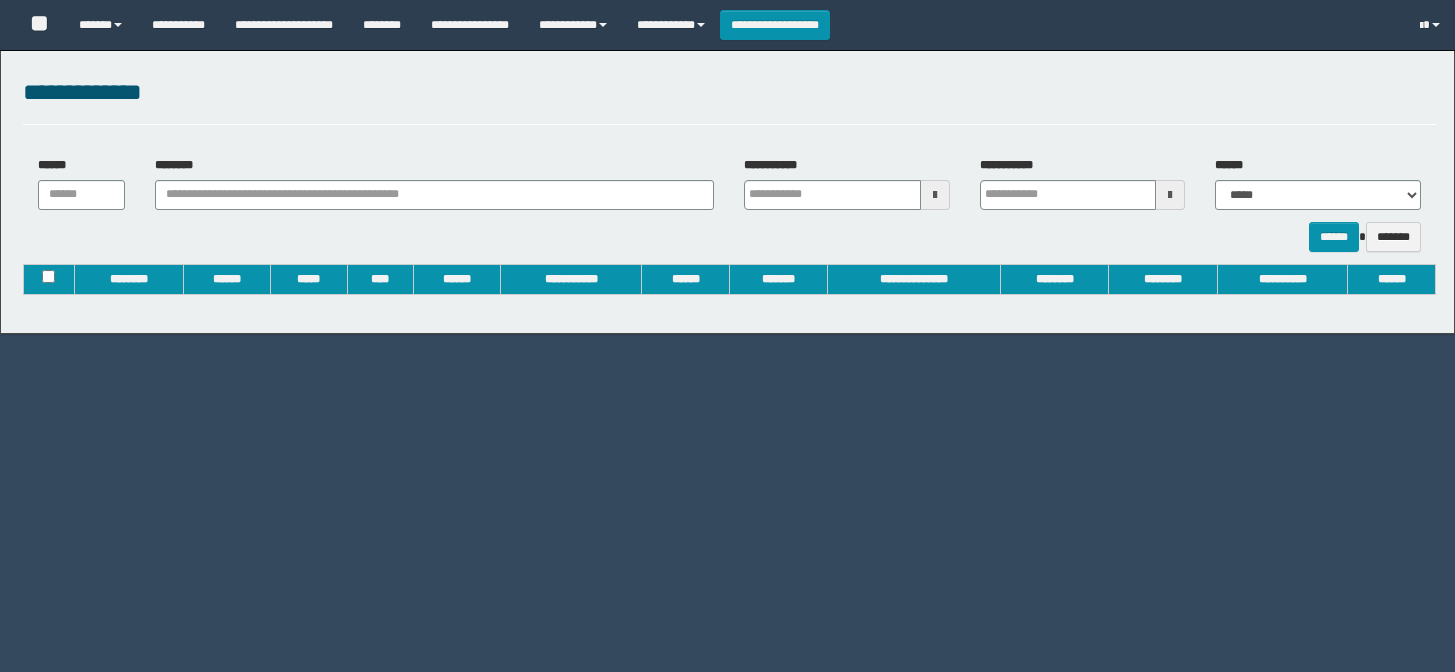 type on "**********" 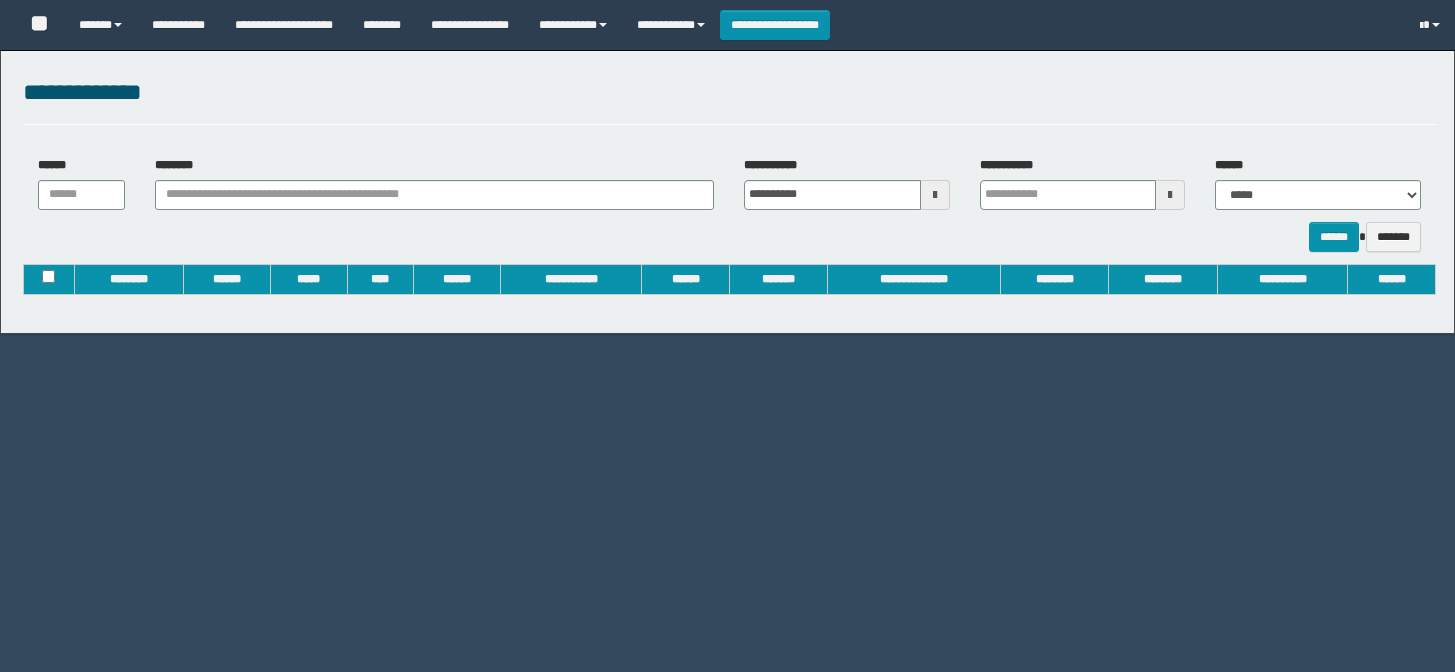 type on "**********" 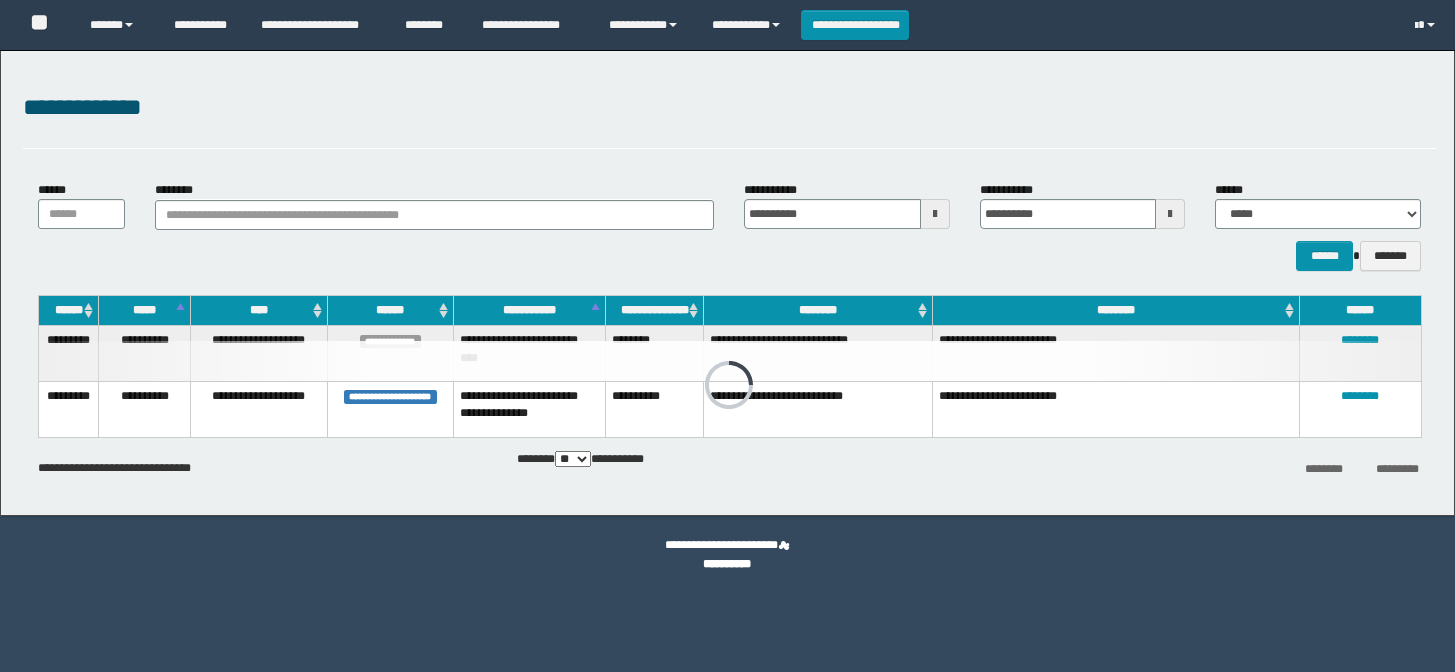 scroll, scrollTop: 0, scrollLeft: 0, axis: both 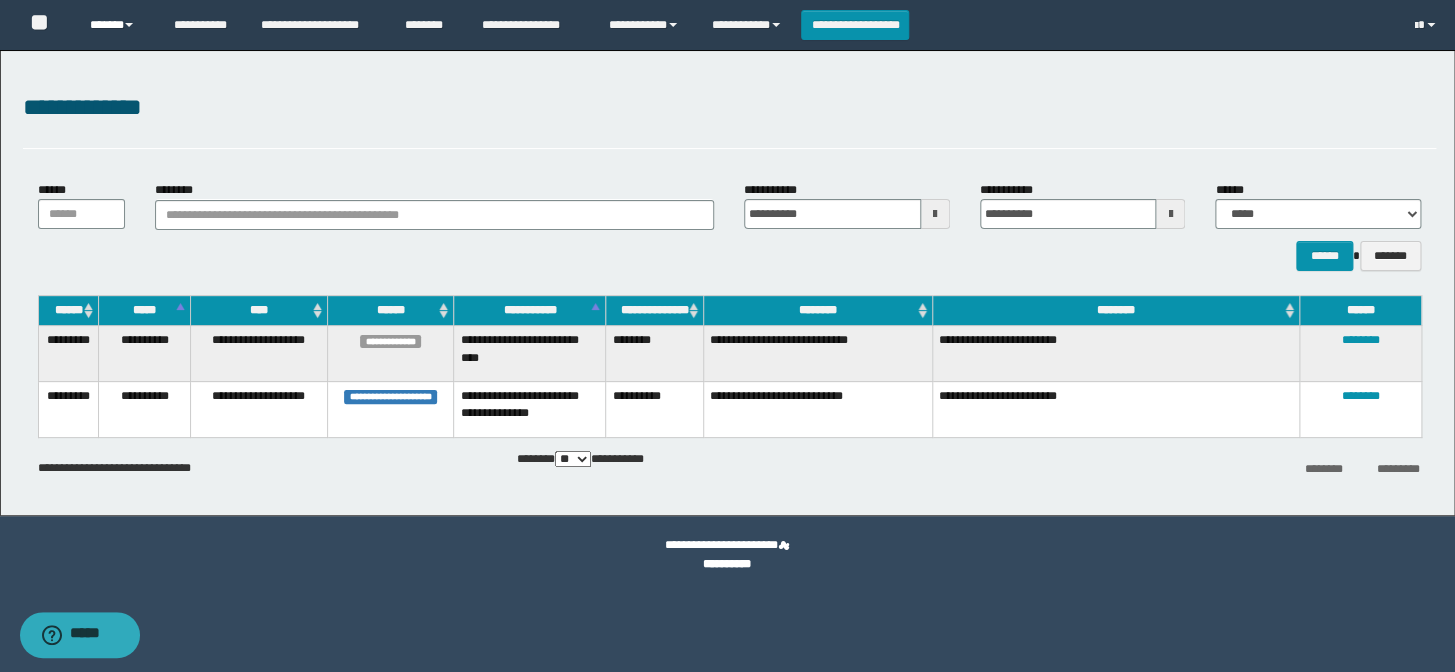 click on "******" at bounding box center [117, 25] 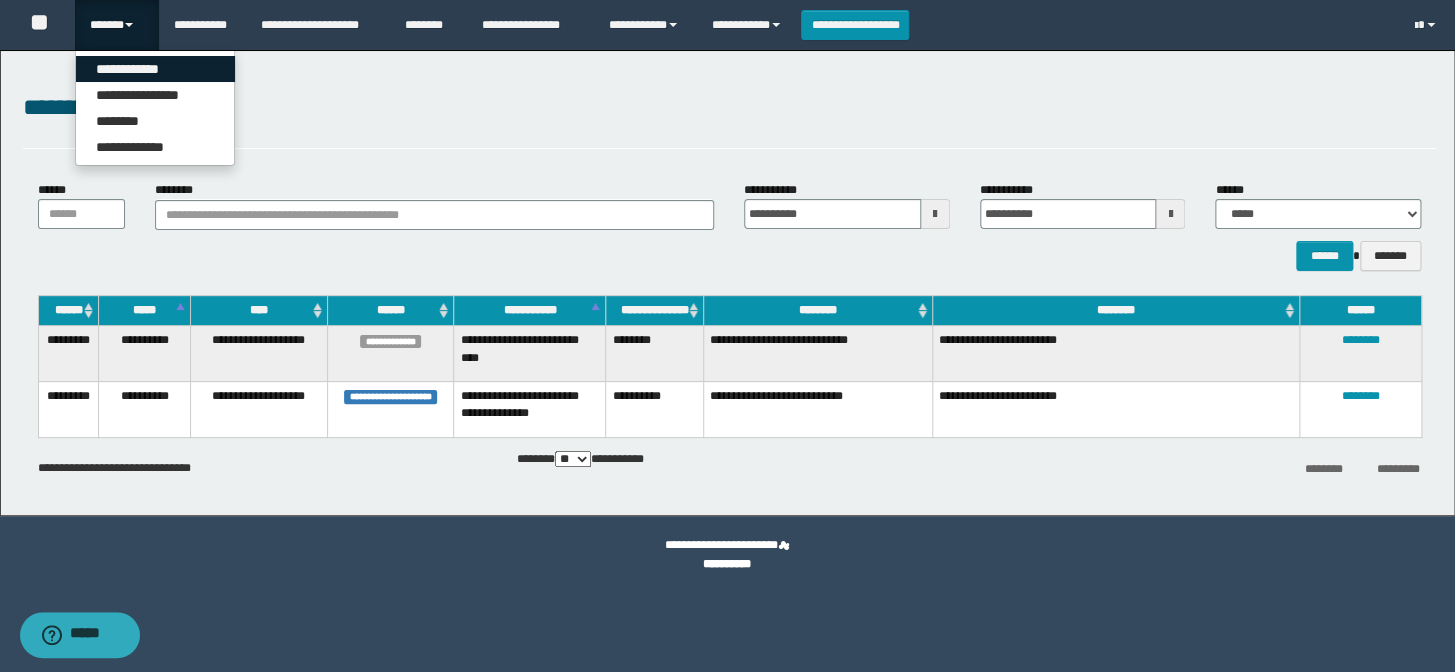 click on "**********" at bounding box center [155, 69] 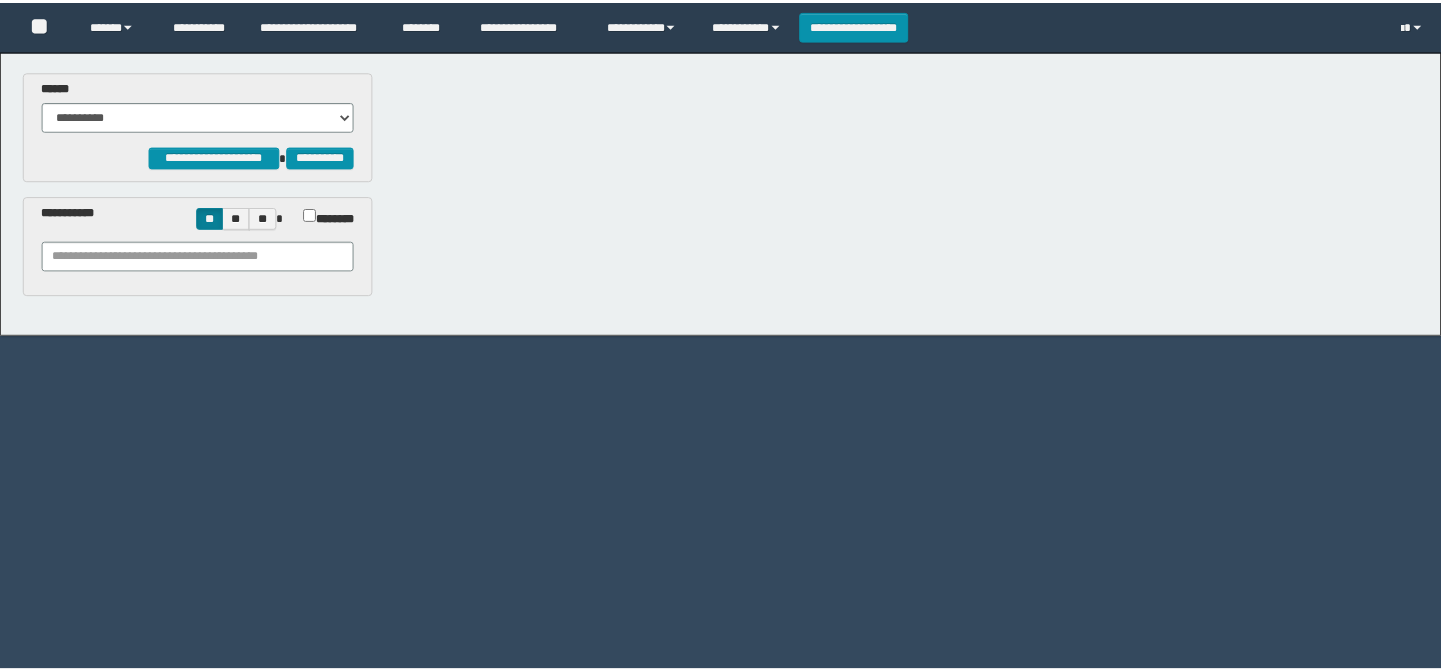 scroll, scrollTop: 0, scrollLeft: 0, axis: both 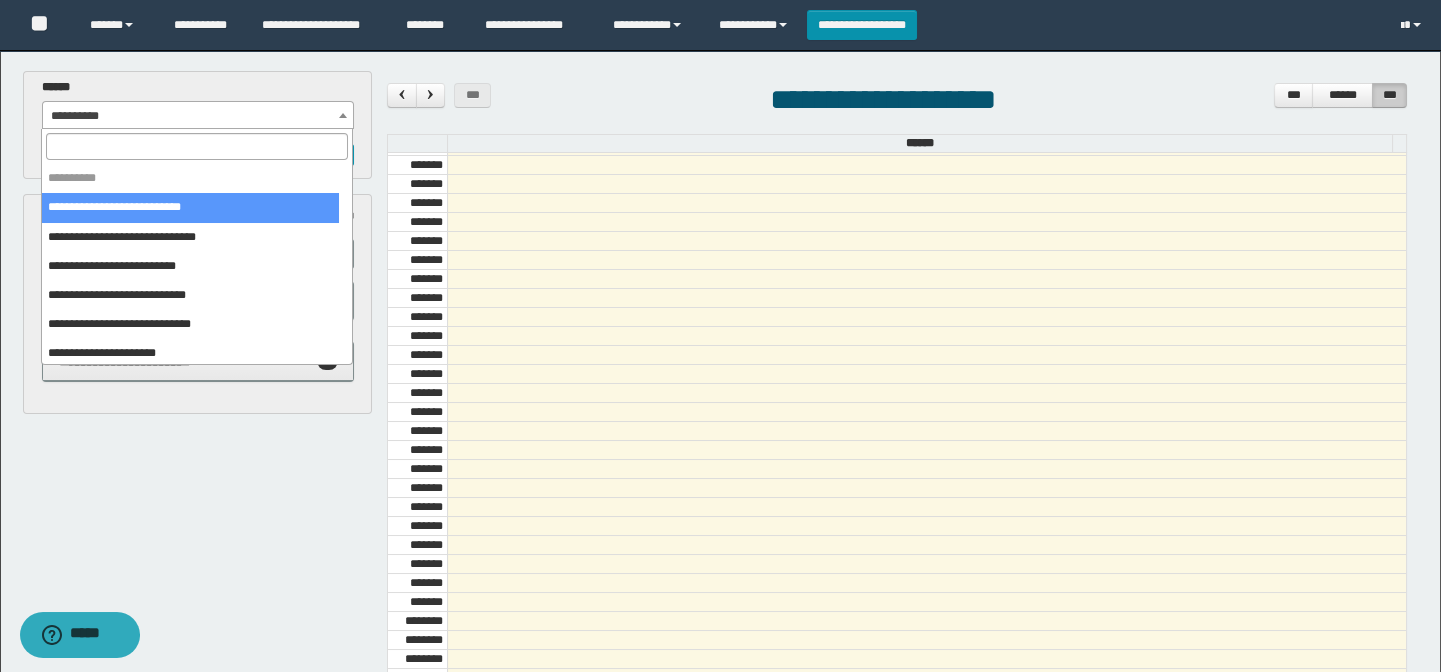 click on "**********" at bounding box center (198, 116) 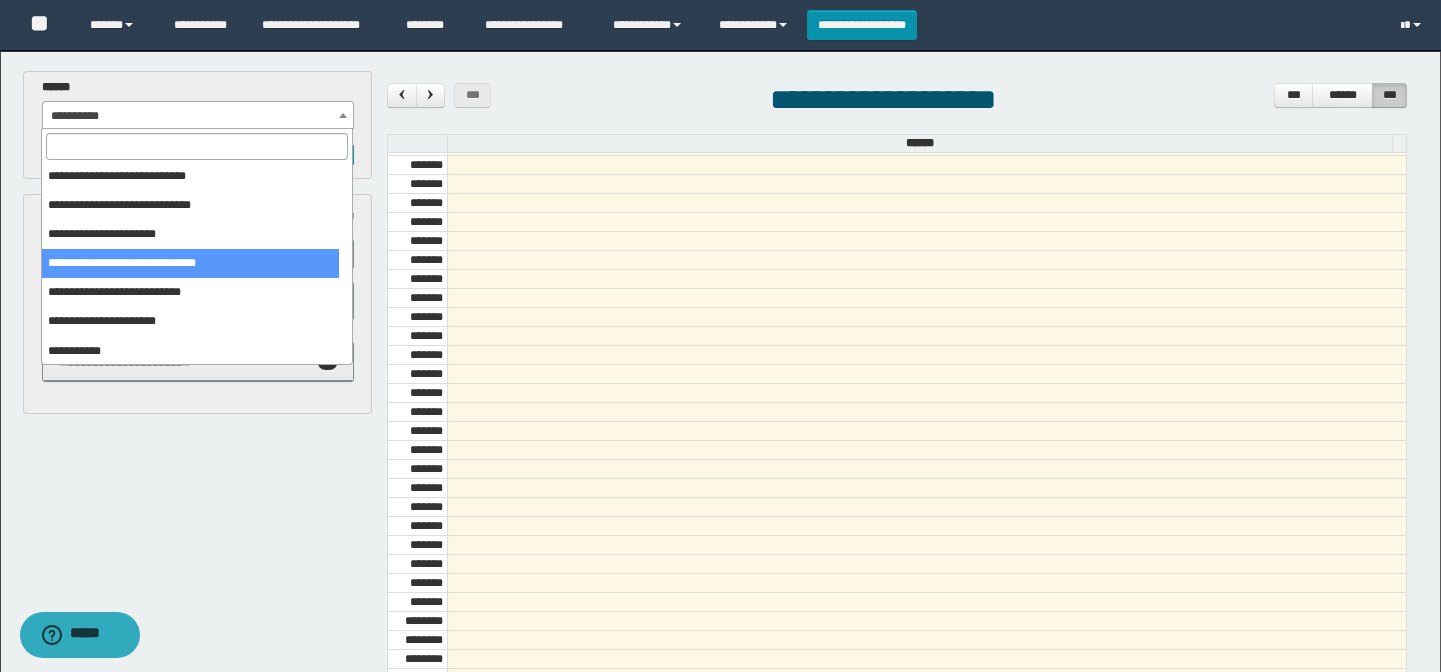 scroll, scrollTop: 120, scrollLeft: 0, axis: vertical 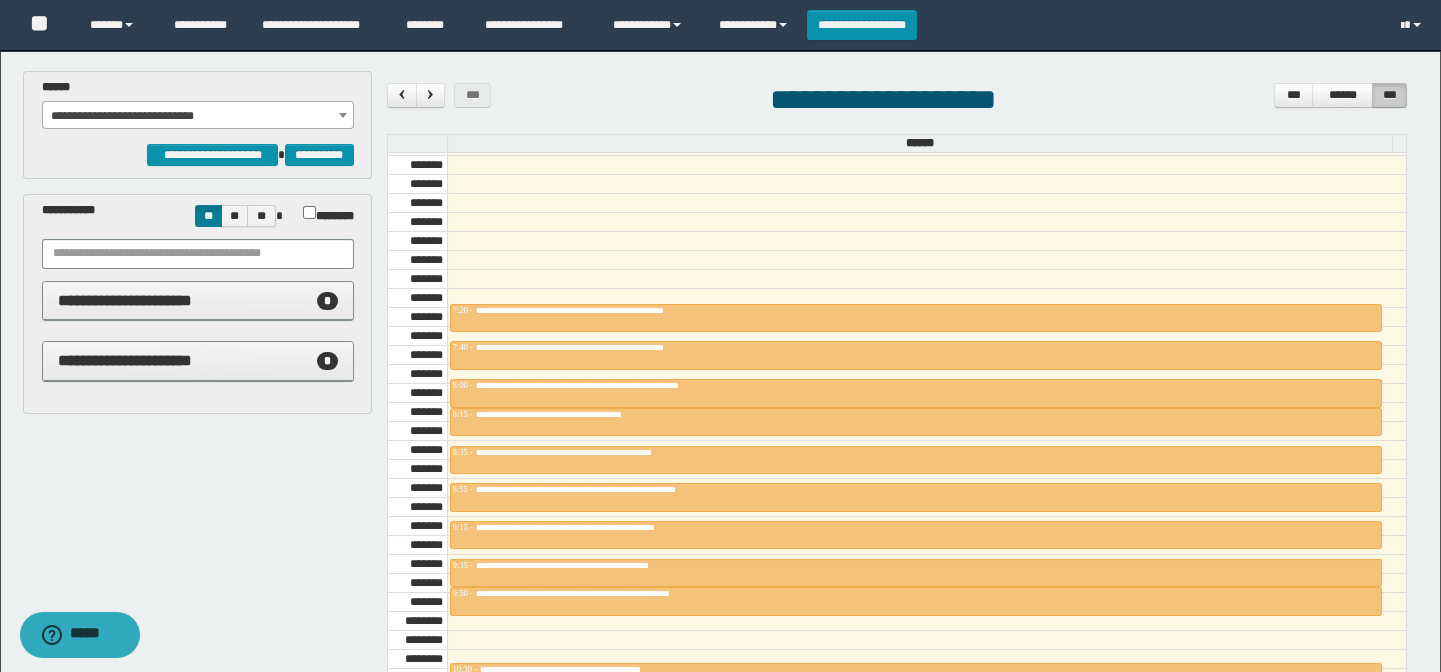 click on "**********" at bounding box center (198, 116) 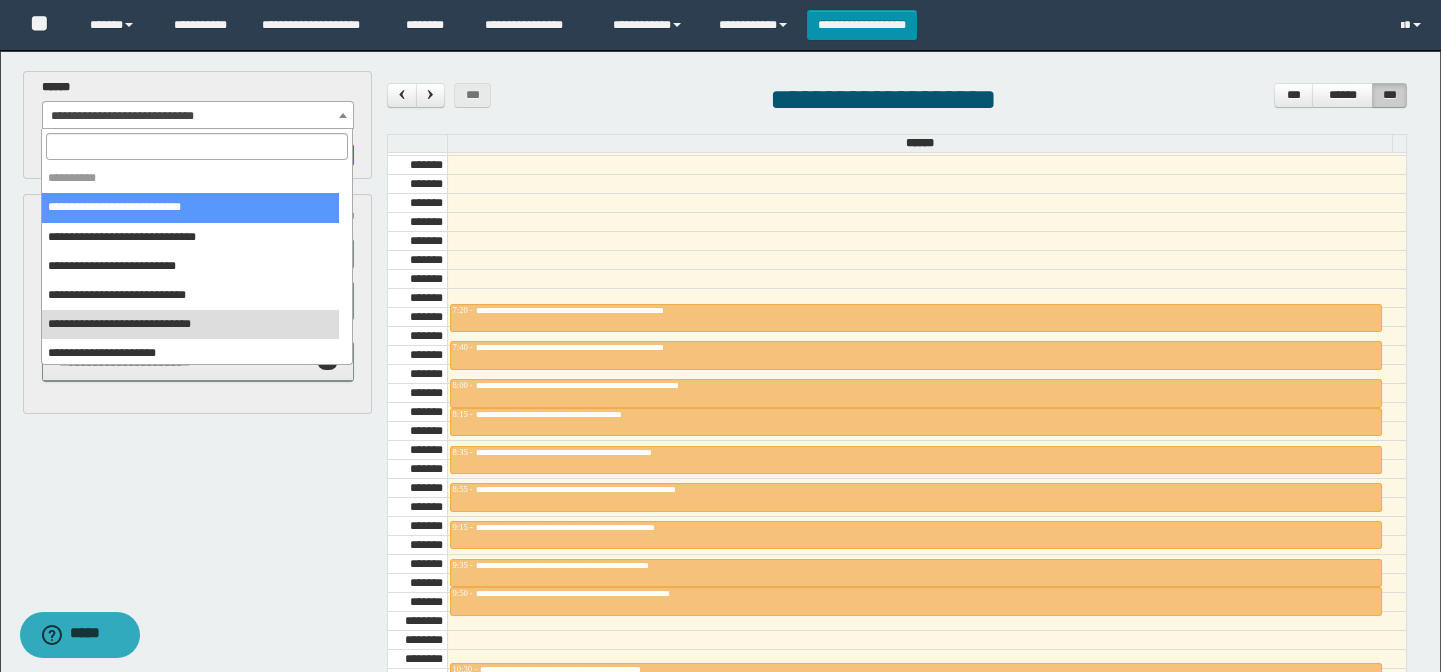 scroll, scrollTop: 120, scrollLeft: 0, axis: vertical 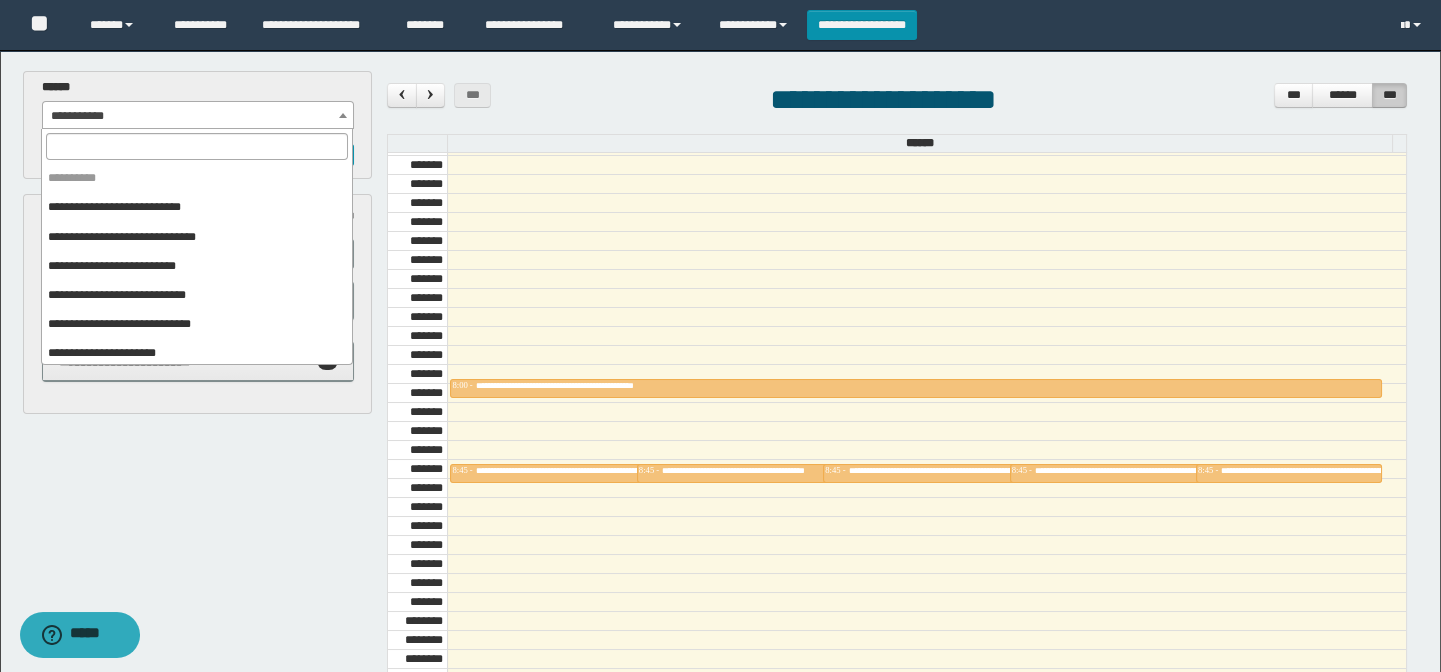click on "**********" at bounding box center [198, 116] 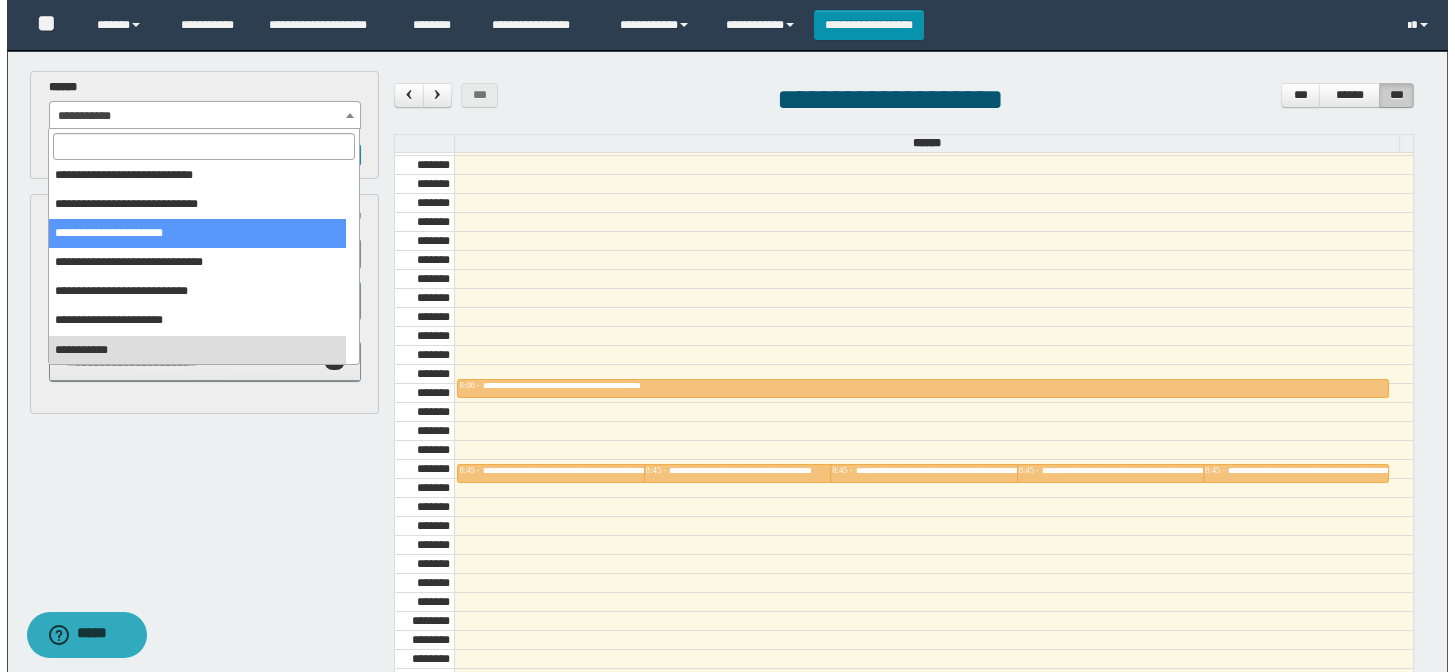 scroll, scrollTop: 30, scrollLeft: 0, axis: vertical 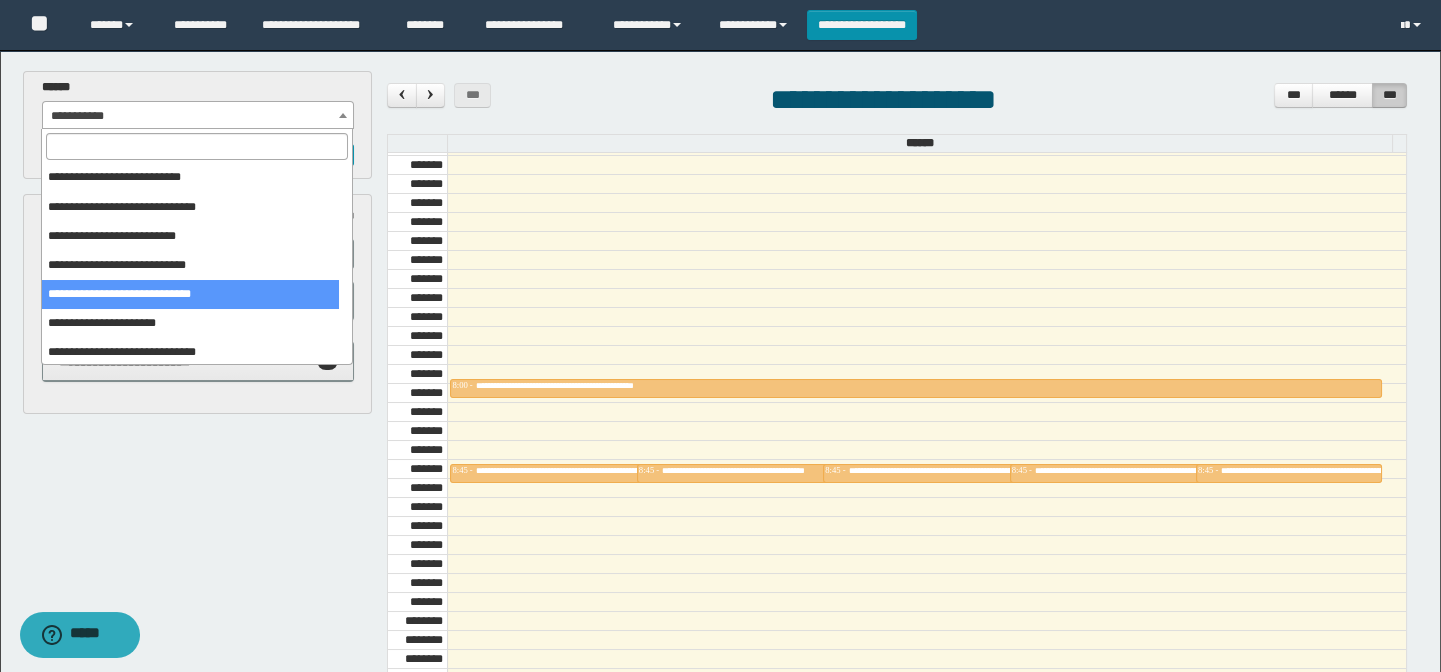select on "******" 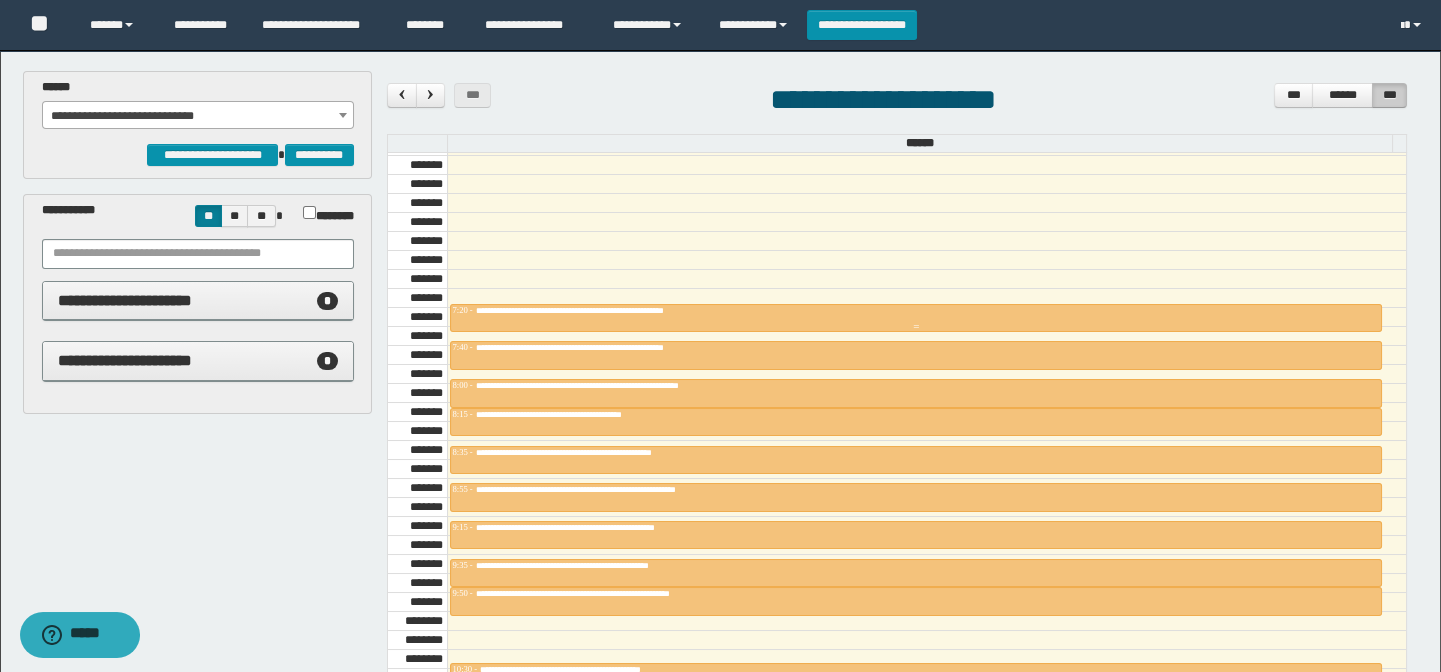 click on "**********" at bounding box center (627, 310) 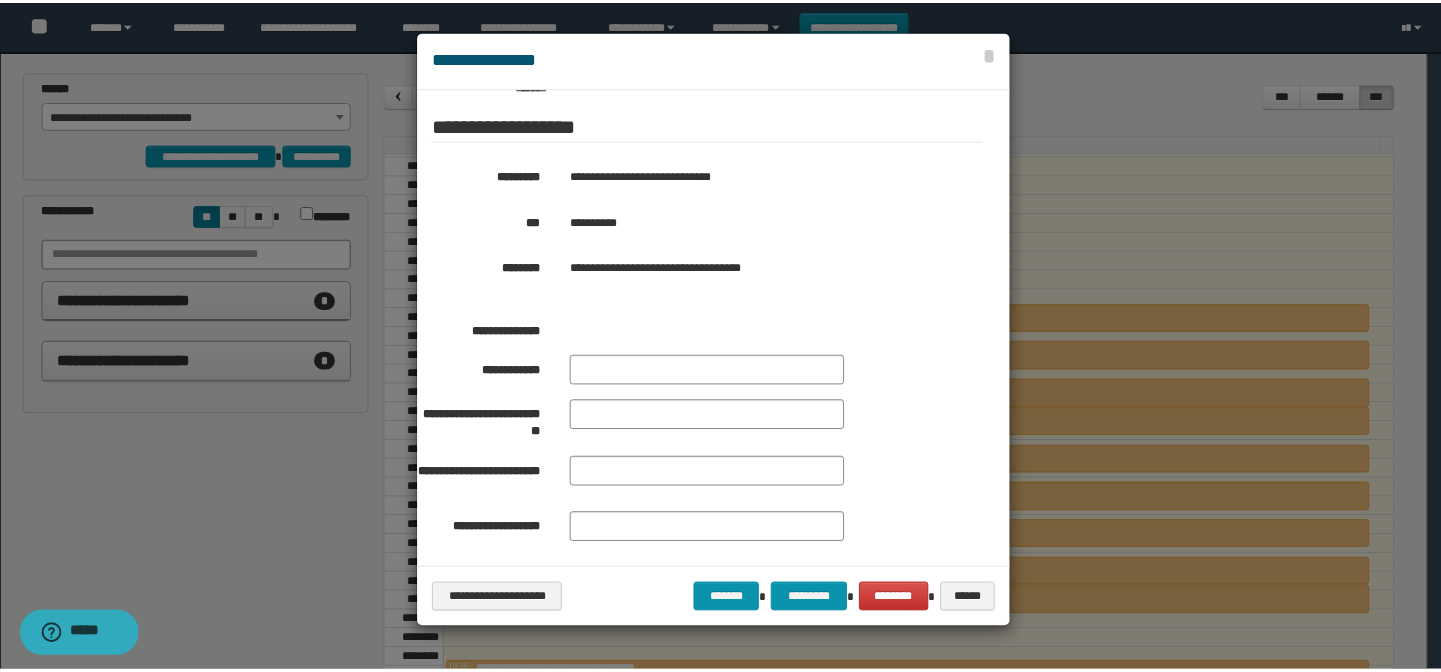 scroll, scrollTop: 363, scrollLeft: 0, axis: vertical 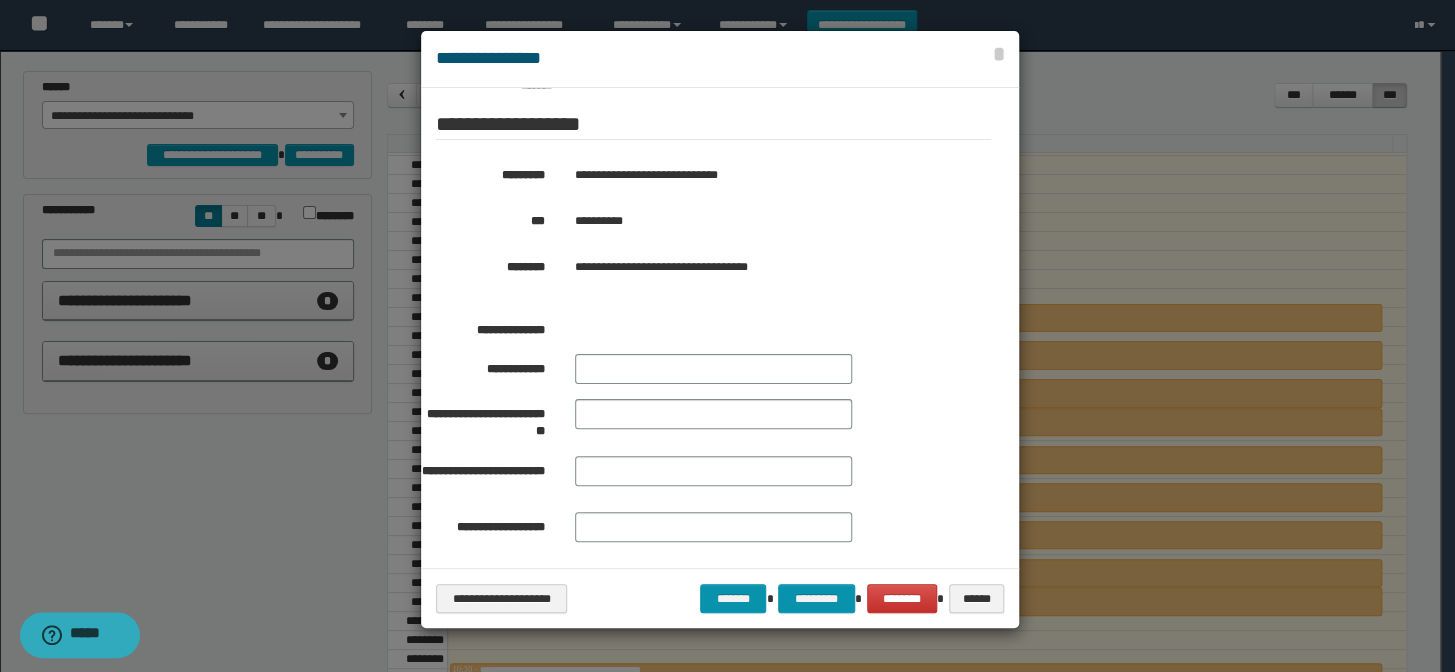 click at bounding box center (727, 336) 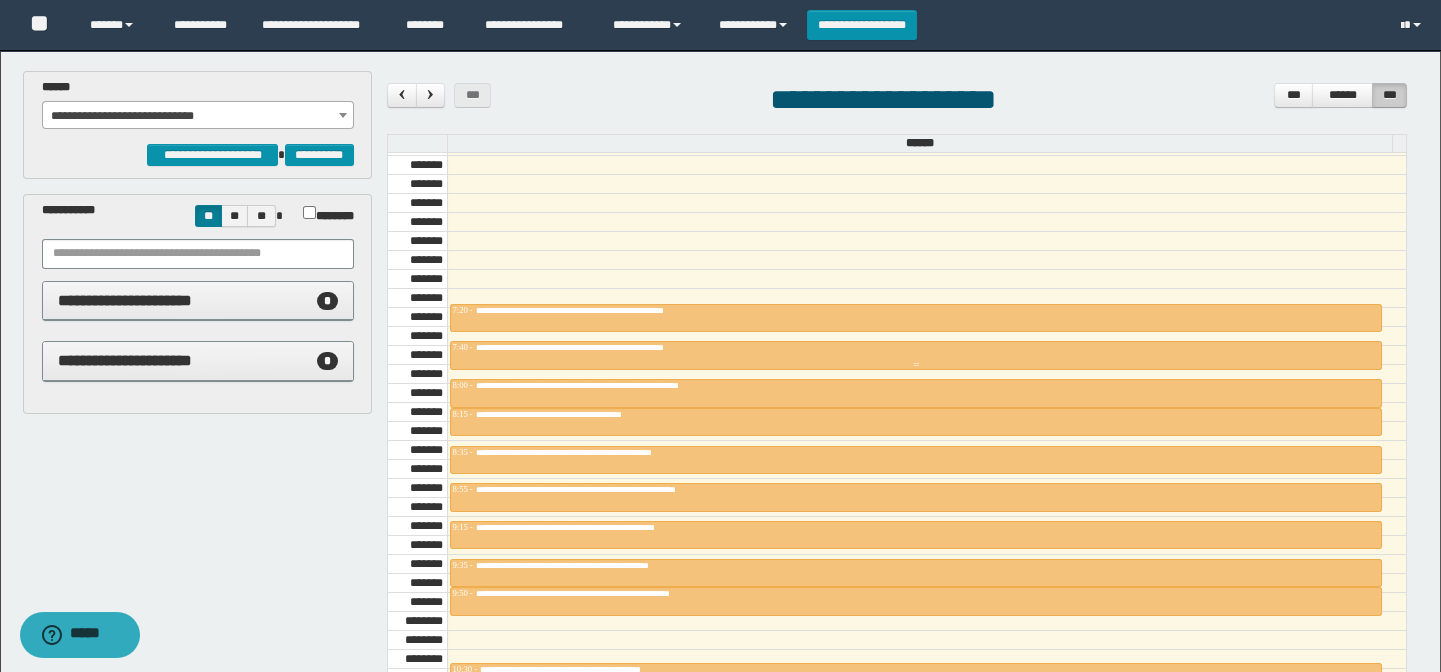 click on "**********" at bounding box center [623, 347] 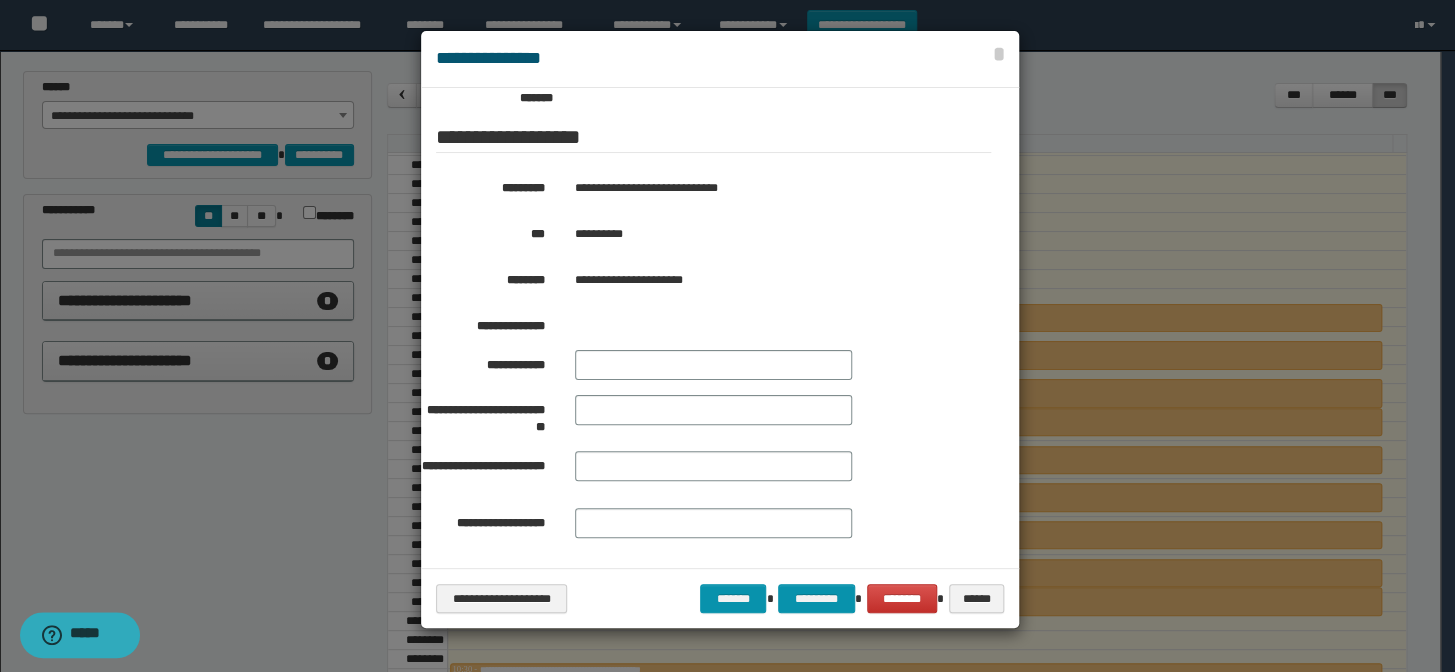 click at bounding box center (727, 336) 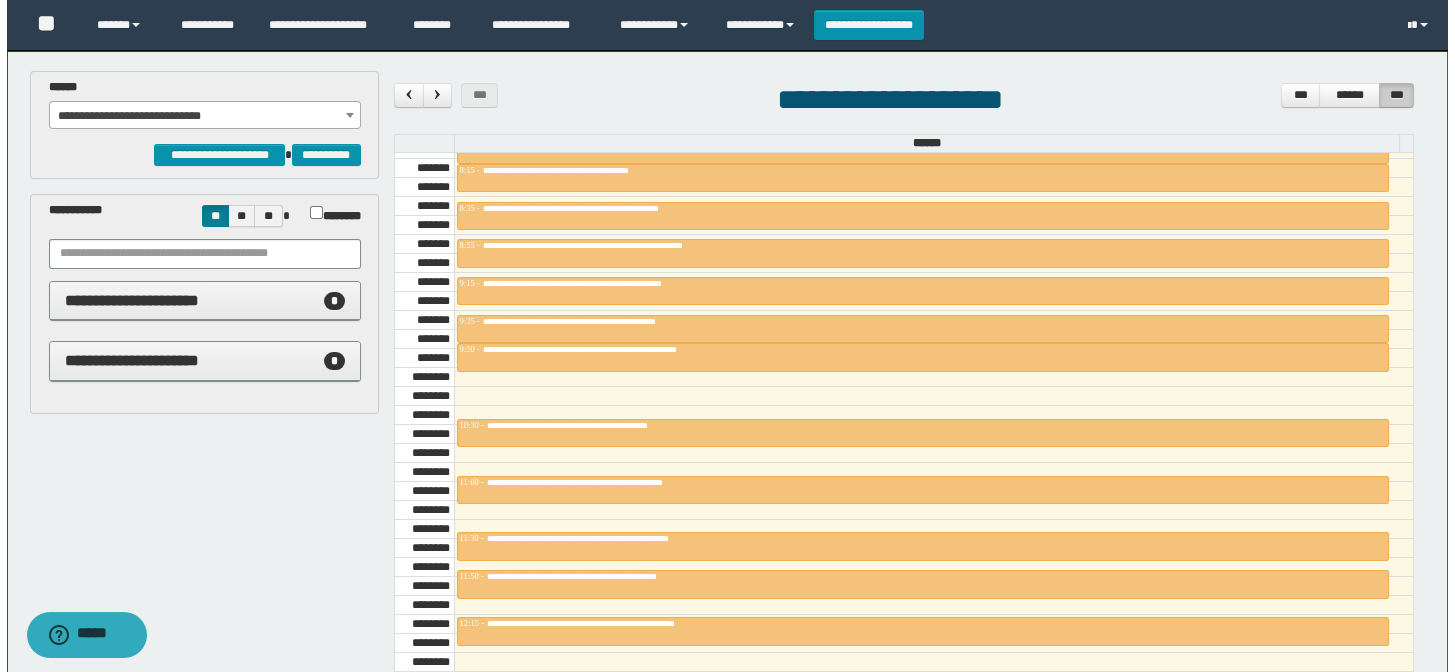 scroll, scrollTop: 954, scrollLeft: 0, axis: vertical 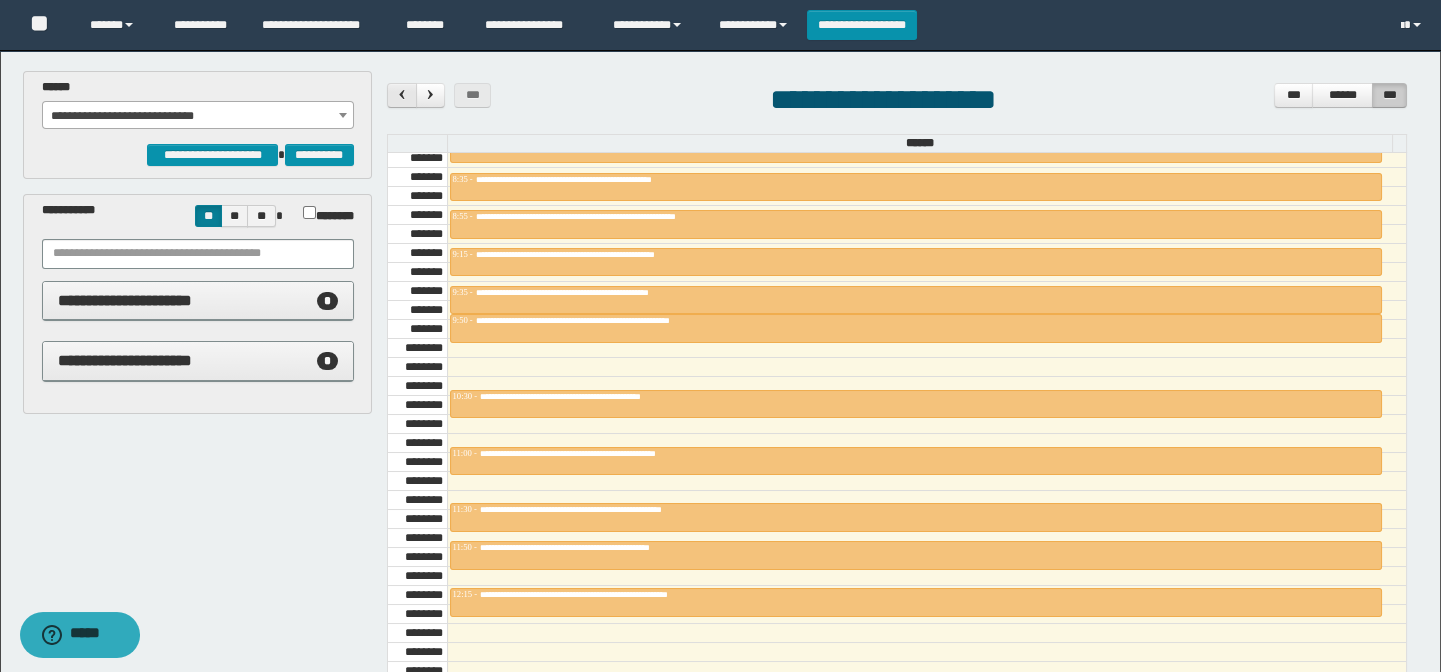 click at bounding box center [402, 94] 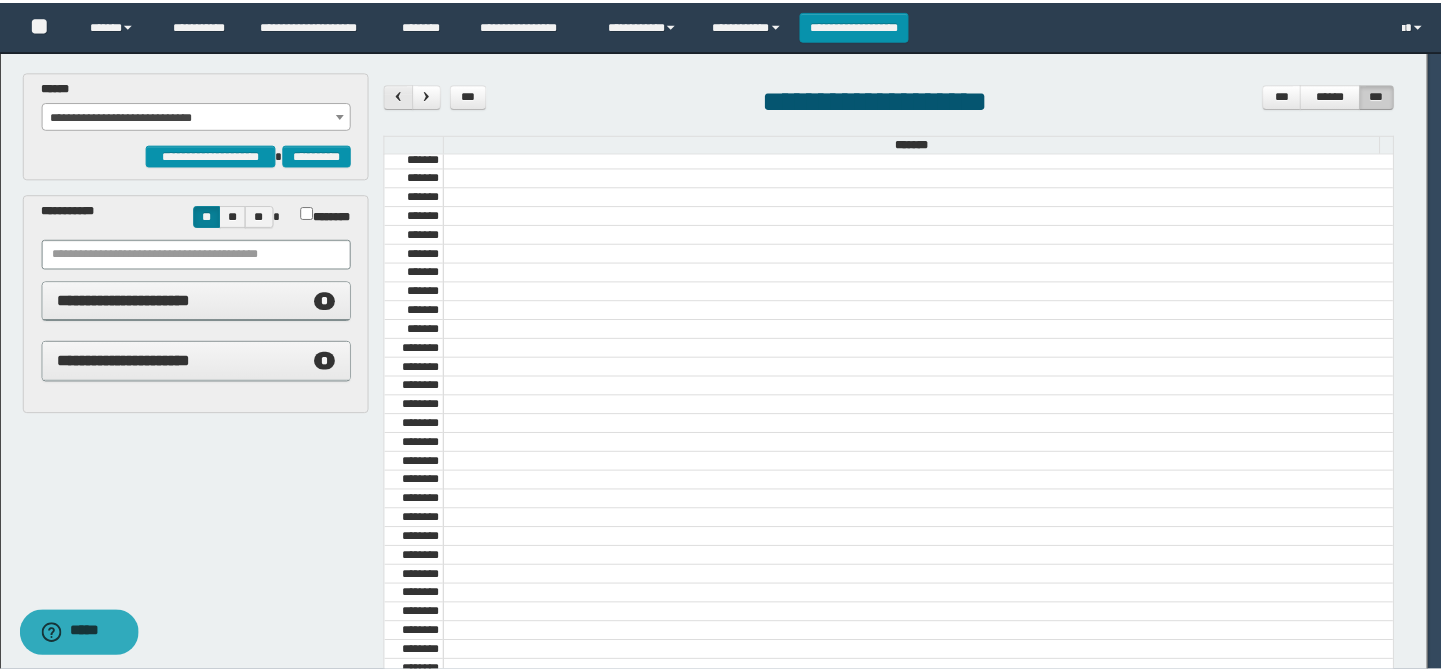 scroll, scrollTop: 681, scrollLeft: 0, axis: vertical 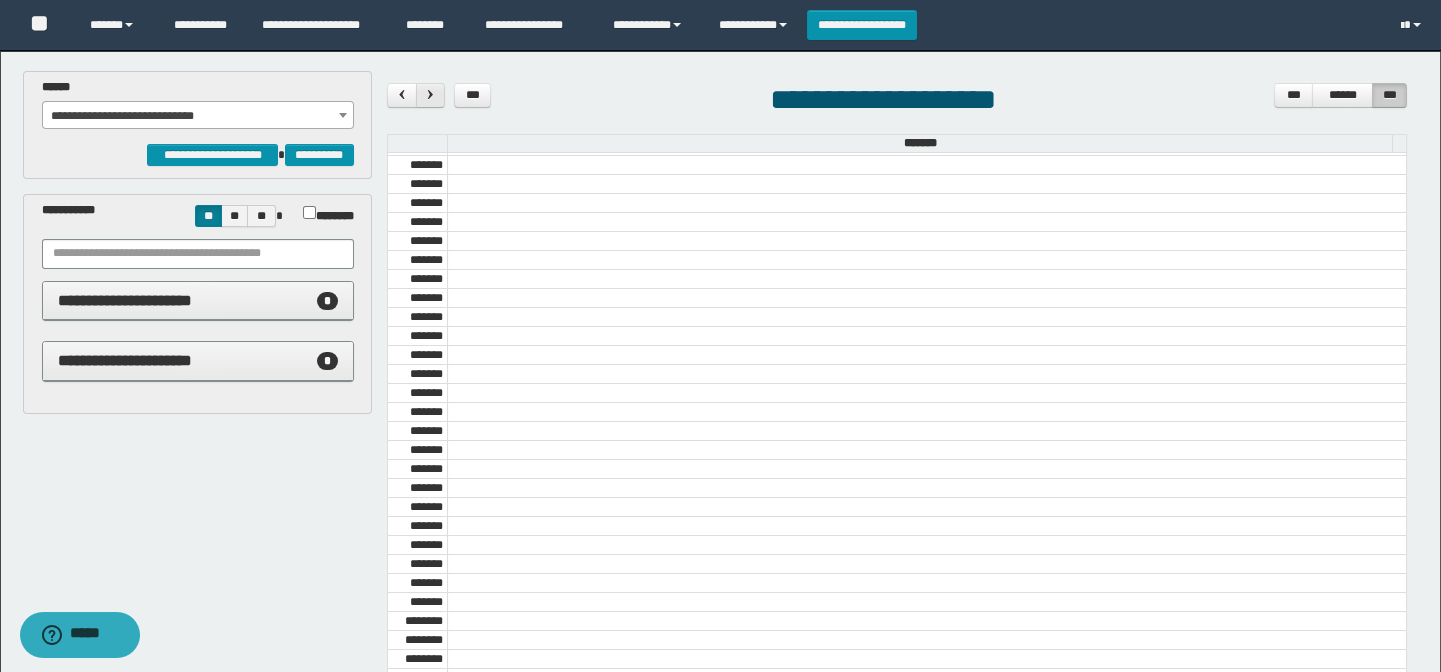 click at bounding box center (430, 94) 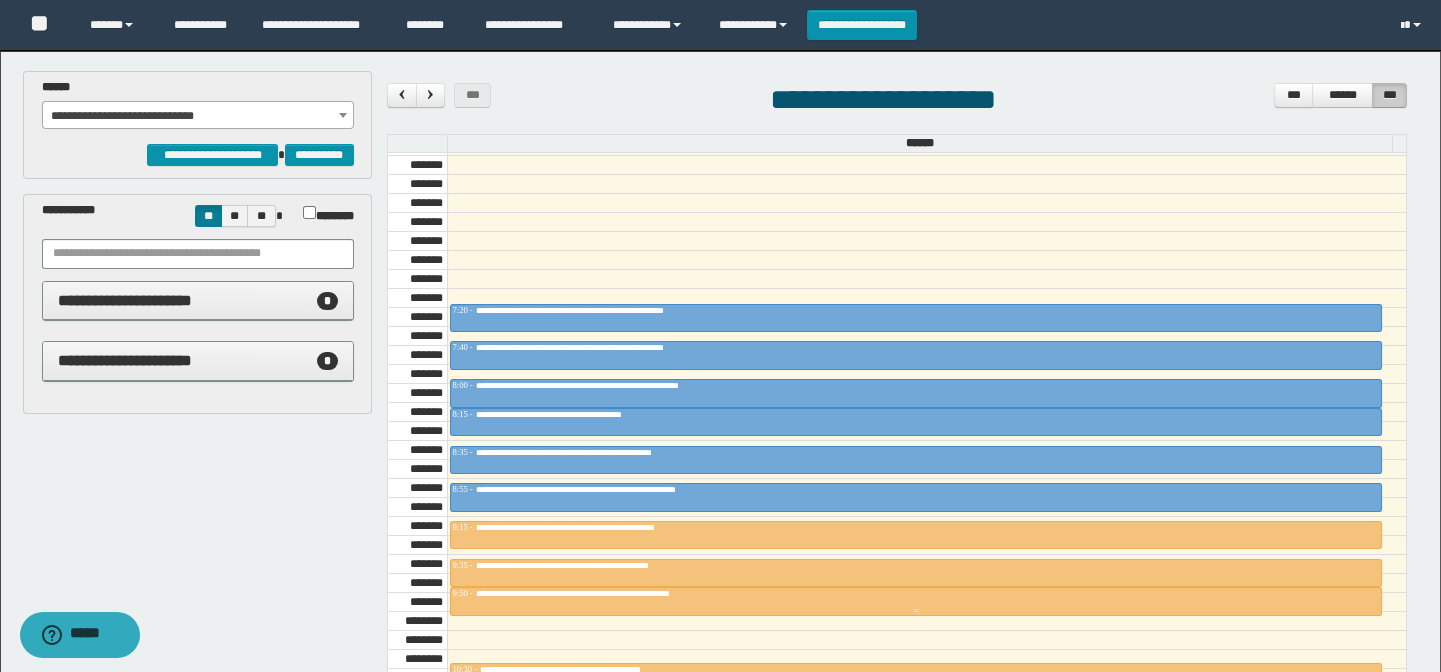 click at bounding box center [916, 611] 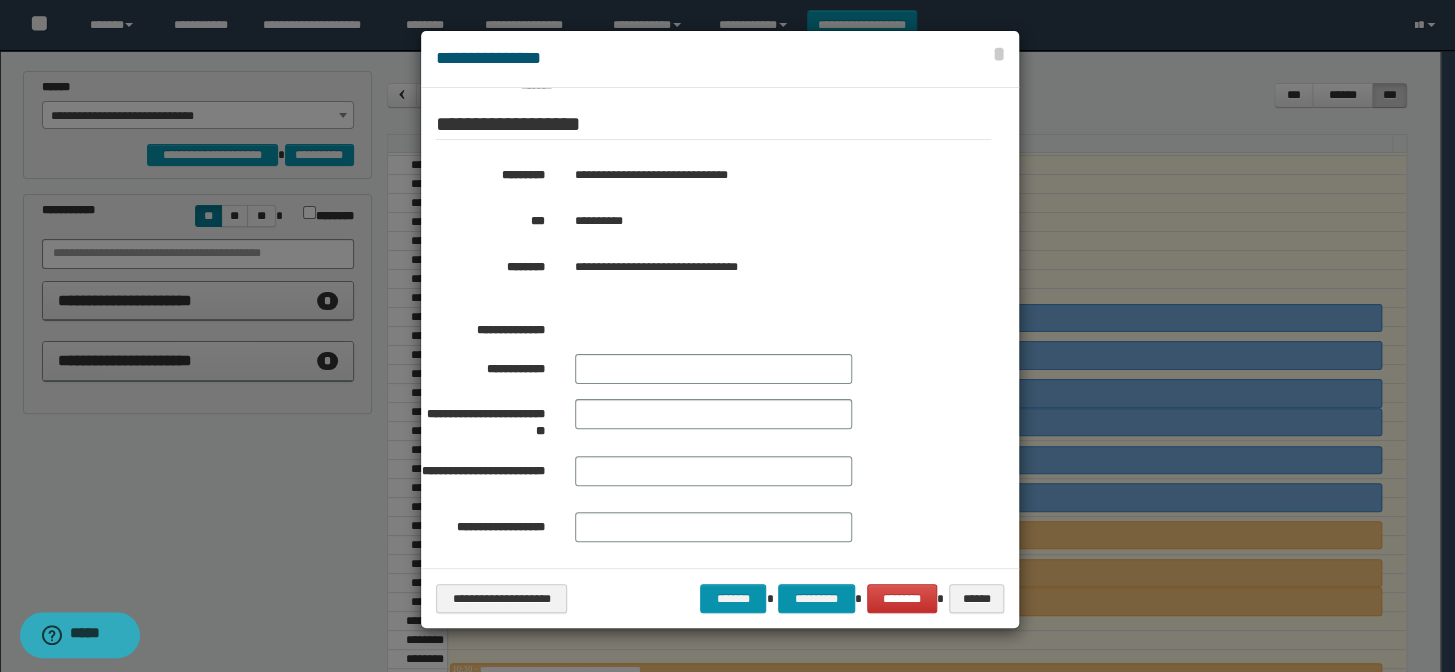 click at bounding box center [727, 336] 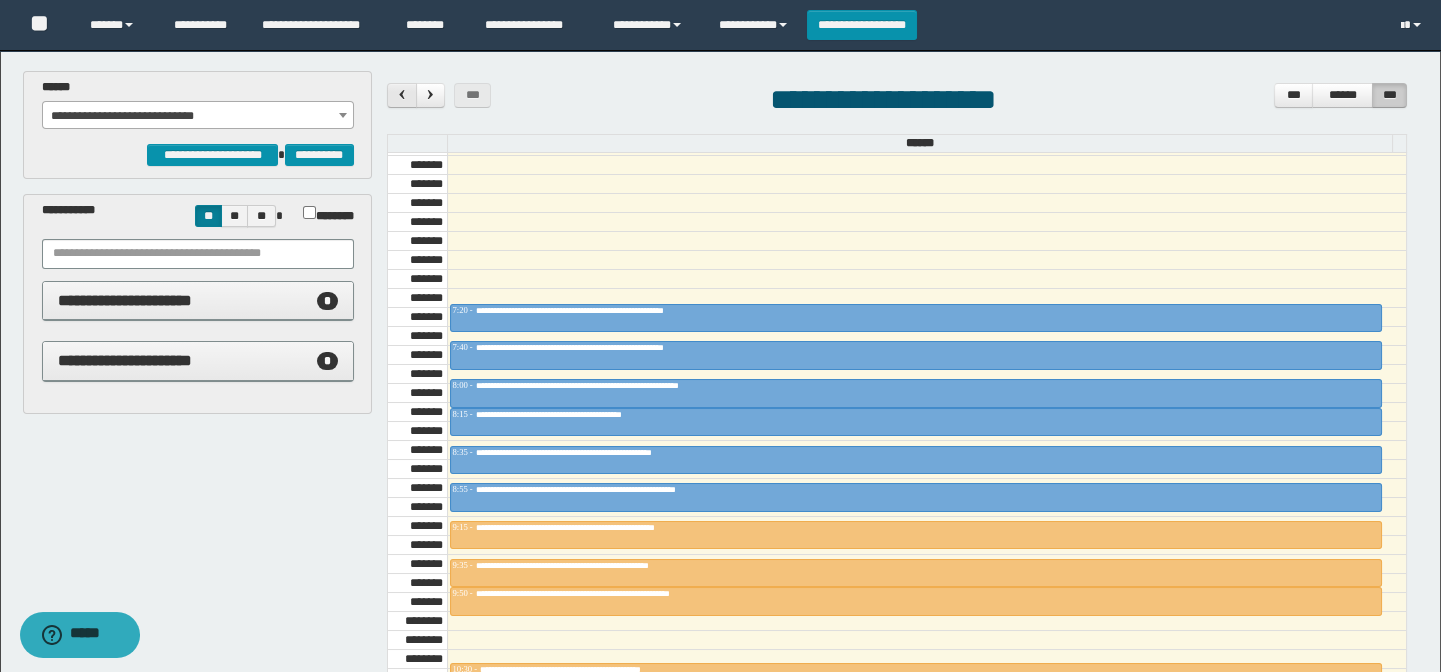 click at bounding box center (402, 94) 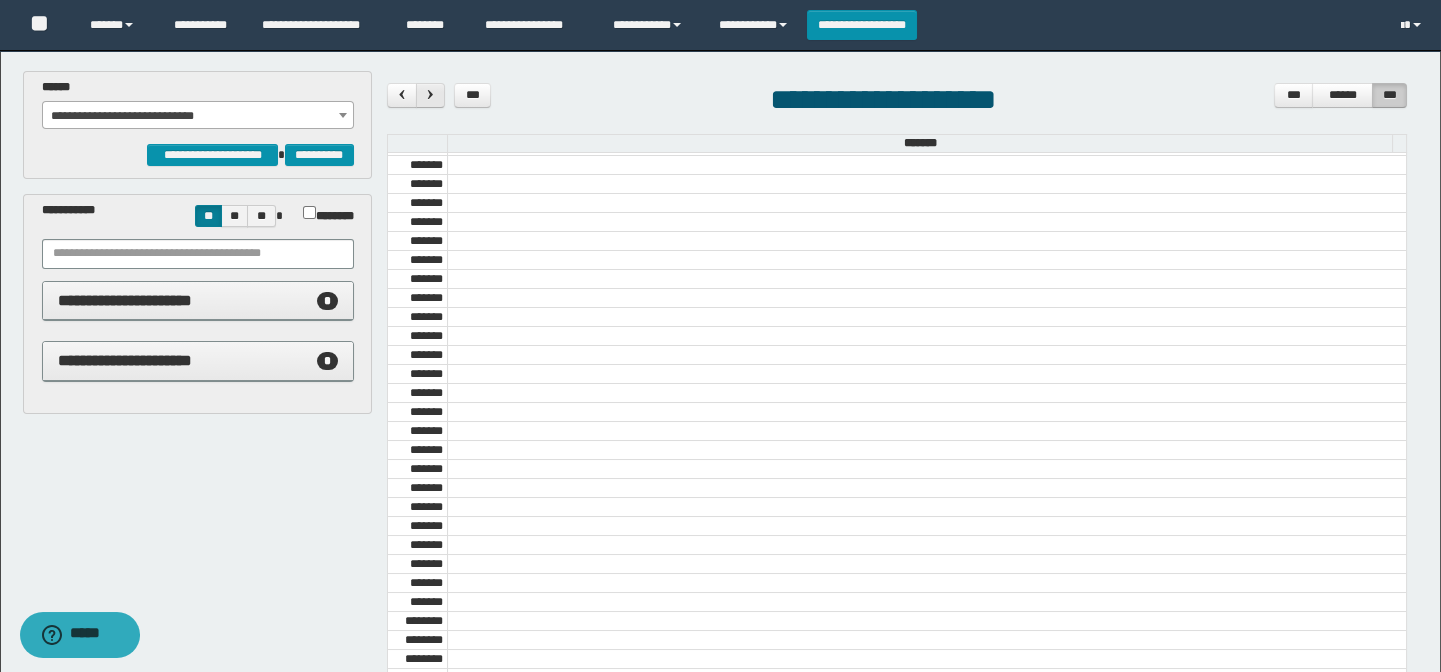 click at bounding box center [430, 94] 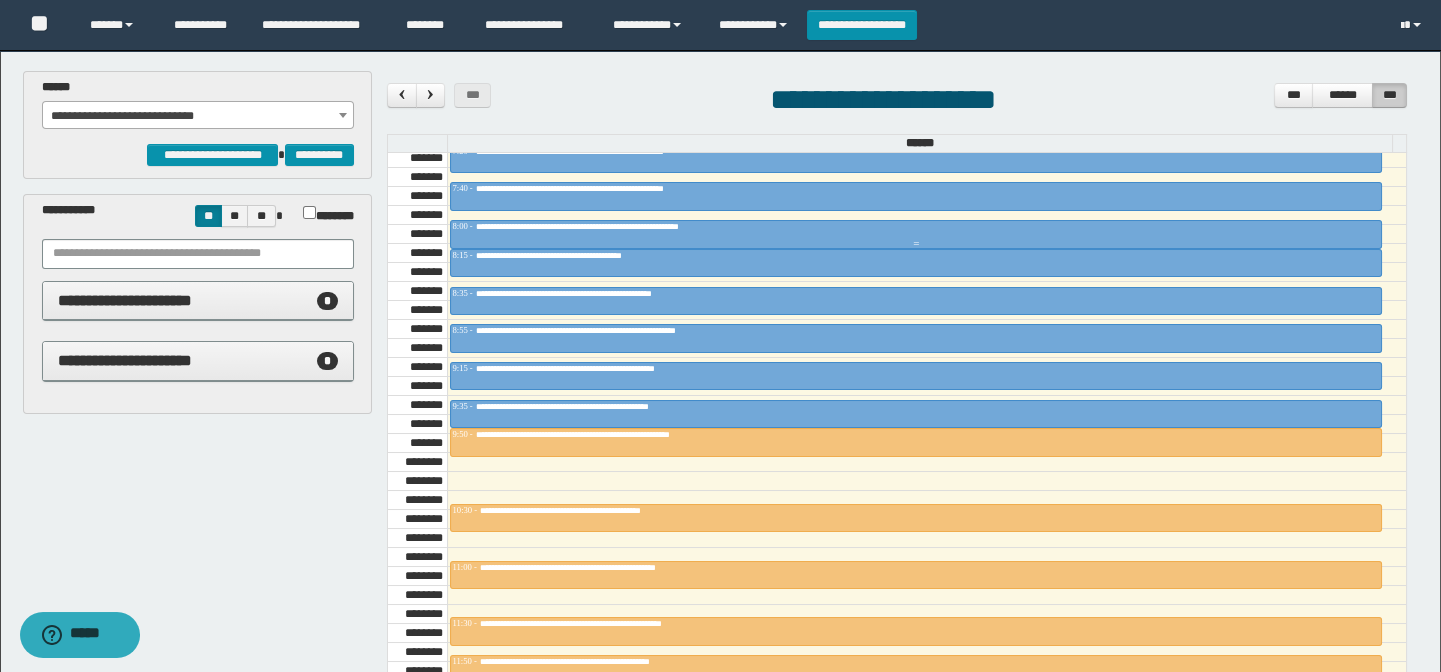 scroll, scrollTop: 1045, scrollLeft: 0, axis: vertical 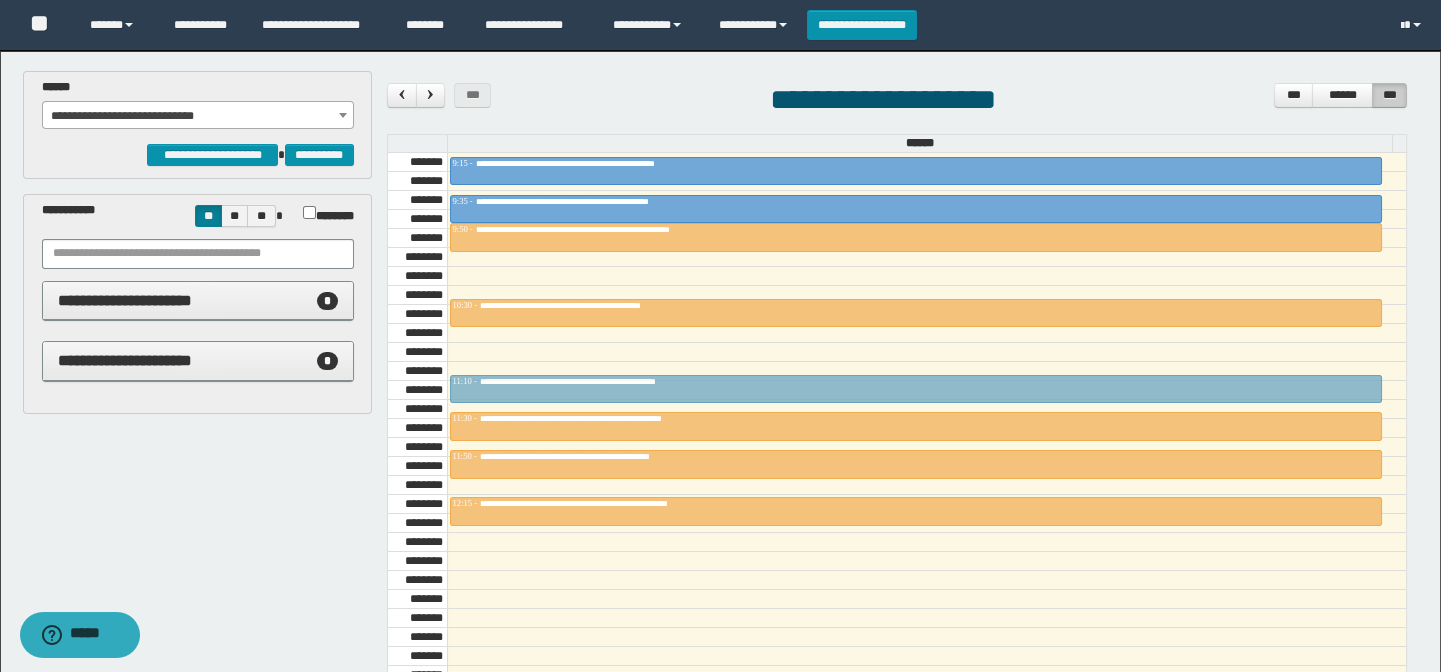 drag, startPoint x: 670, startPoint y: 366, endPoint x: 680, endPoint y: 394, distance: 29.732138 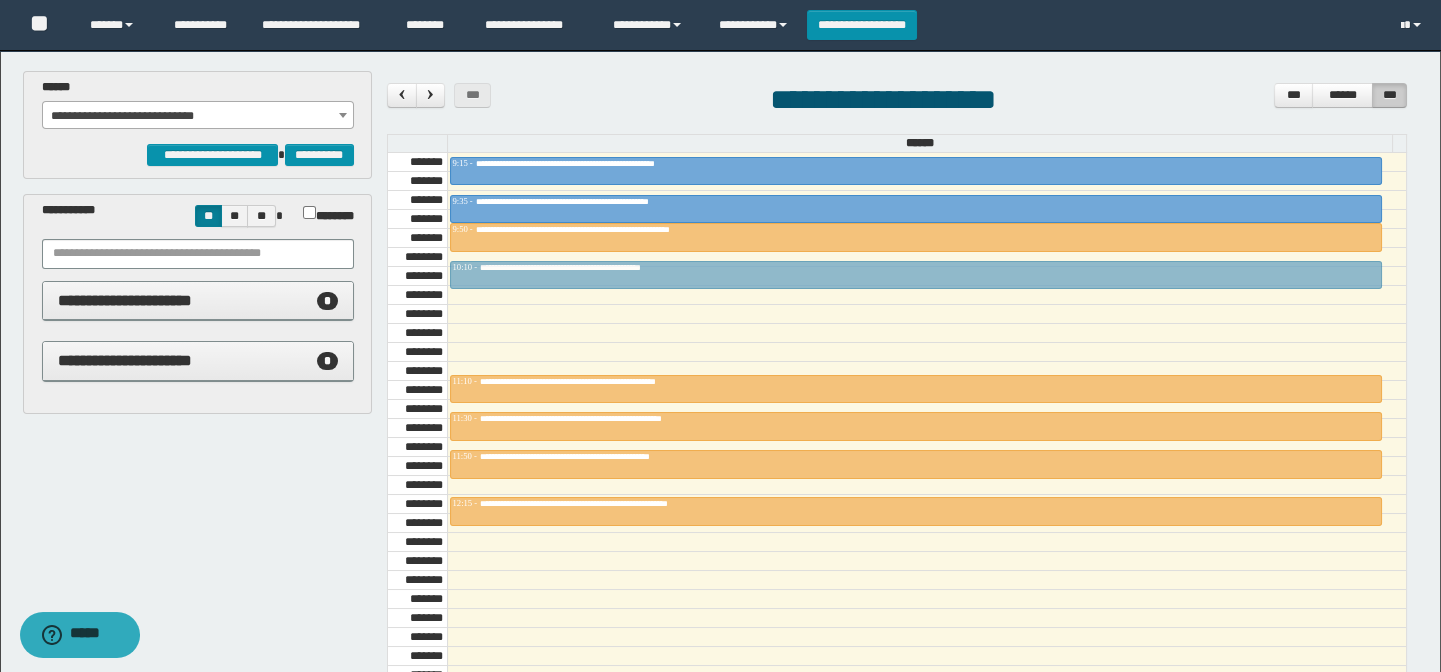 drag, startPoint x: 662, startPoint y: 304, endPoint x: 683, endPoint y: 263, distance: 46.06517 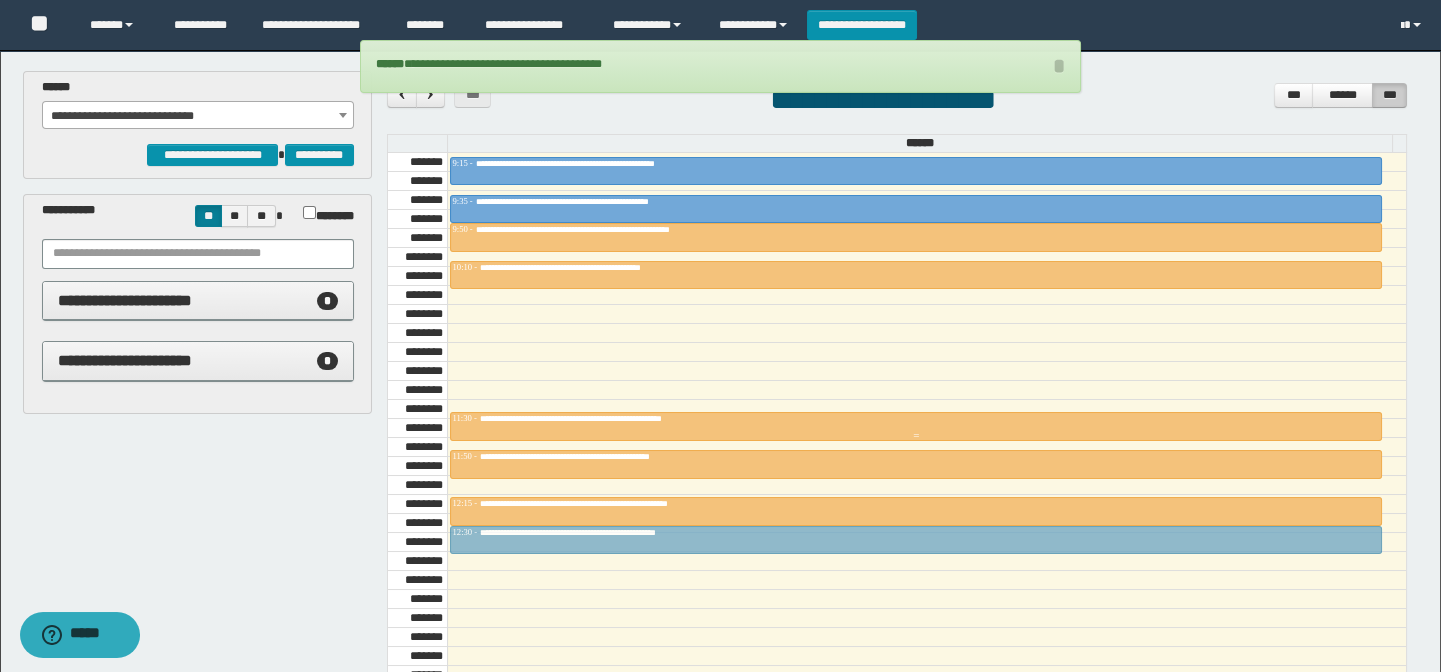 drag, startPoint x: 633, startPoint y: 381, endPoint x: 676, endPoint y: 540, distance: 164.71187 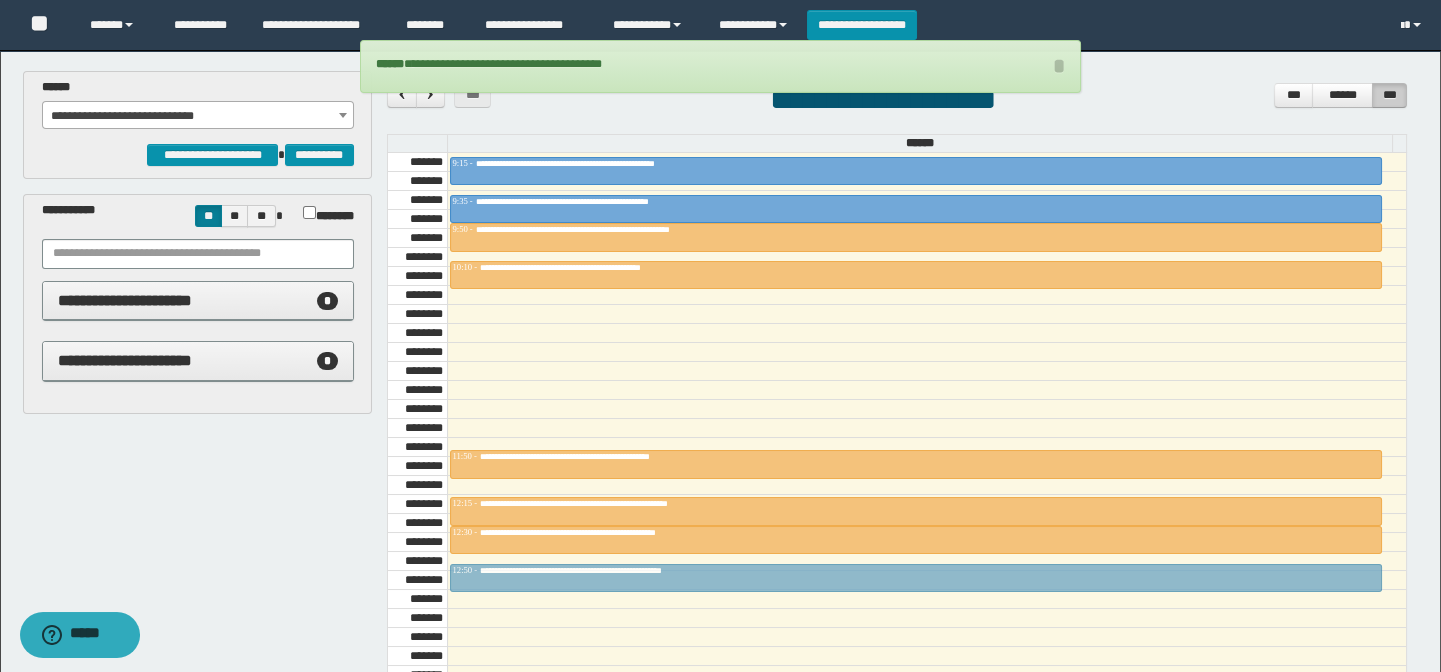 drag, startPoint x: 690, startPoint y: 418, endPoint x: 737, endPoint y: 576, distance: 164.84235 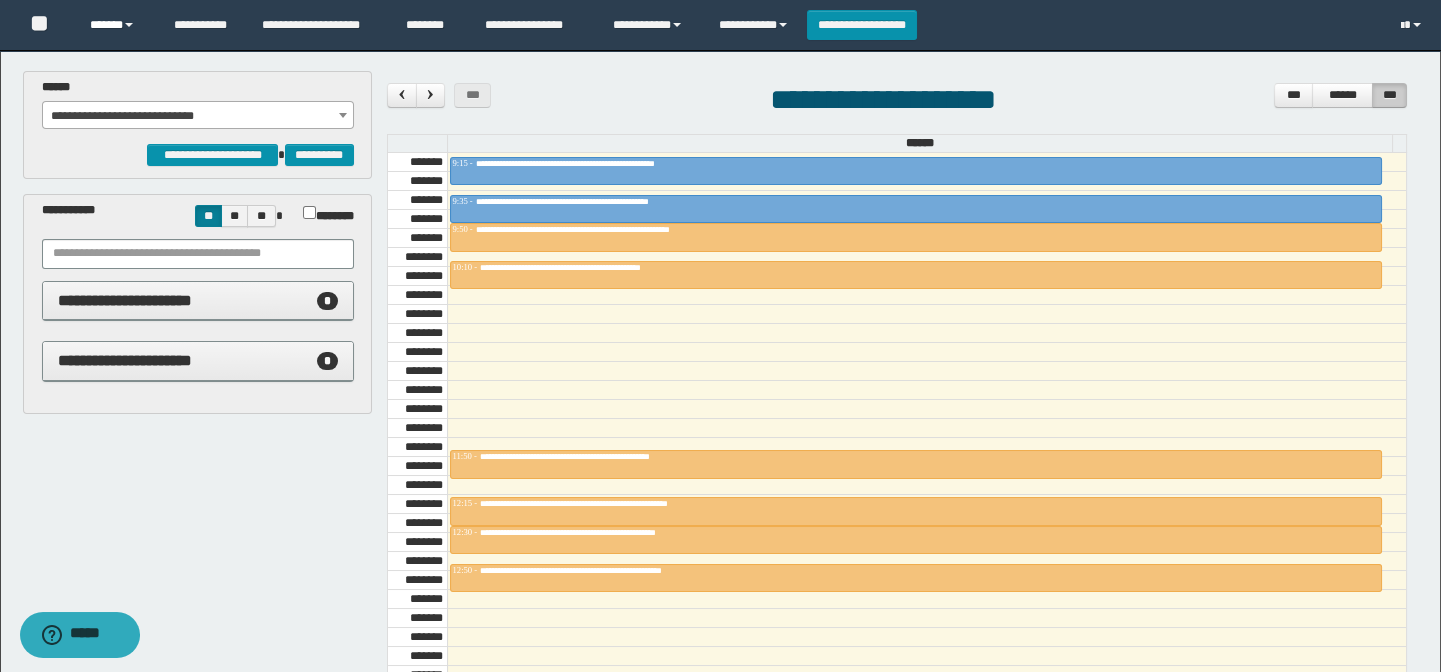 click on "******" at bounding box center (117, 25) 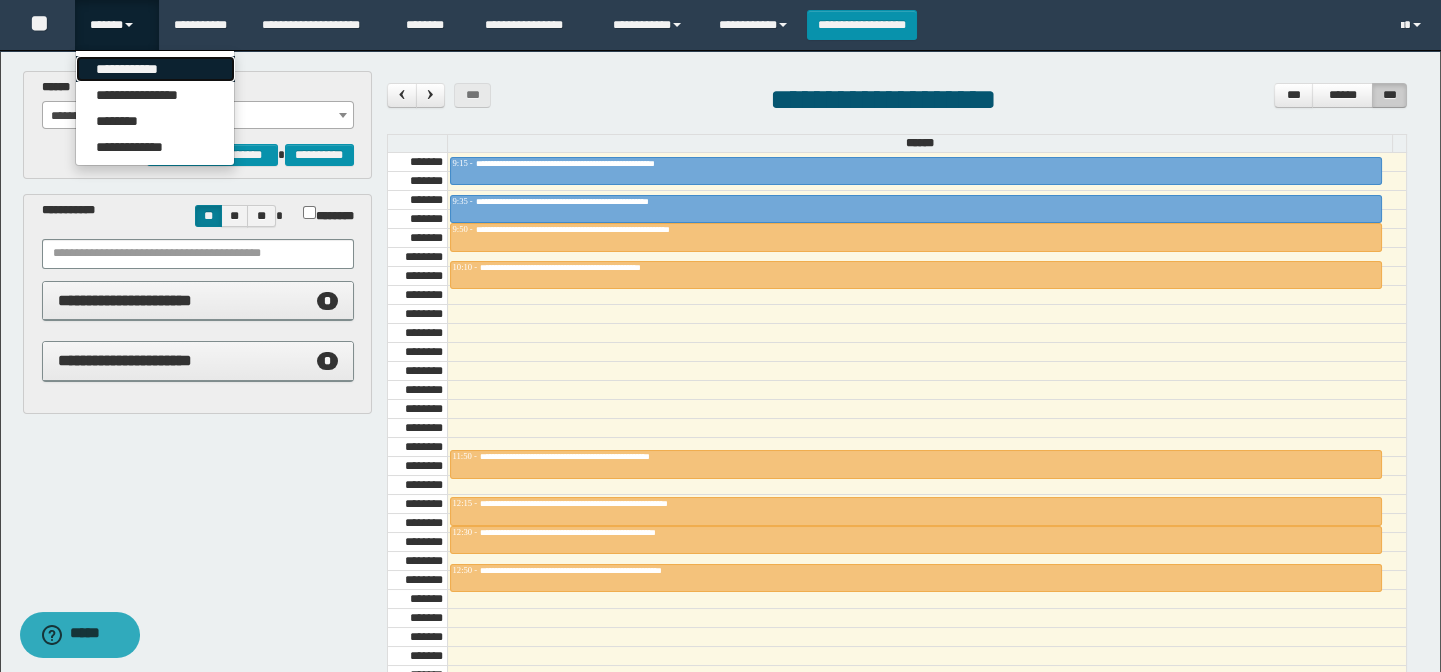 click on "**********" at bounding box center [155, 69] 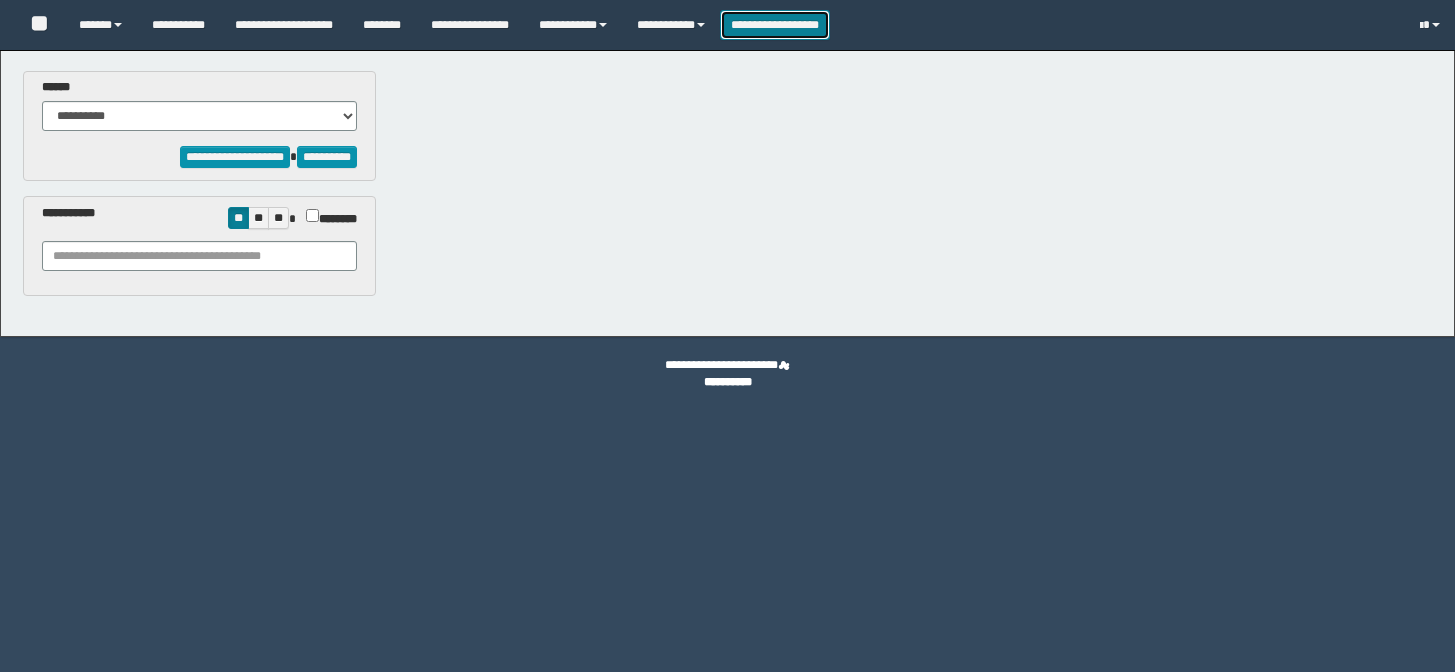 click on "**********" at bounding box center (775, 25) 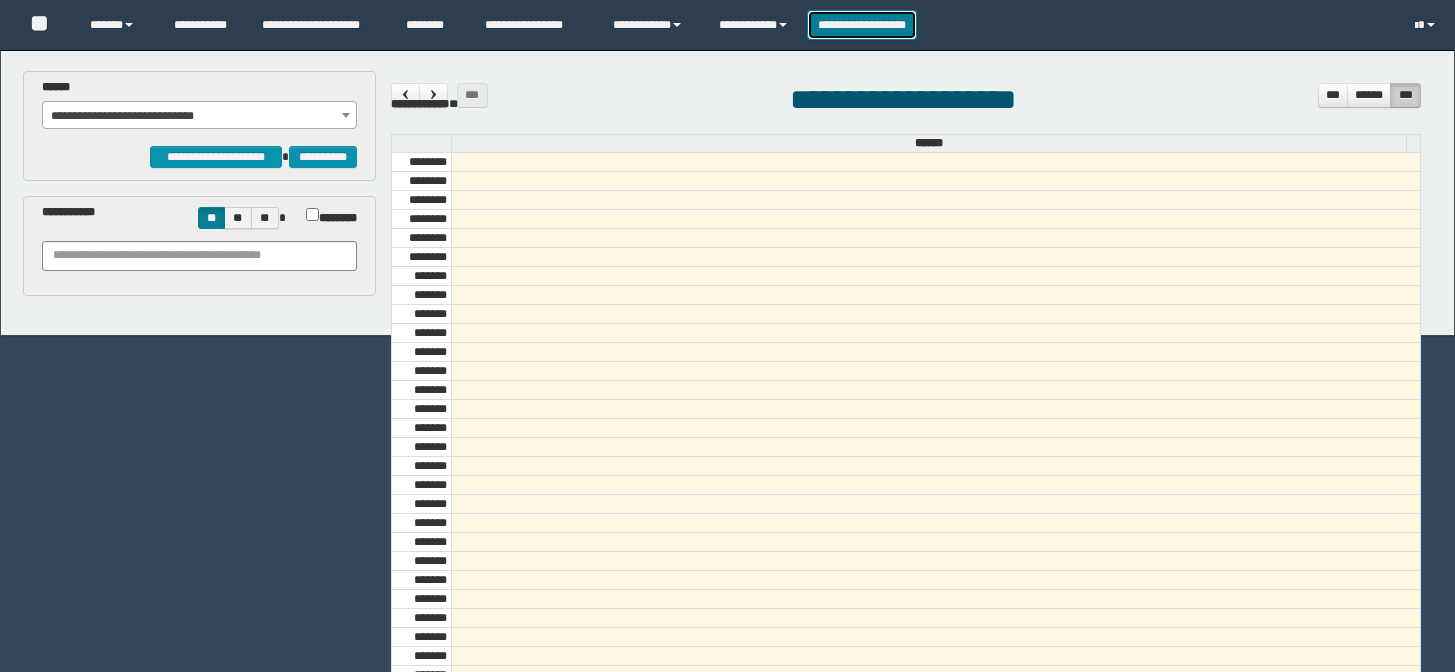 scroll, scrollTop: 0, scrollLeft: 0, axis: both 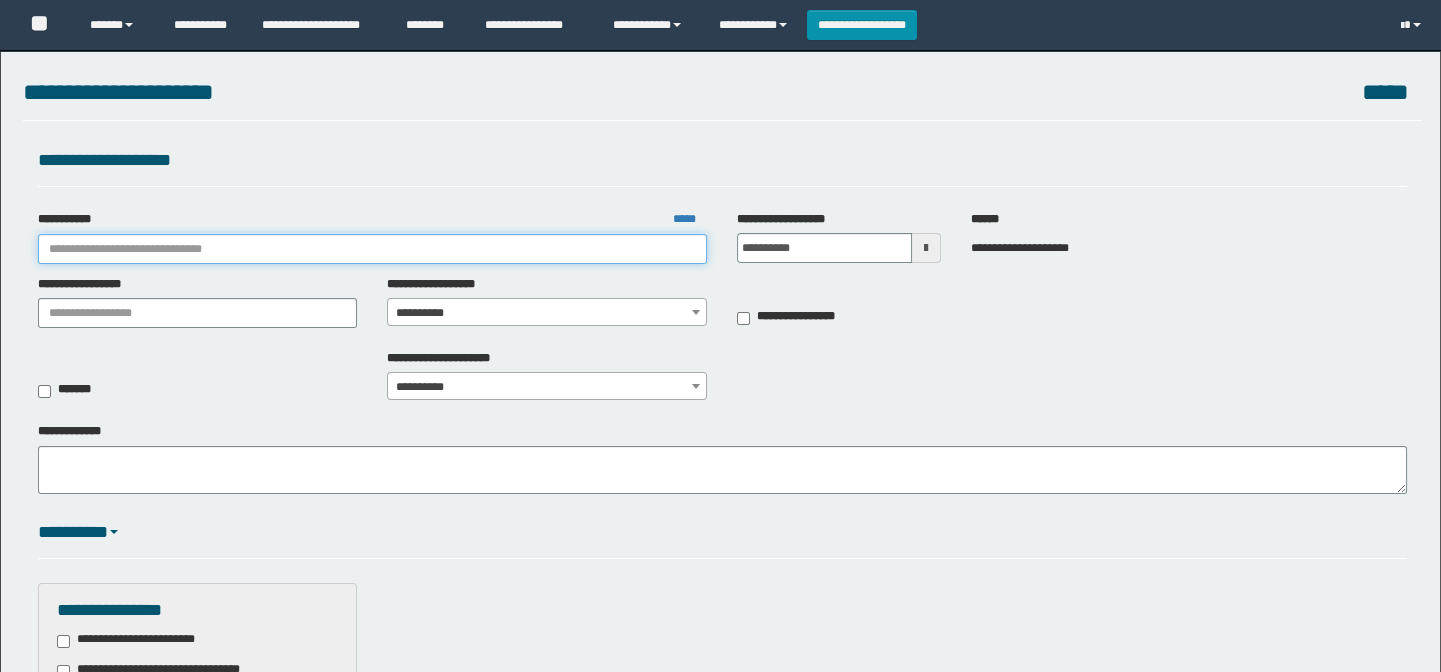 click on "**********" at bounding box center [373, 249] 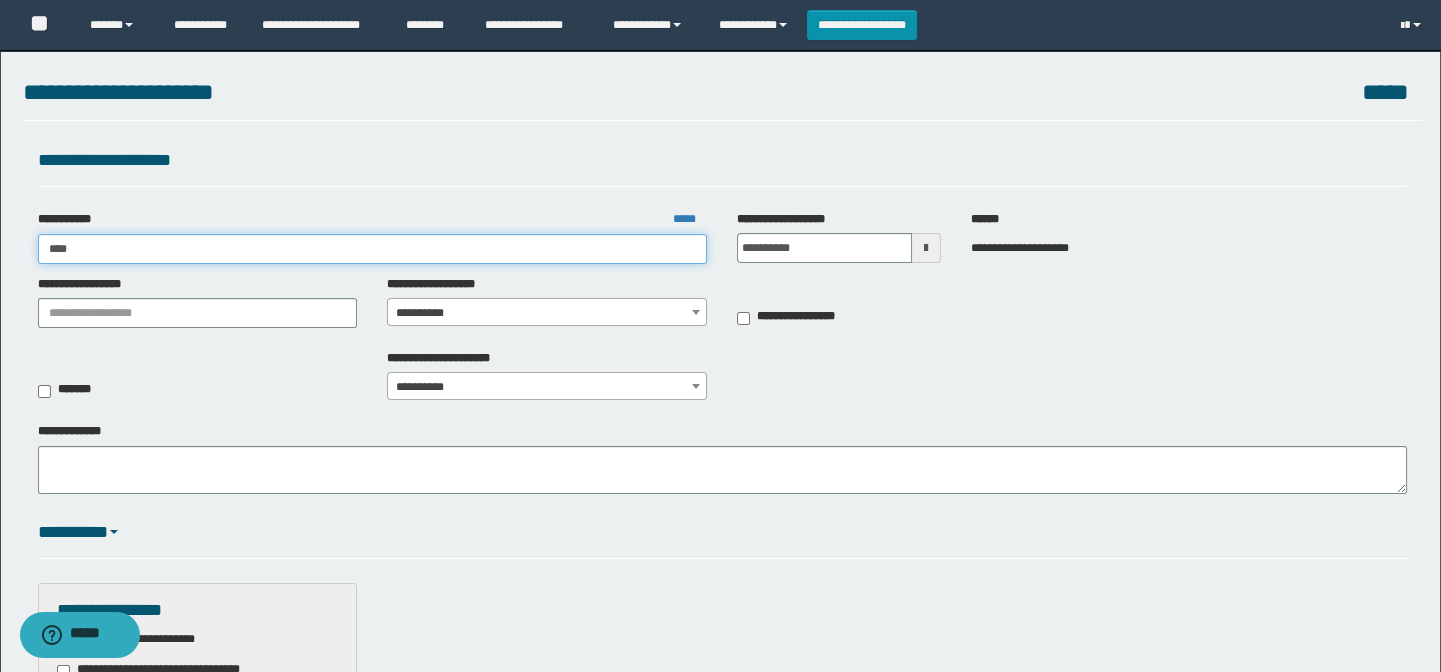 scroll, scrollTop: 0, scrollLeft: 0, axis: both 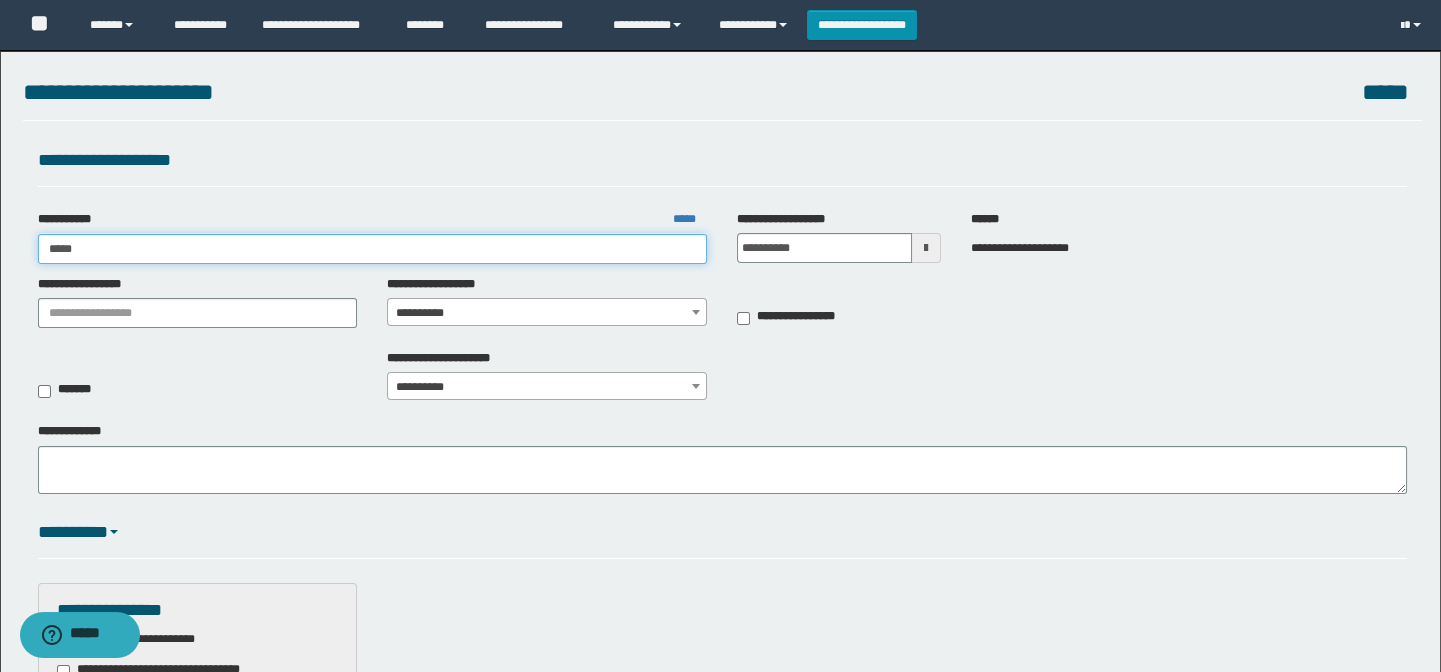 type on "*****" 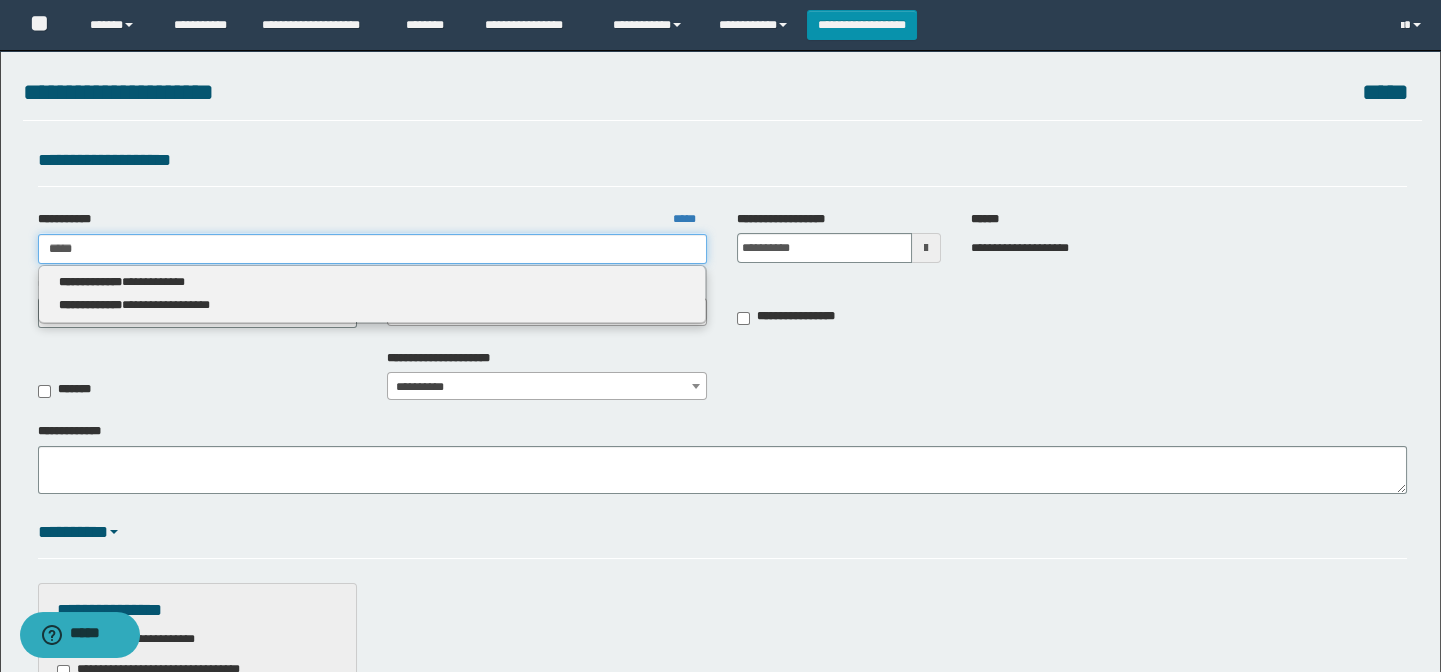 type on "*****" 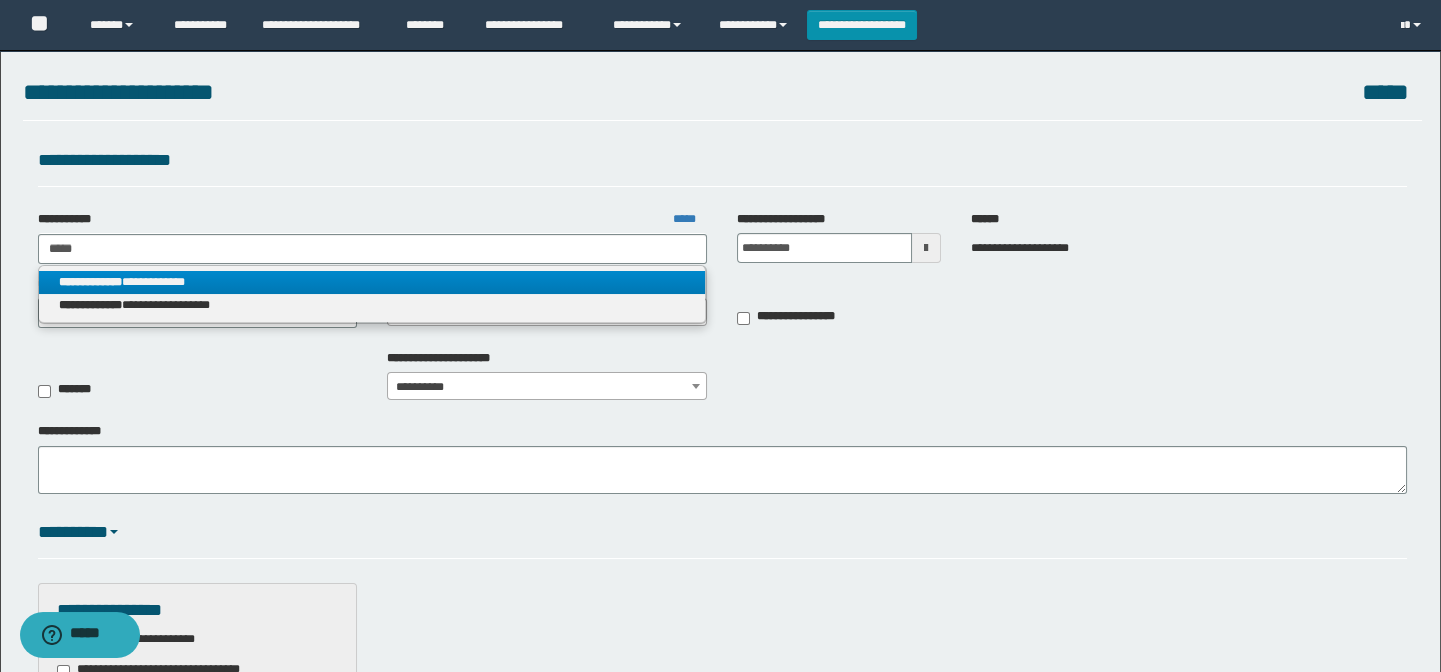 click on "**********" at bounding box center [372, 282] 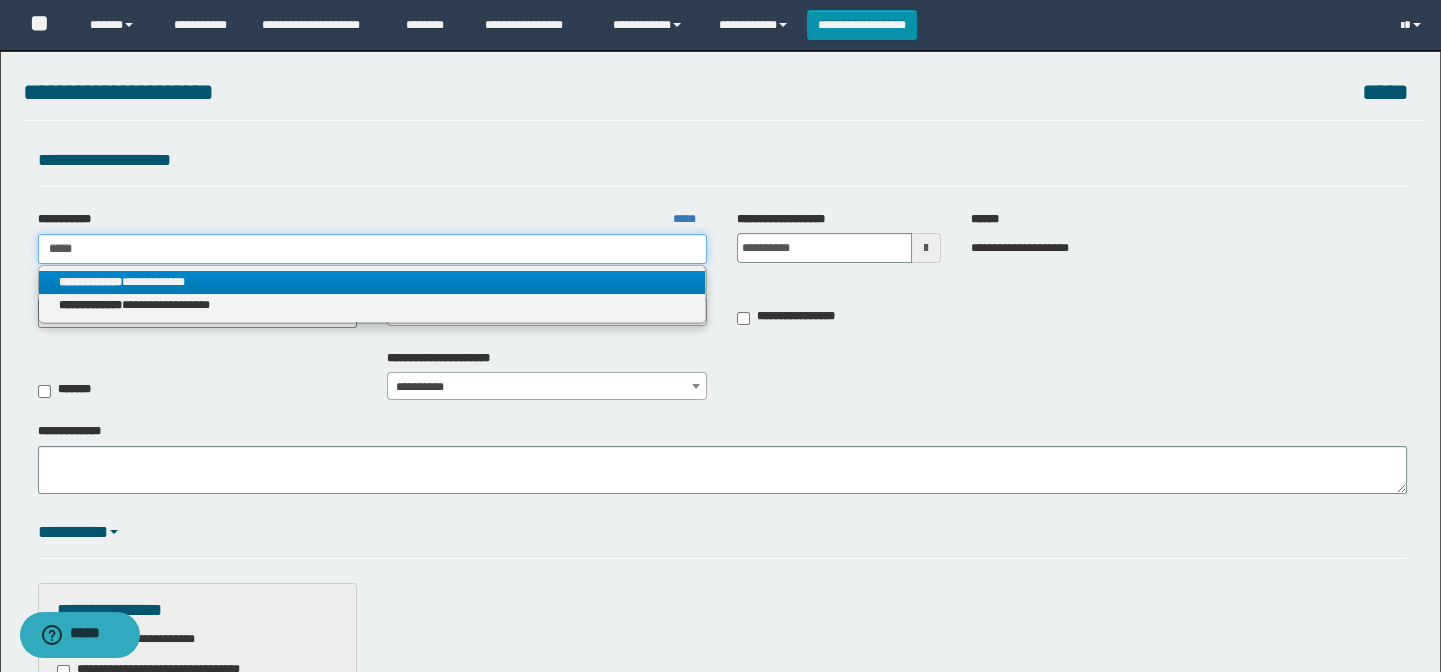 type 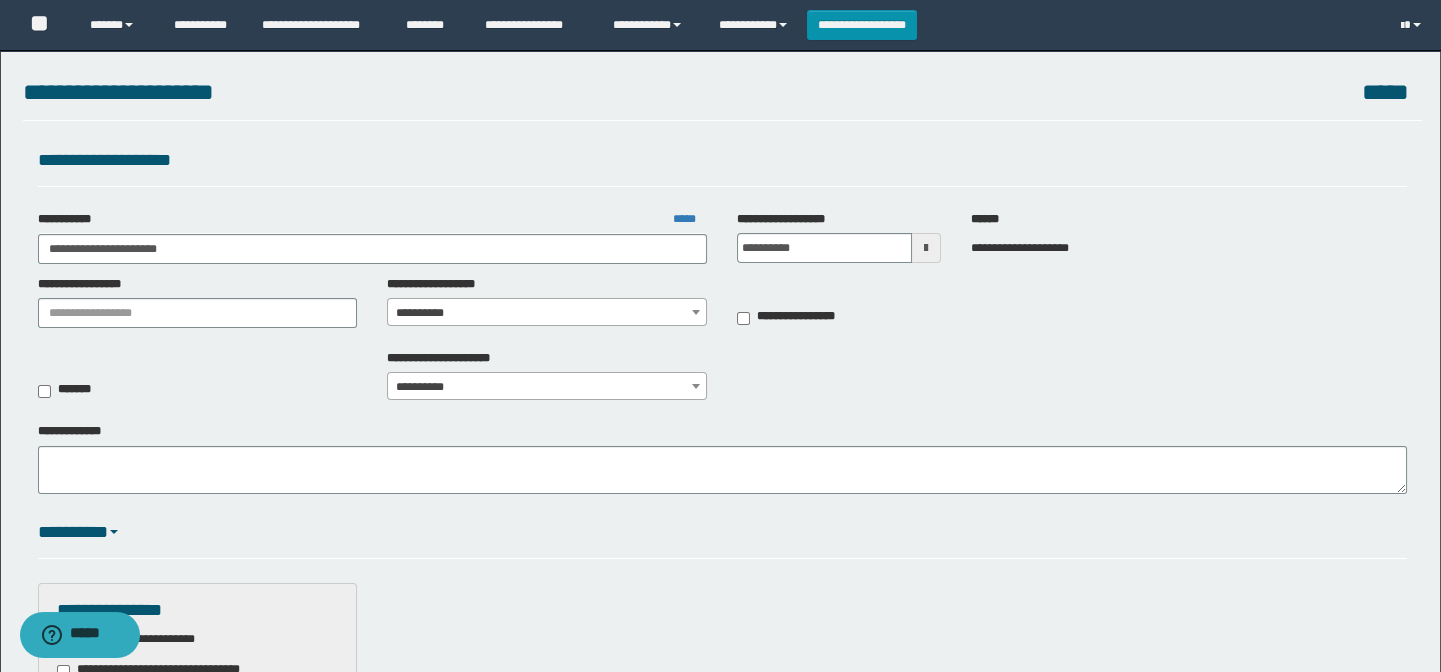 click on "**********" at bounding box center (547, 313) 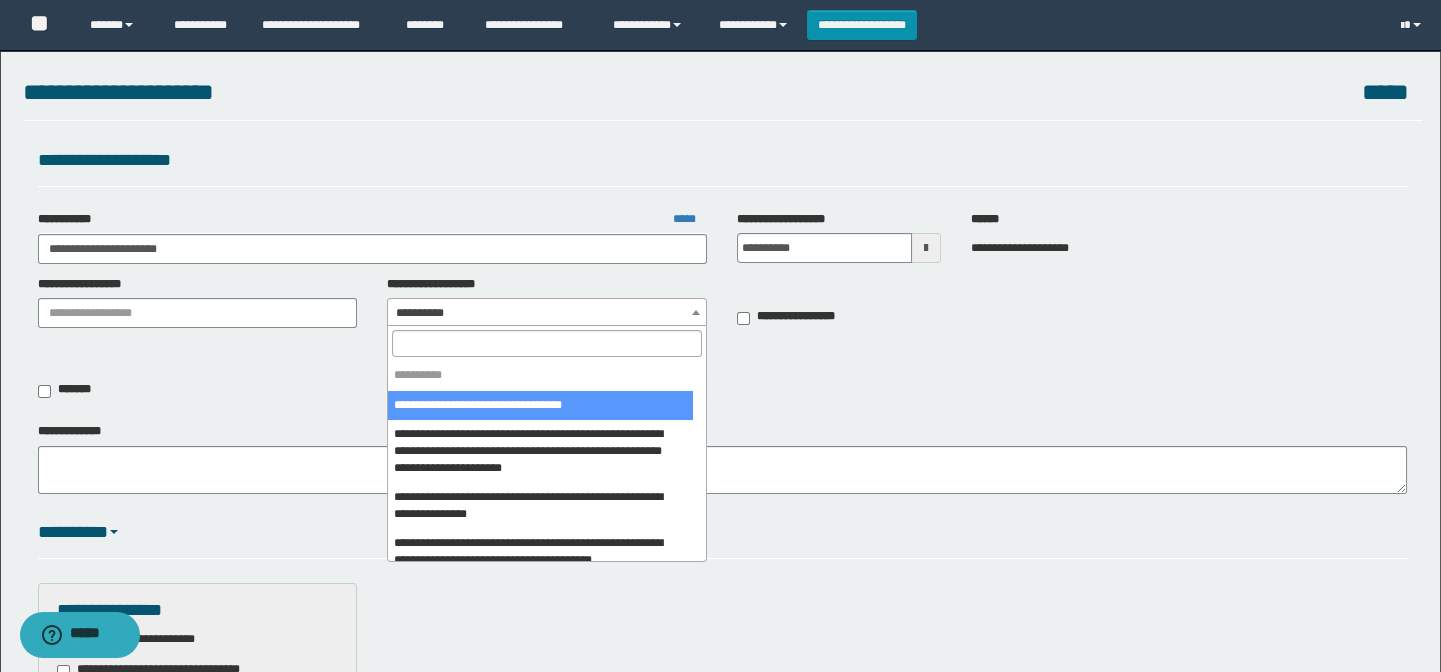 click at bounding box center [547, 343] 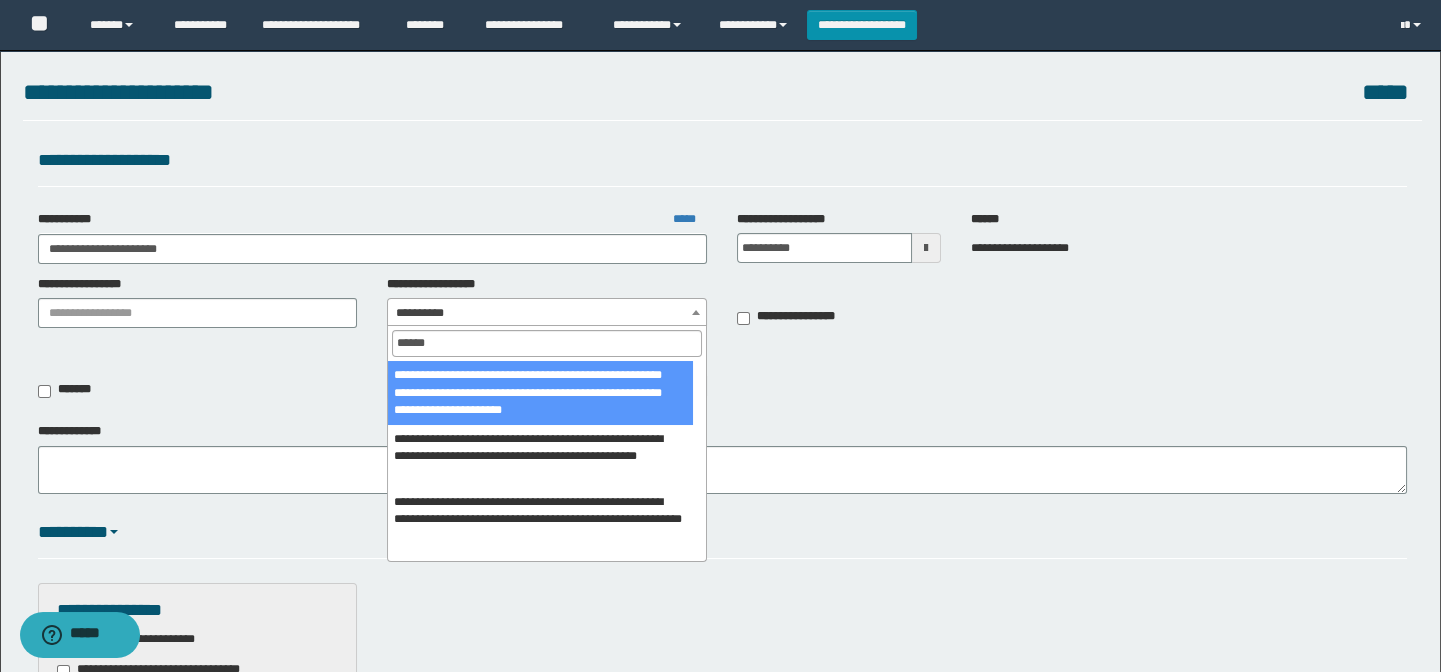 type on "******" 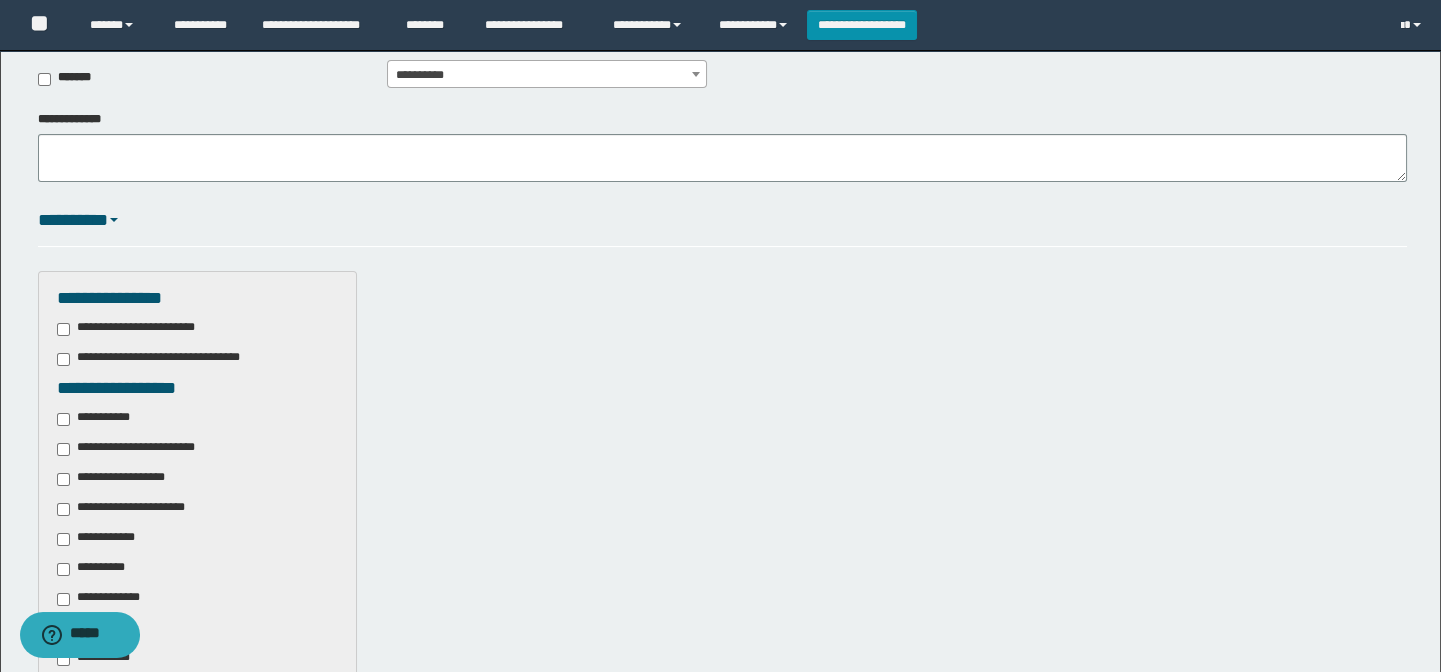 scroll, scrollTop: 545, scrollLeft: 0, axis: vertical 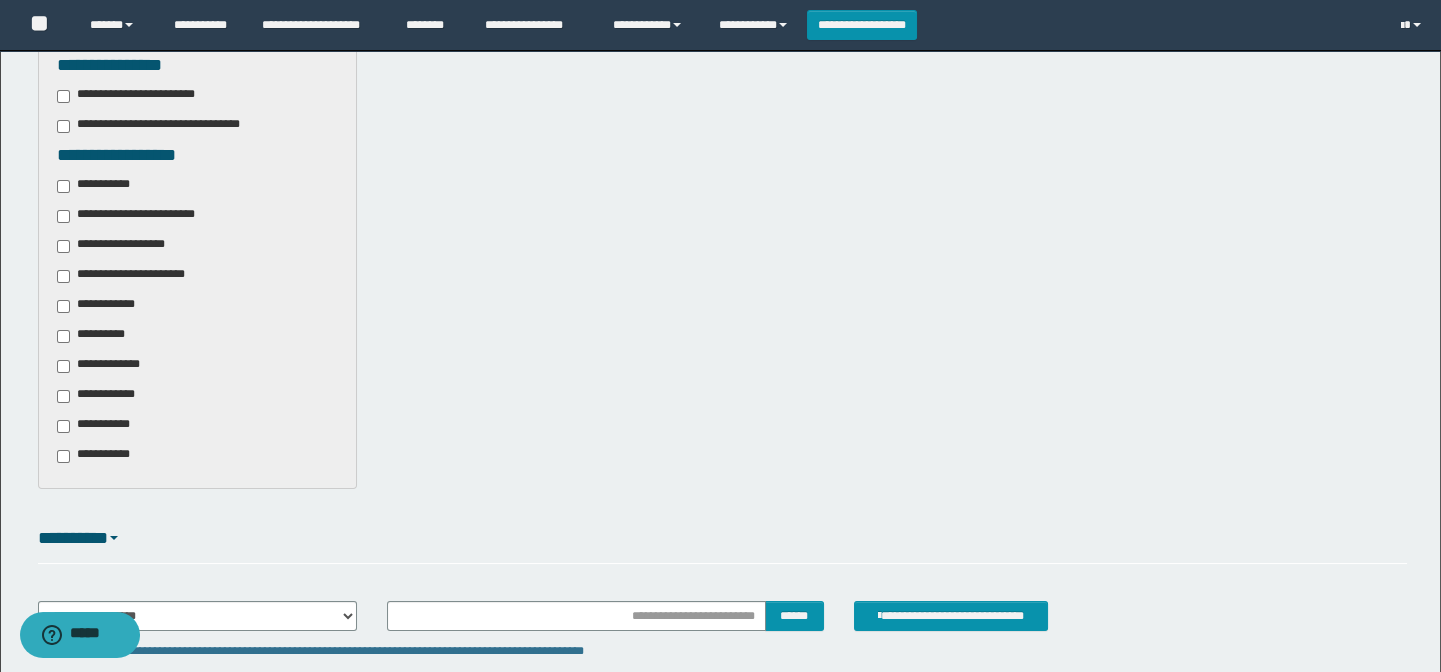 click on "**********" at bounding box center [198, 321] 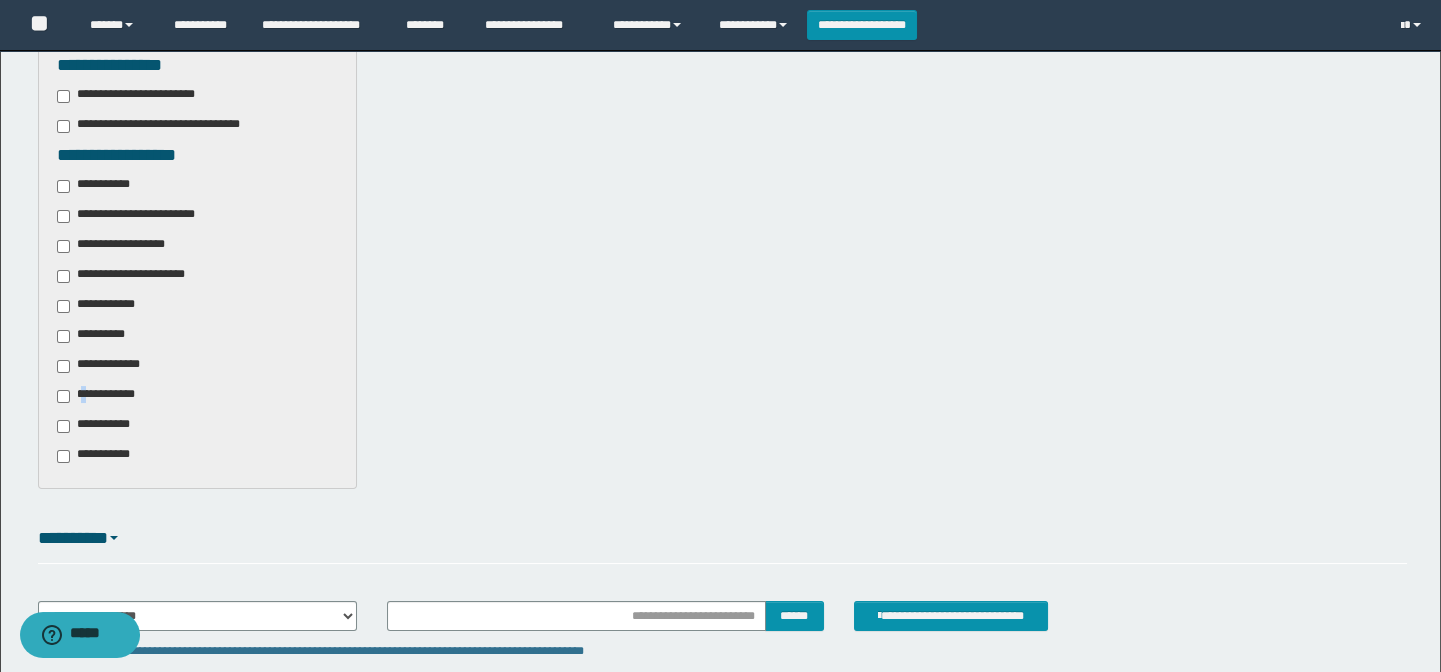 click on "**********" at bounding box center (100, 396) 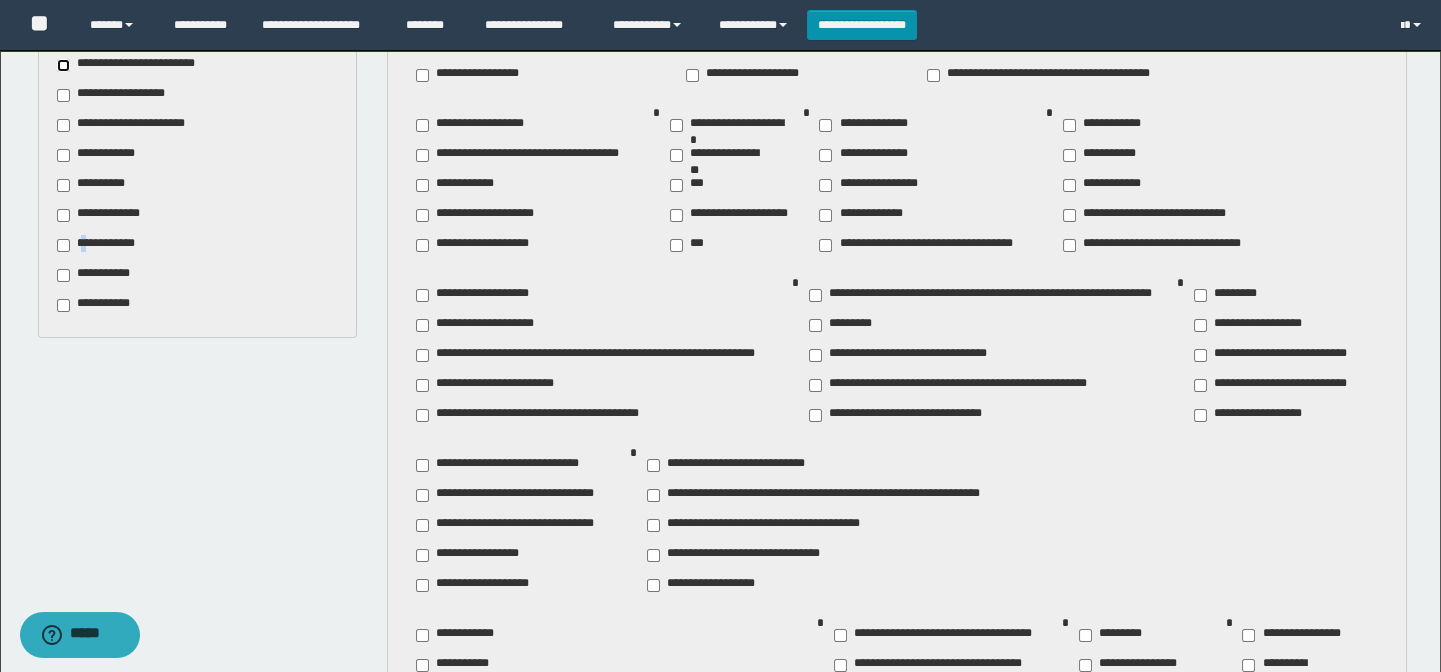 scroll, scrollTop: 727, scrollLeft: 0, axis: vertical 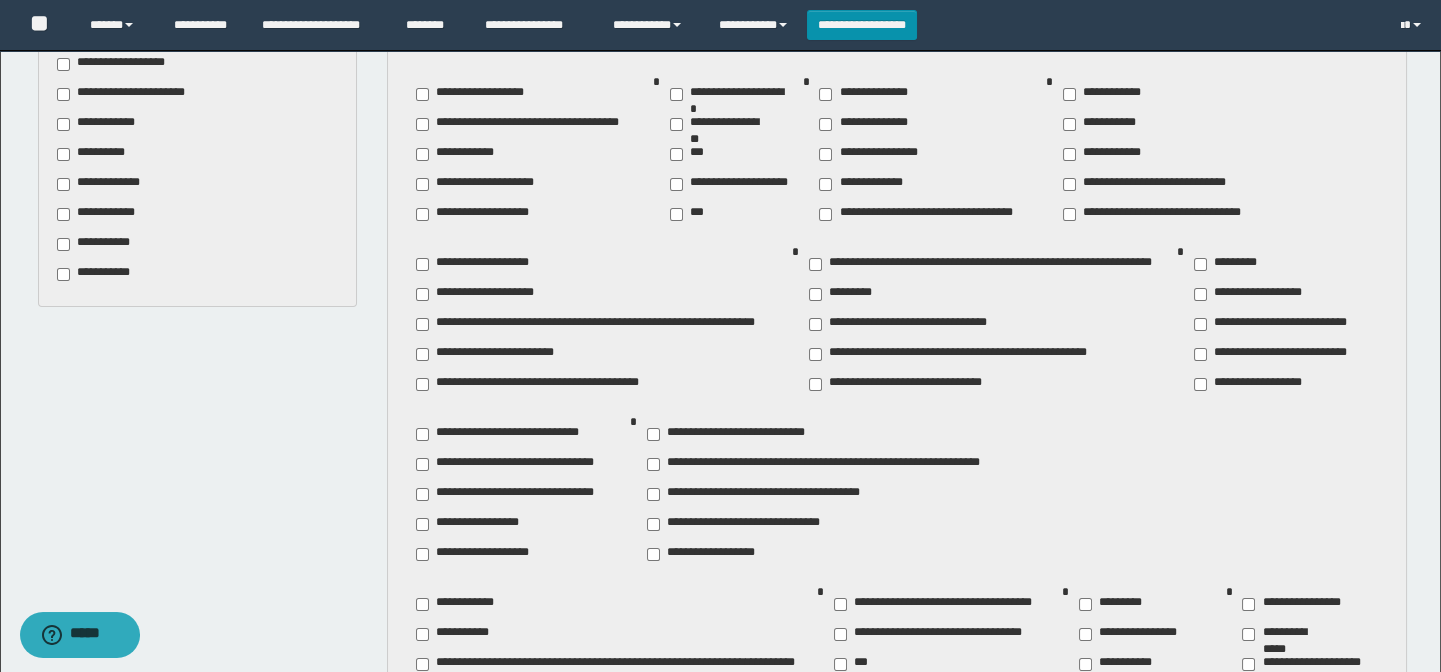 click on "**********" at bounding box center [717, 554] 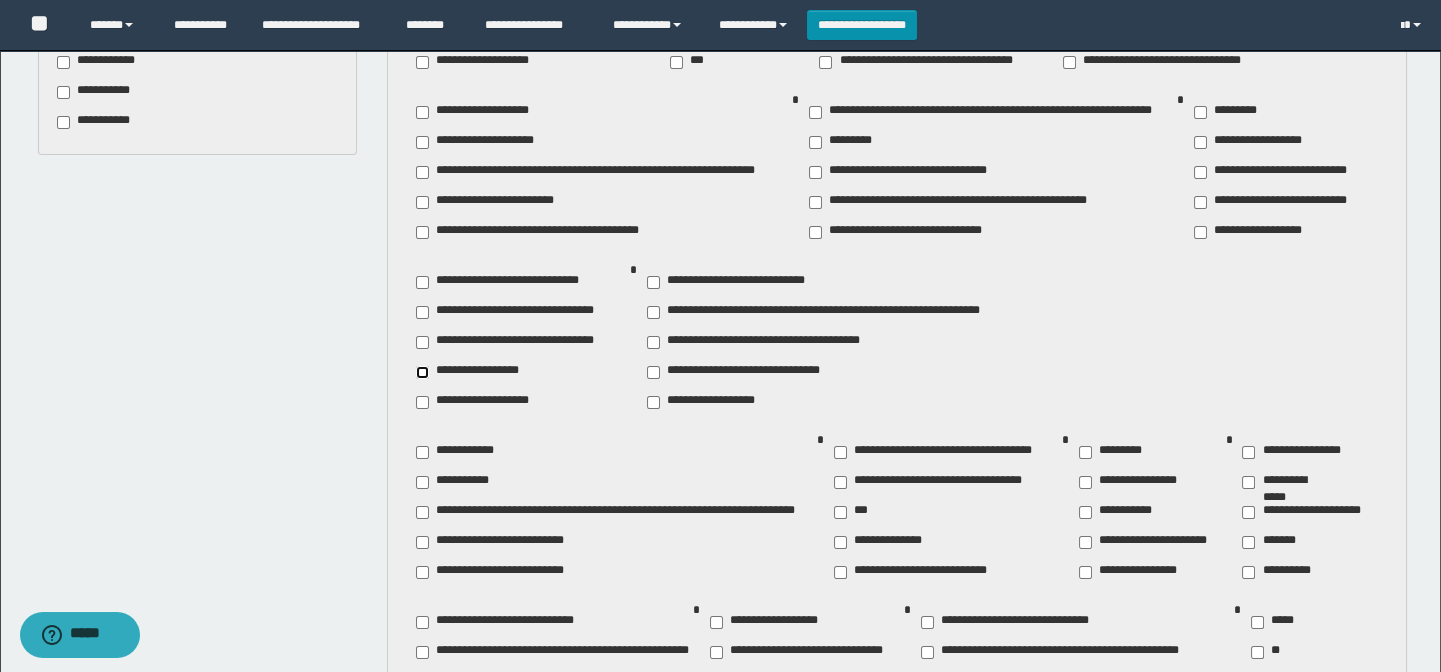 scroll, scrollTop: 909, scrollLeft: 0, axis: vertical 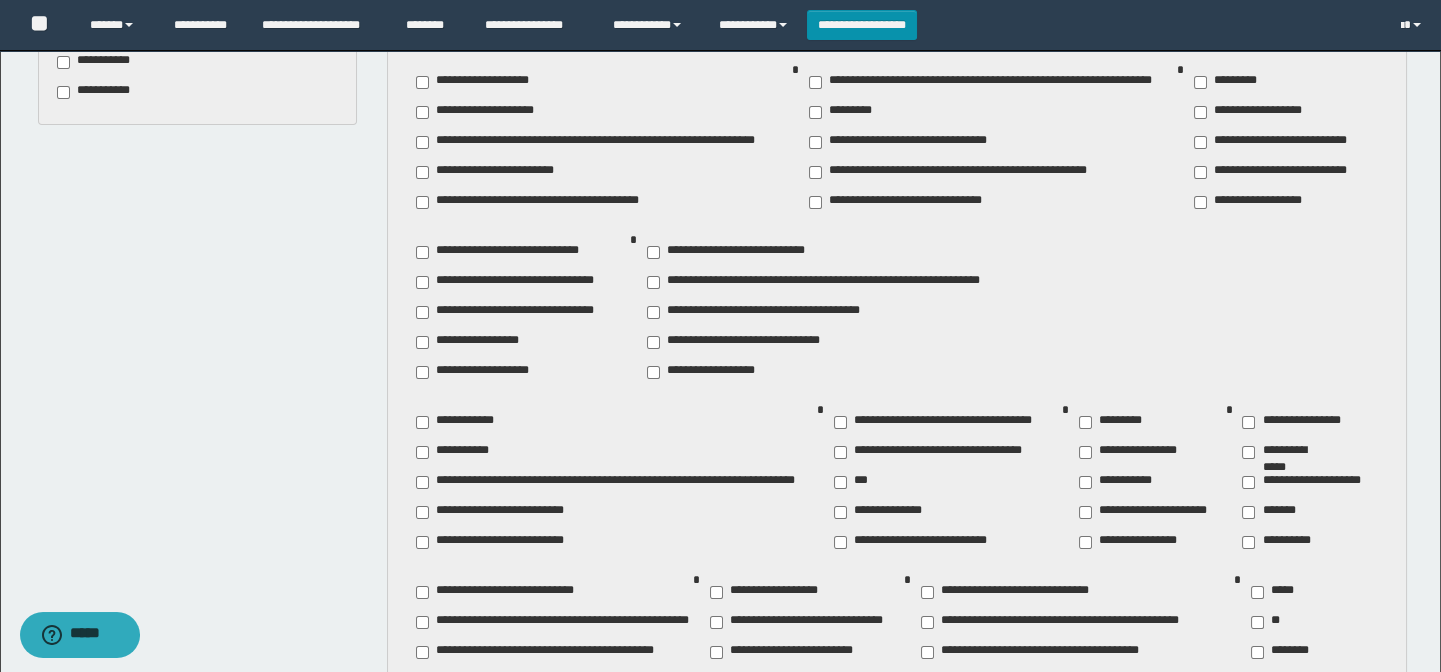 click on "**********" at bounding box center [1288, 452] 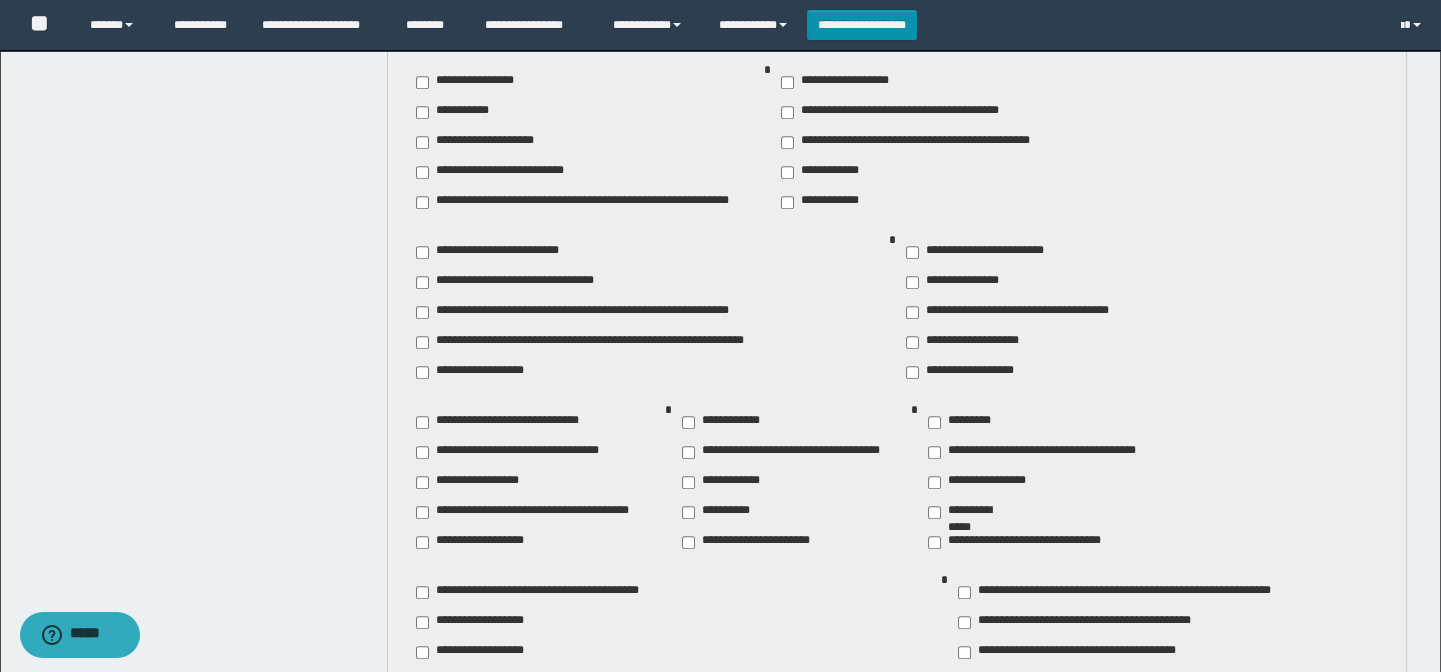 scroll, scrollTop: 2181, scrollLeft: 0, axis: vertical 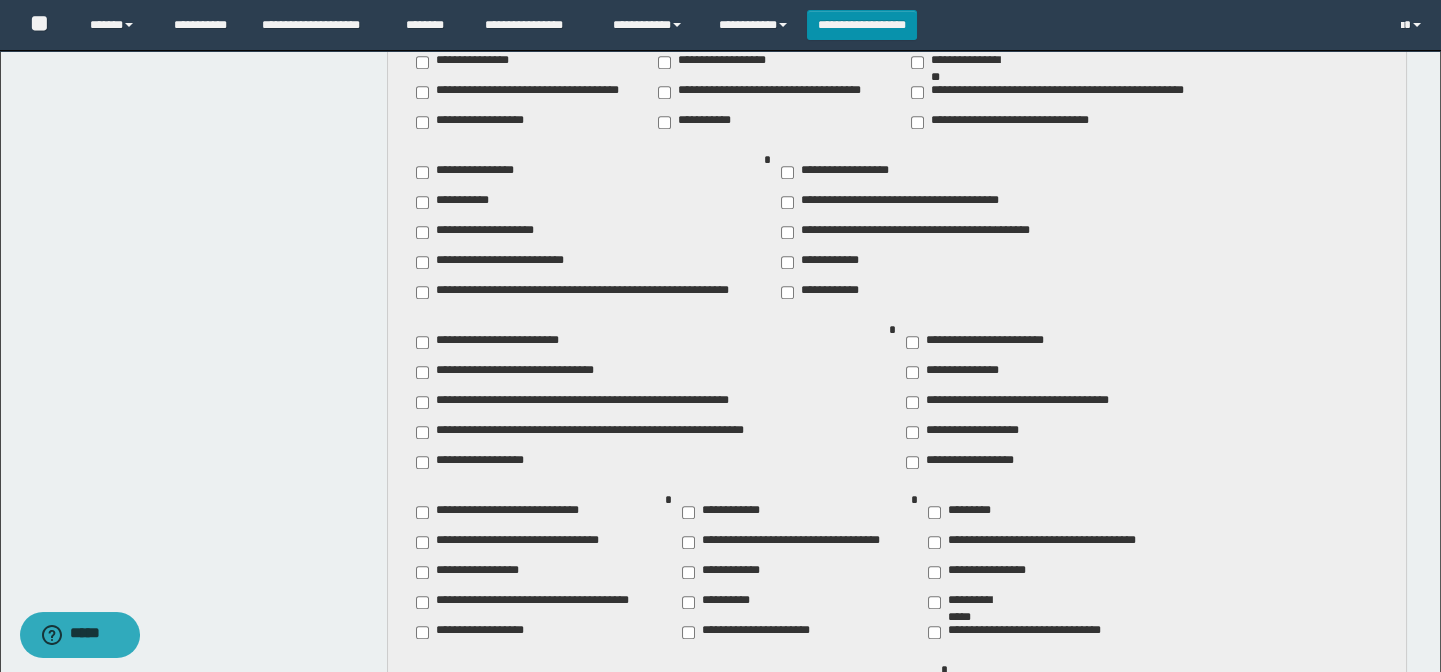 click on "**********" at bounding box center [843, 172] 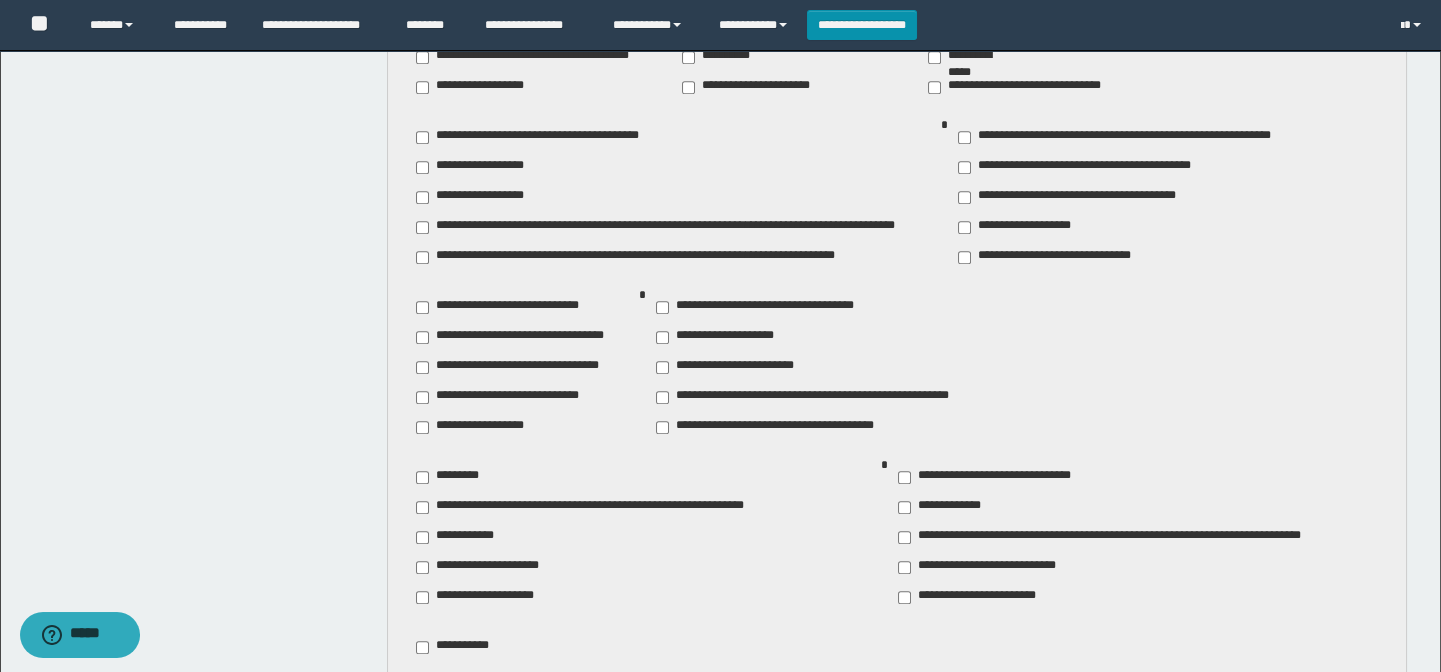 scroll, scrollTop: 2727, scrollLeft: 0, axis: vertical 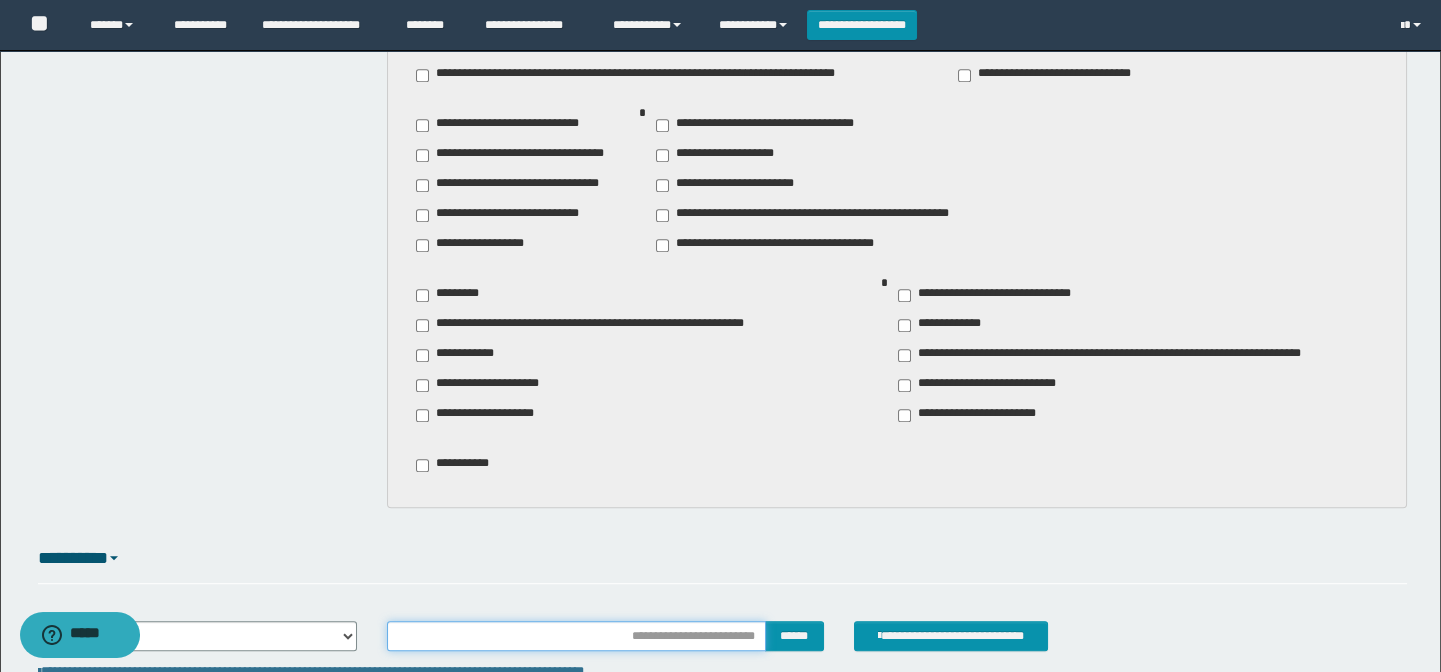 click at bounding box center (576, 636) 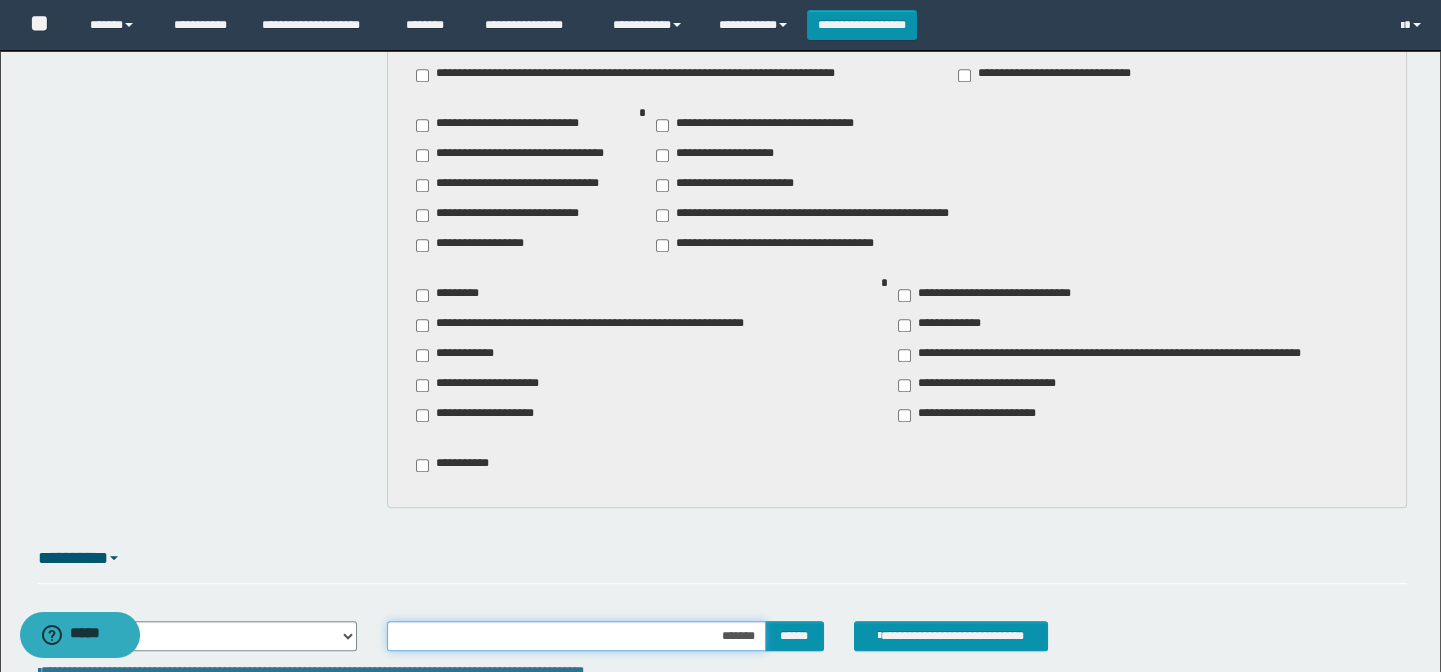 type on "********" 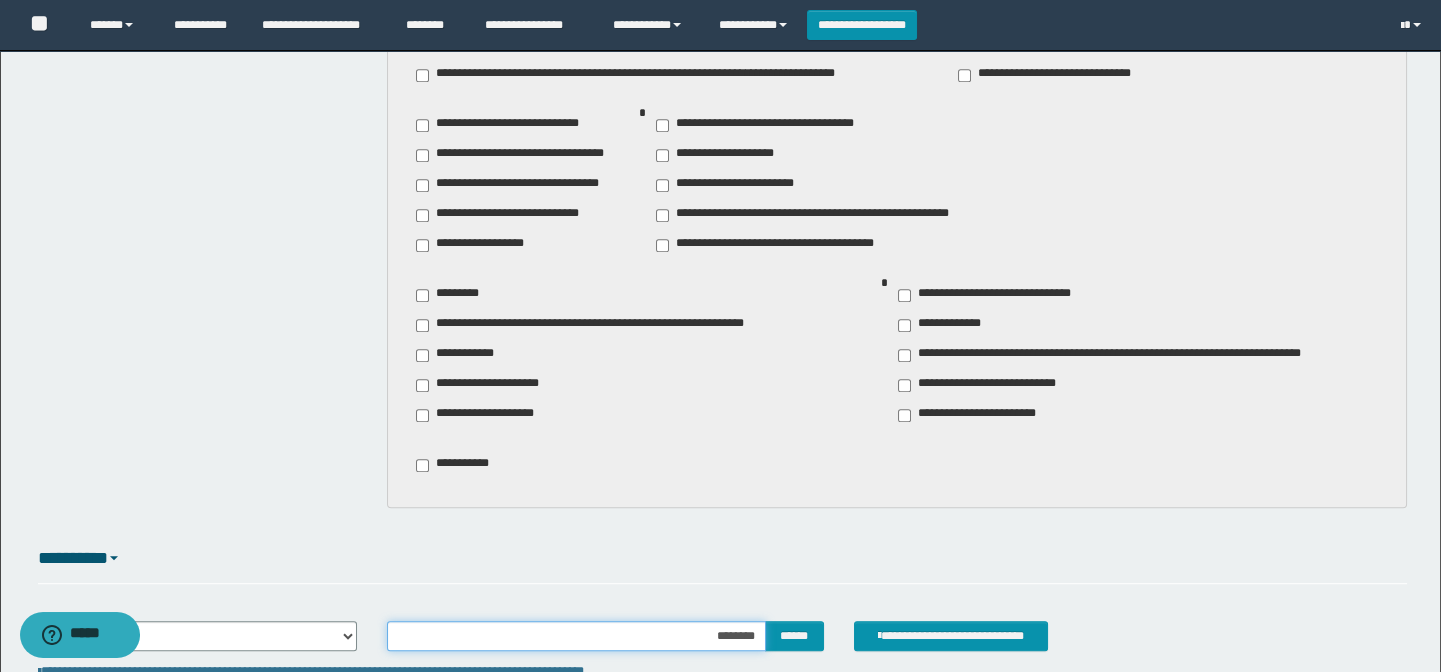 type 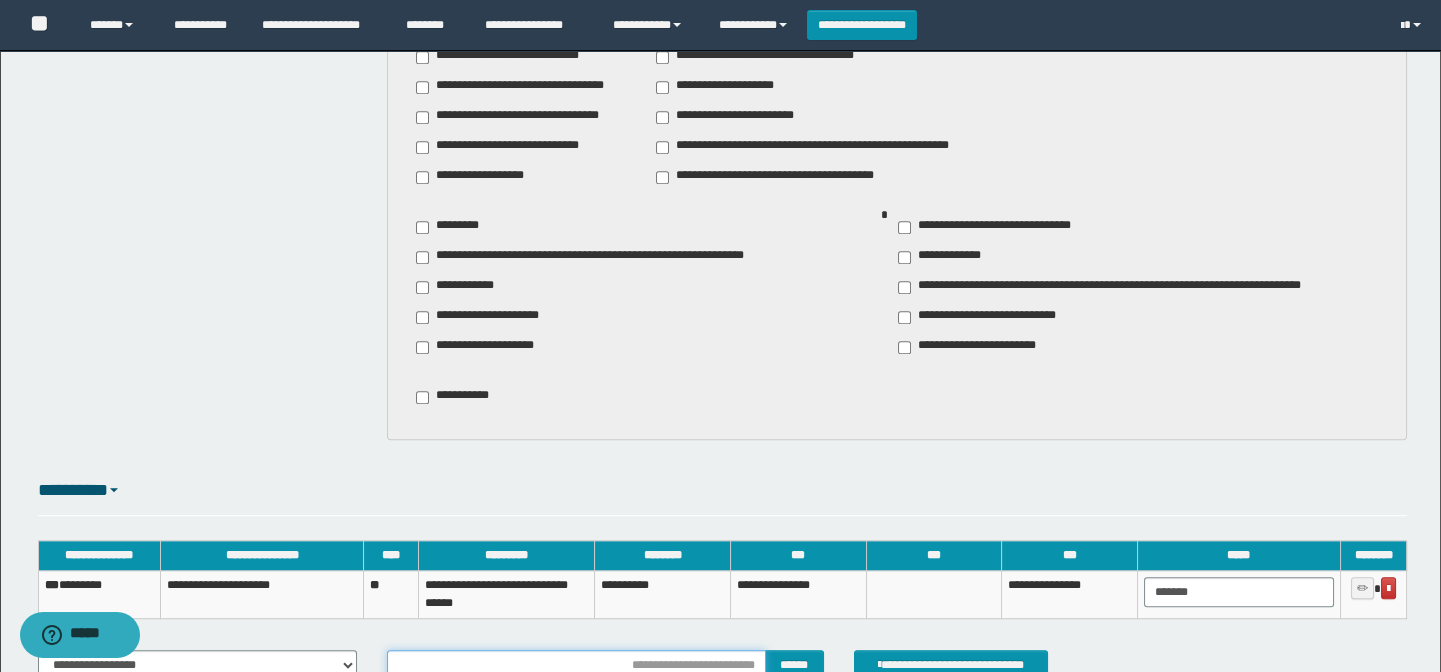 scroll, scrollTop: 2979, scrollLeft: 0, axis: vertical 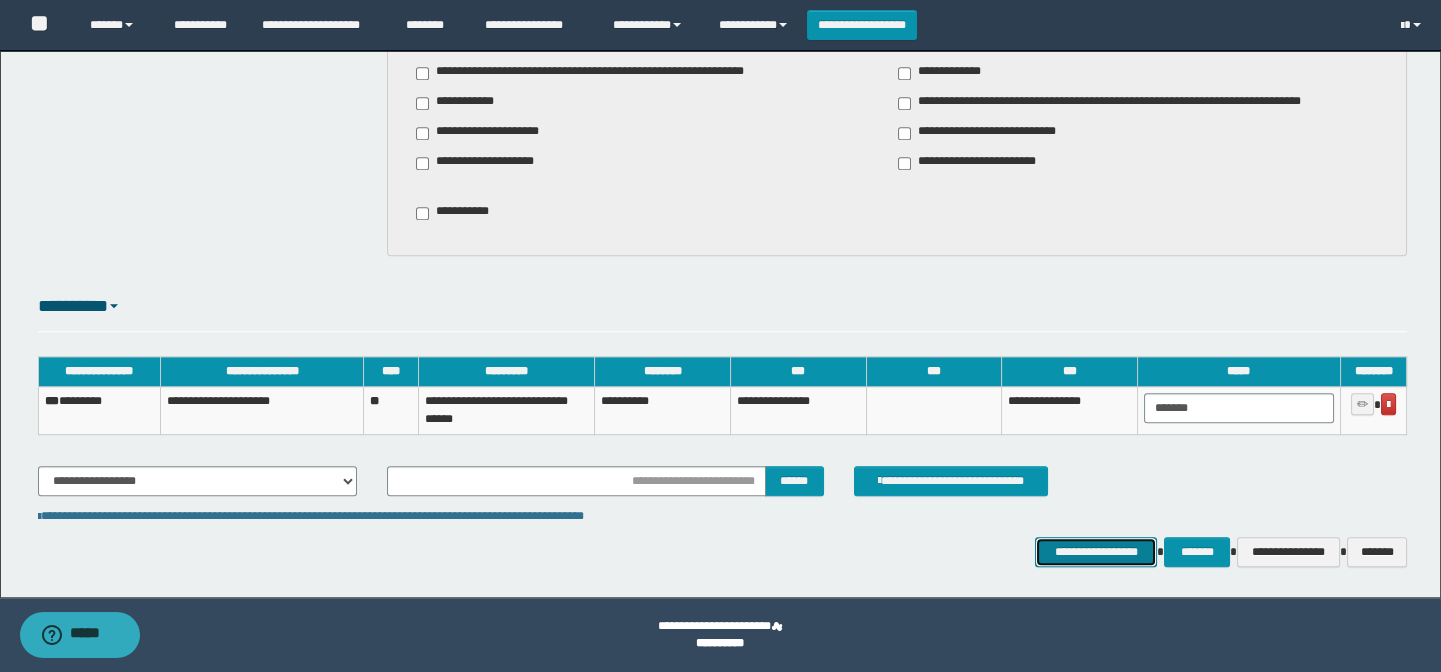 click on "**********" at bounding box center [1096, 552] 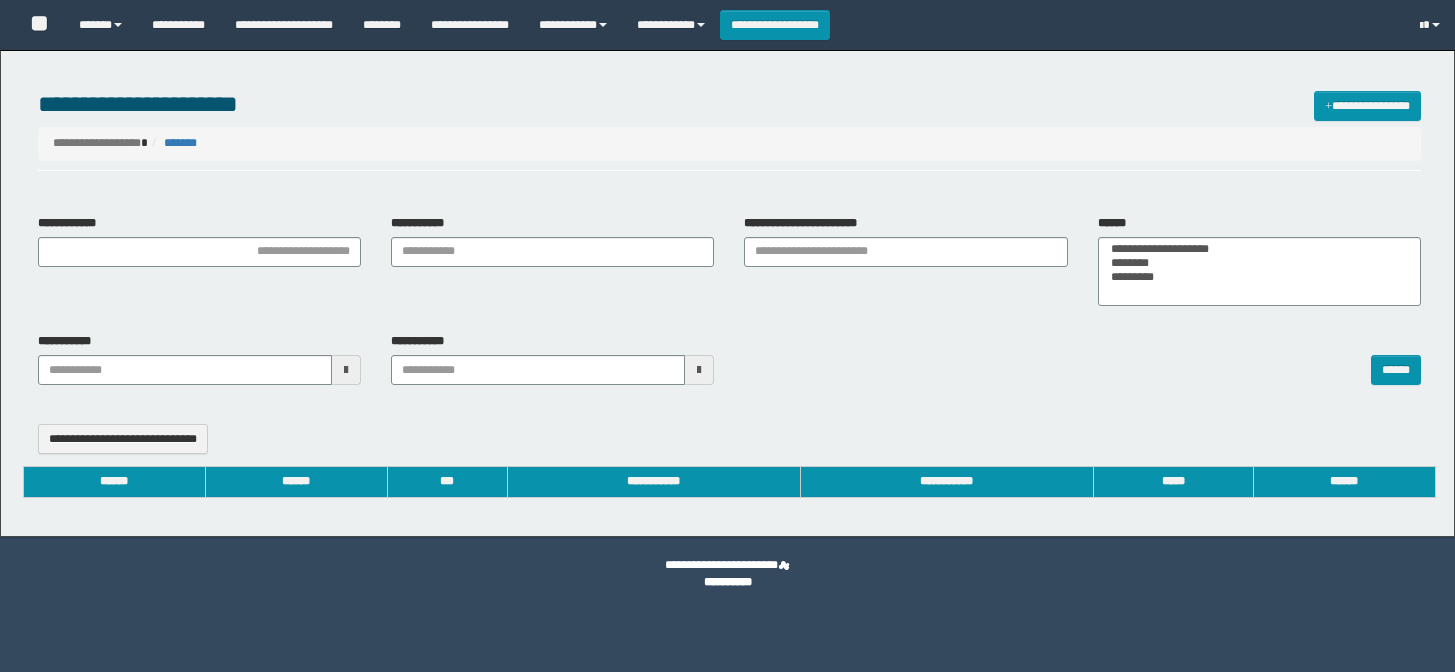 select 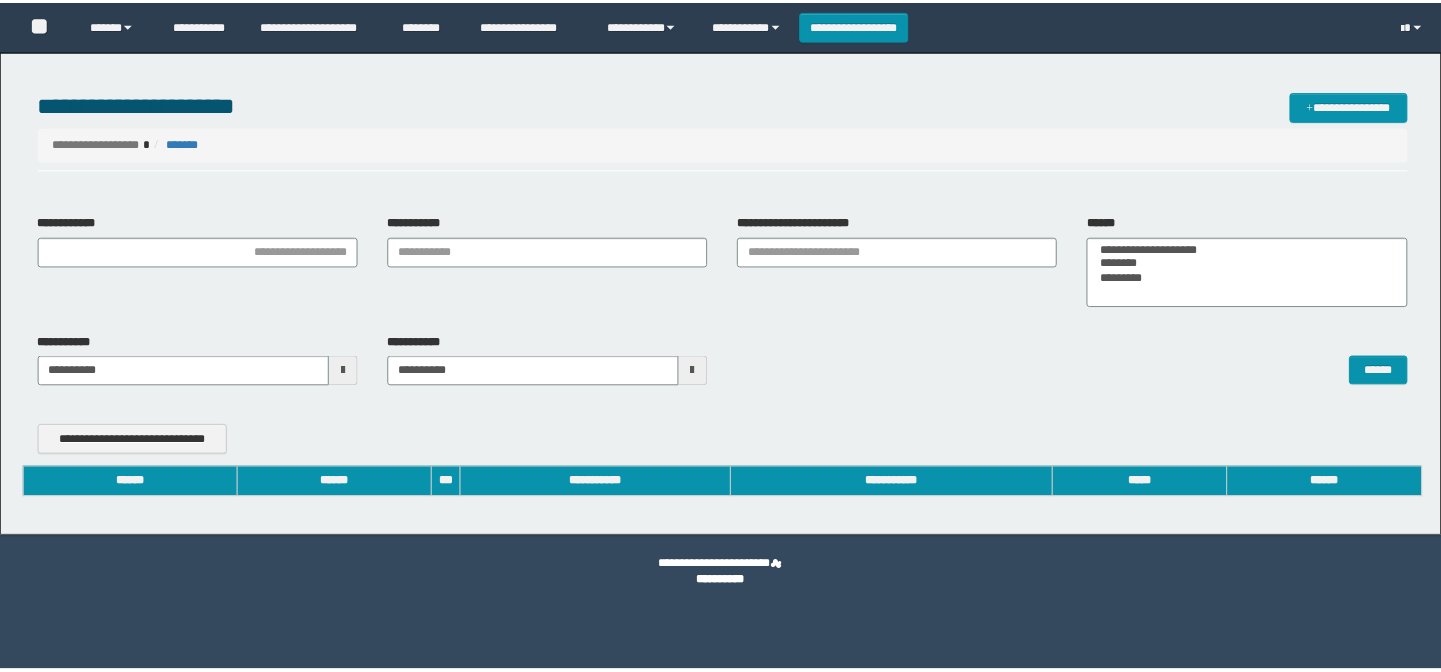 scroll, scrollTop: 0, scrollLeft: 0, axis: both 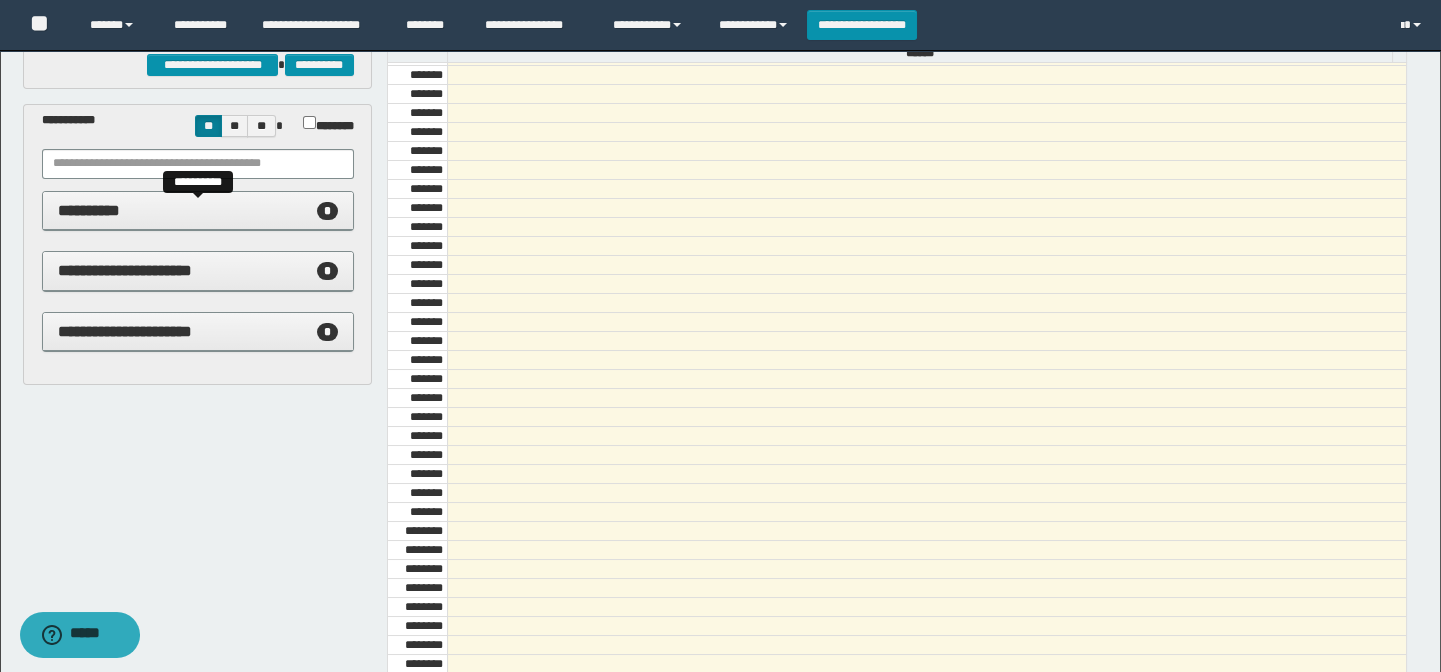 drag, startPoint x: 116, startPoint y: 215, endPoint x: 0, endPoint y: 280, distance: 132.96992 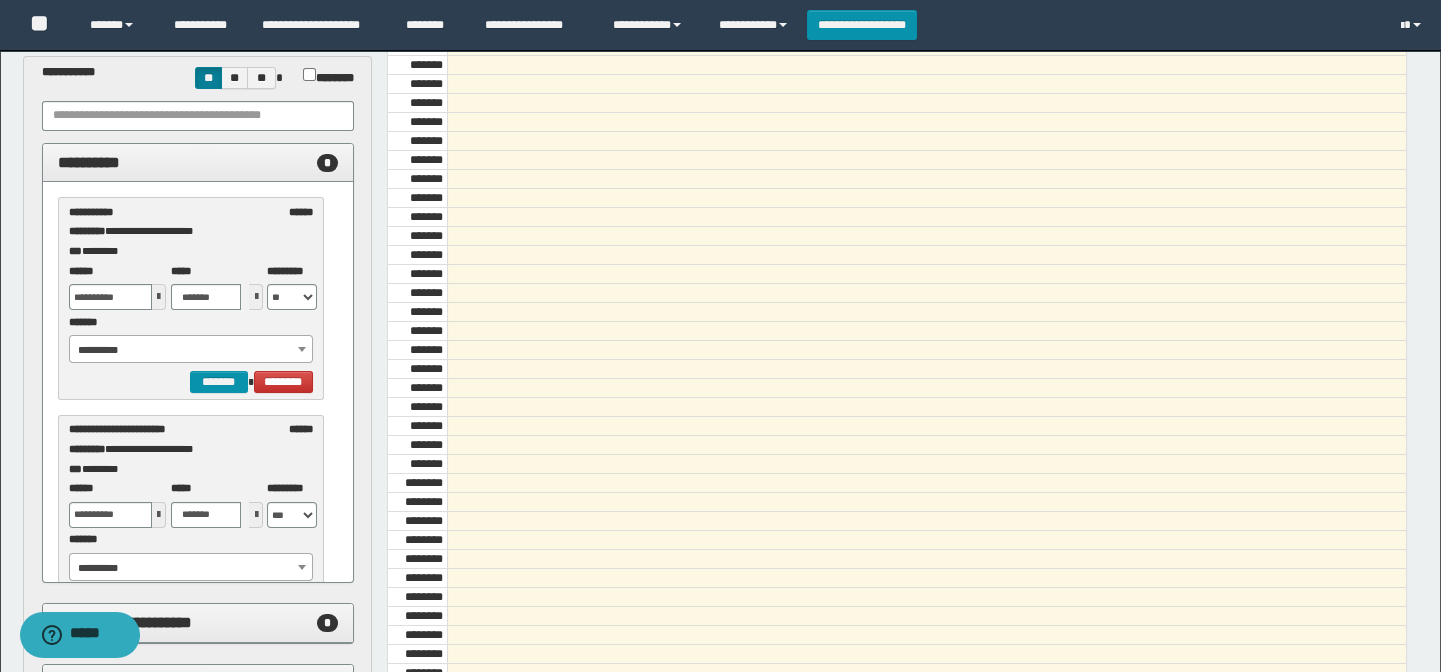 scroll, scrollTop: 181, scrollLeft: 0, axis: vertical 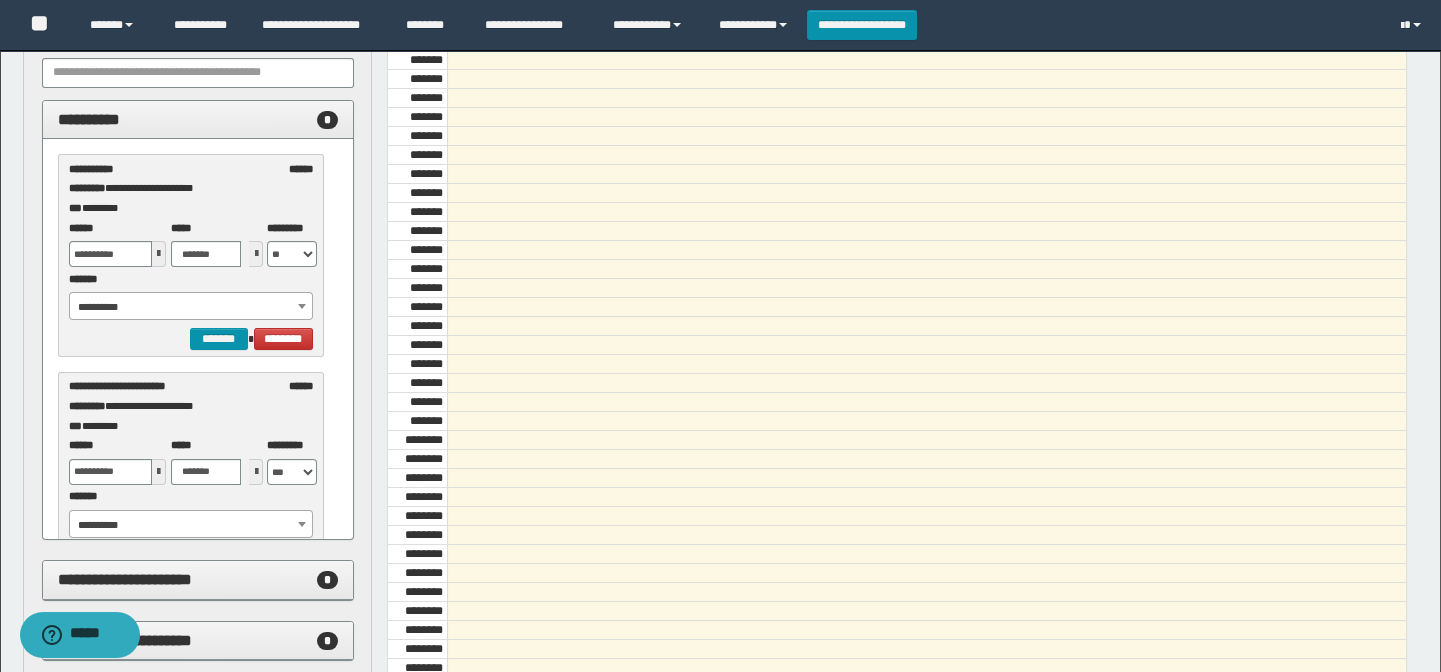 click on "**********" at bounding box center [191, 307] 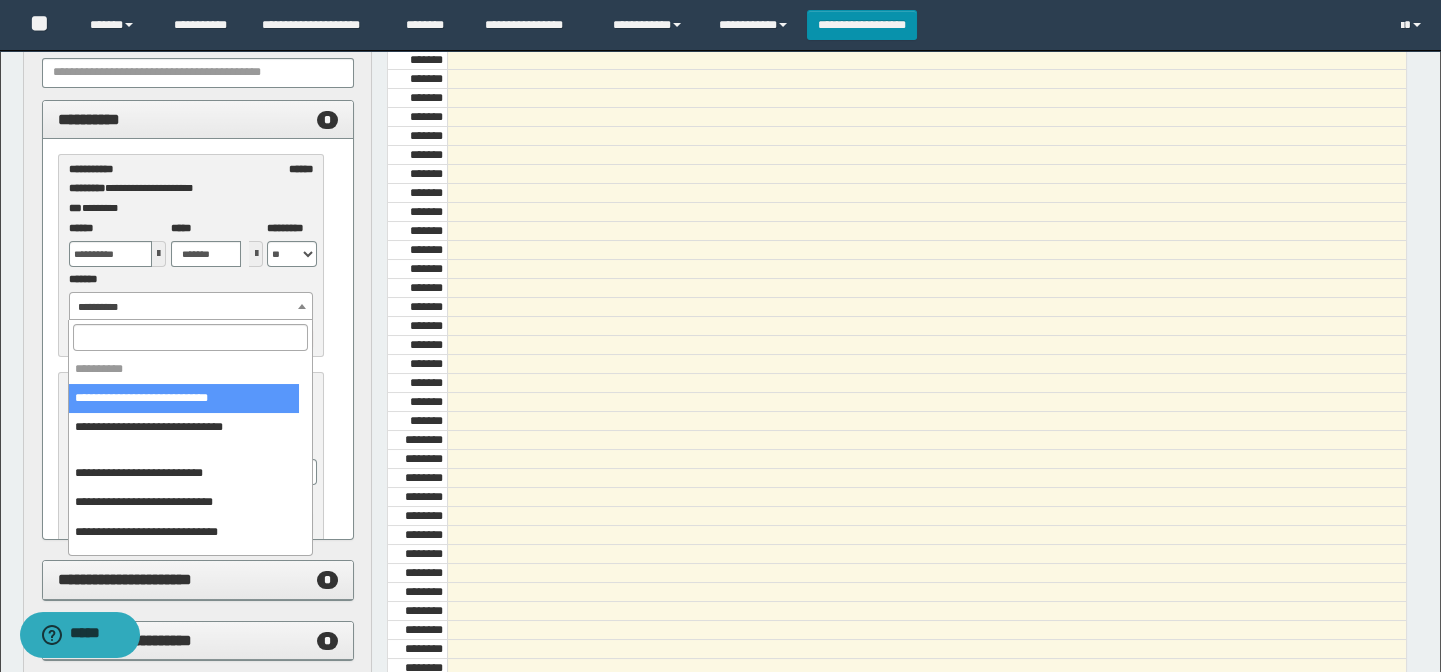 select on "******" 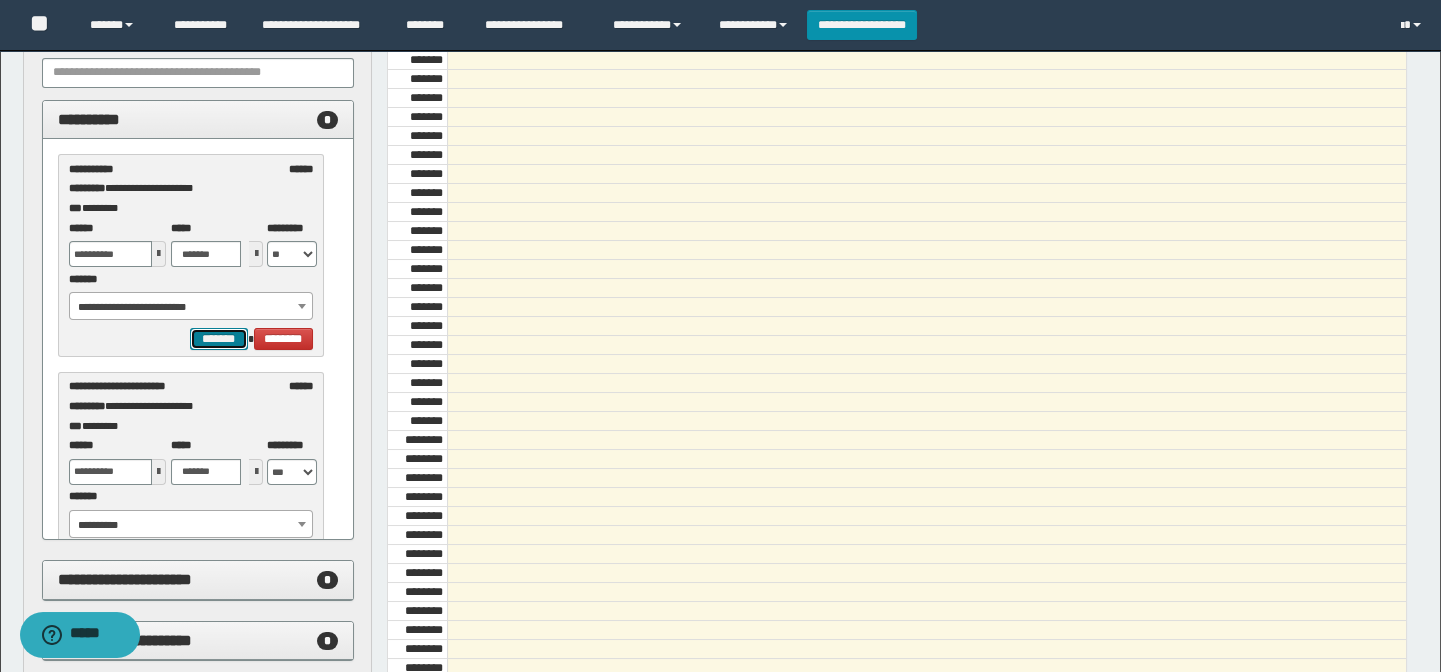 click on "*******" at bounding box center (218, 339) 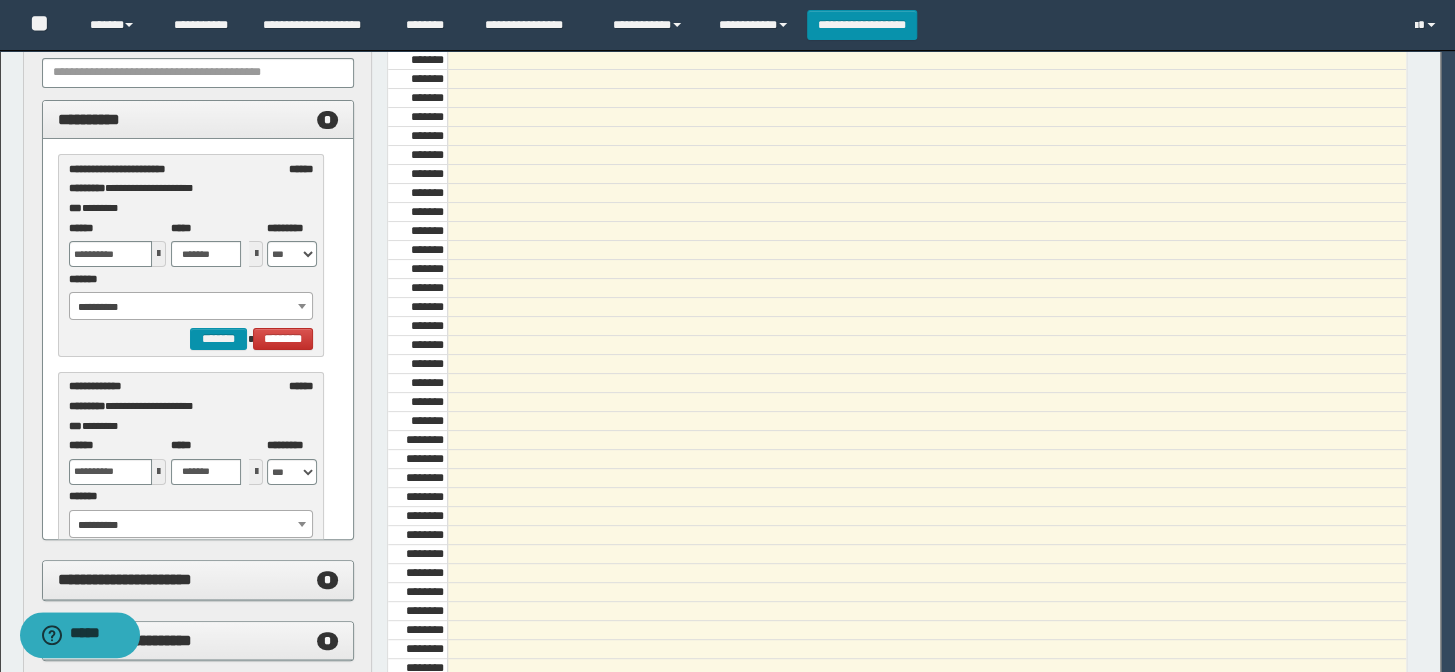 select on "******" 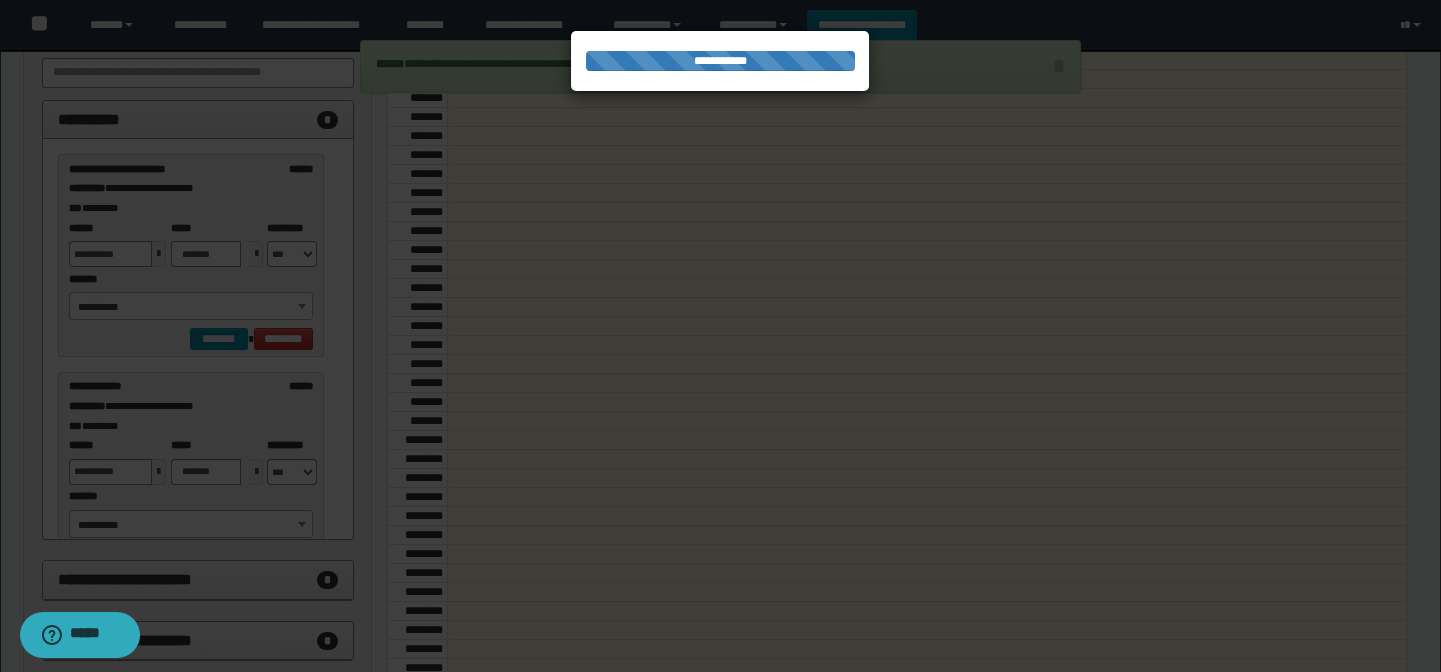 click at bounding box center [720, 336] 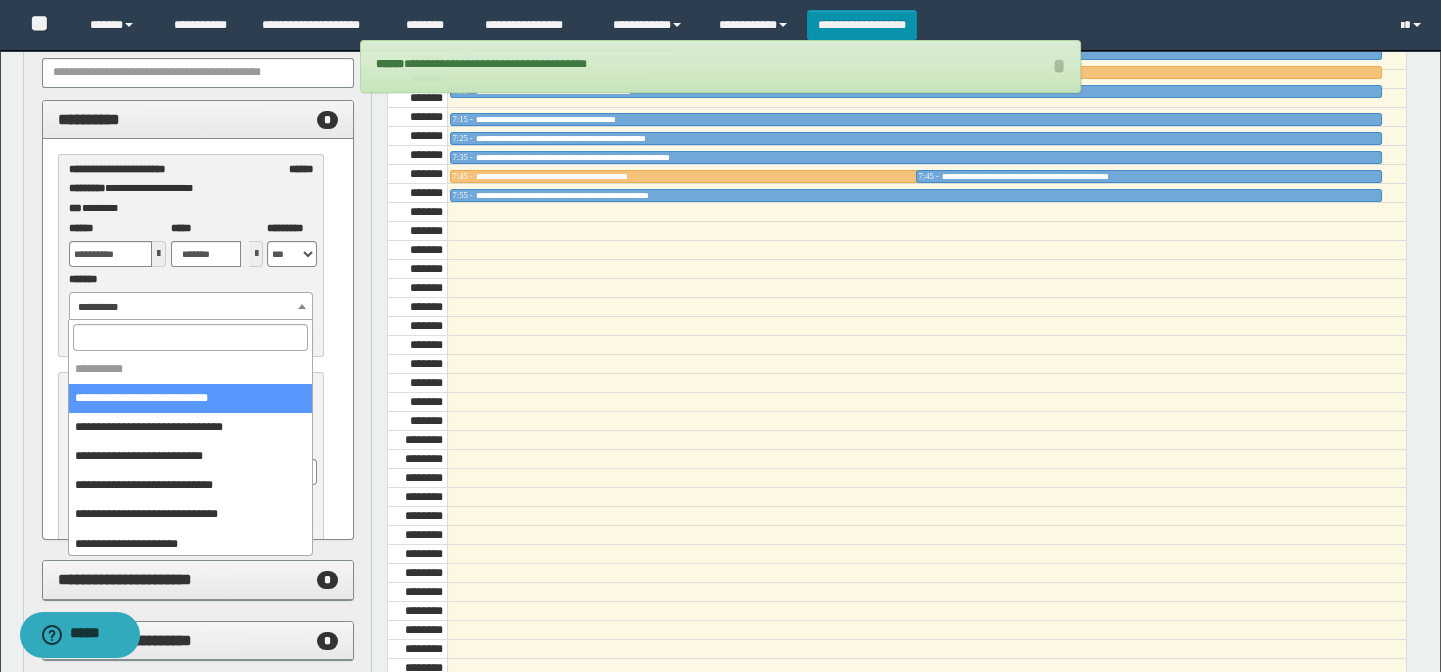 click on "**********" at bounding box center [191, 307] 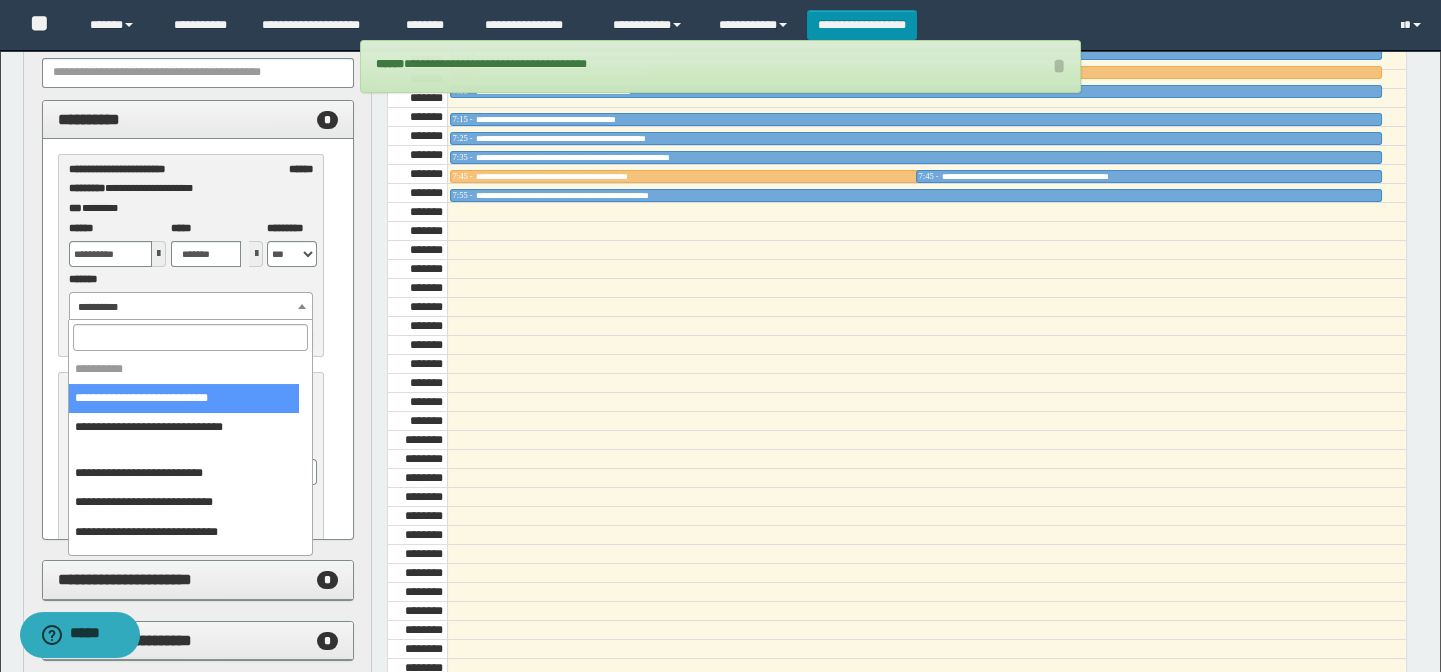 select on "******" 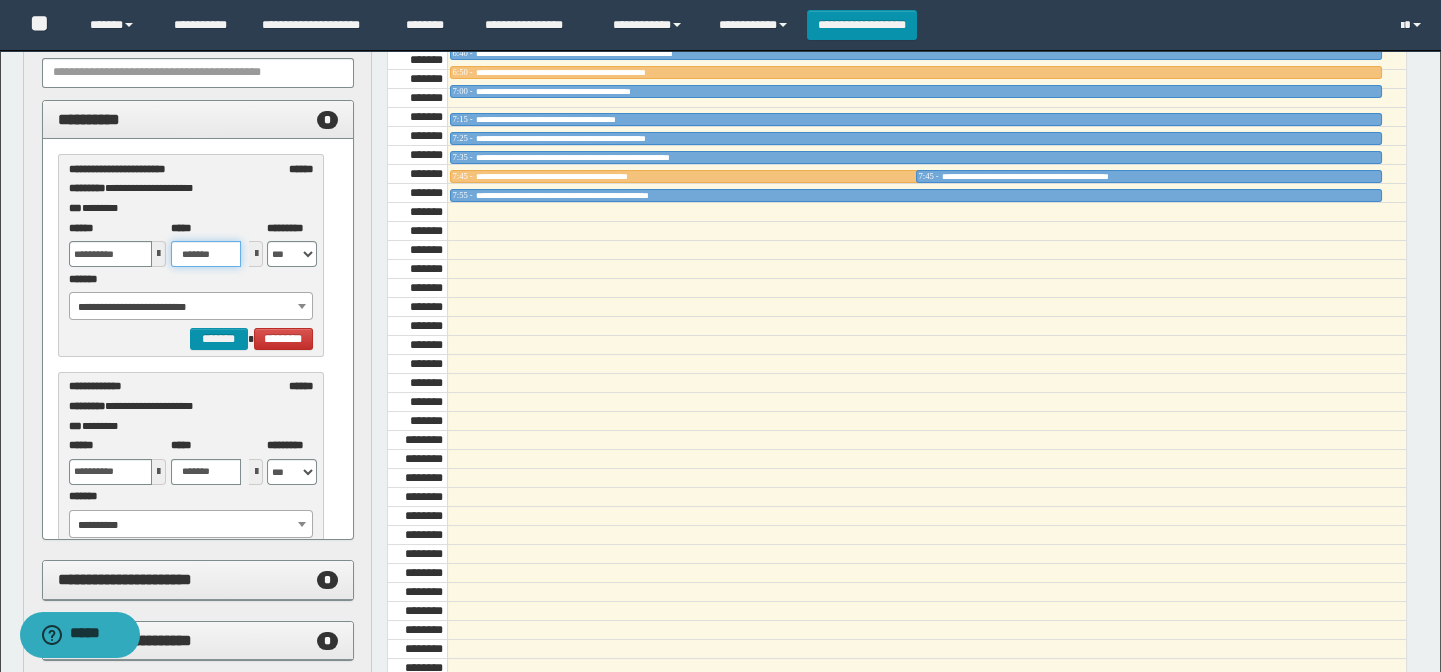 click on "*******" at bounding box center (206, 254) 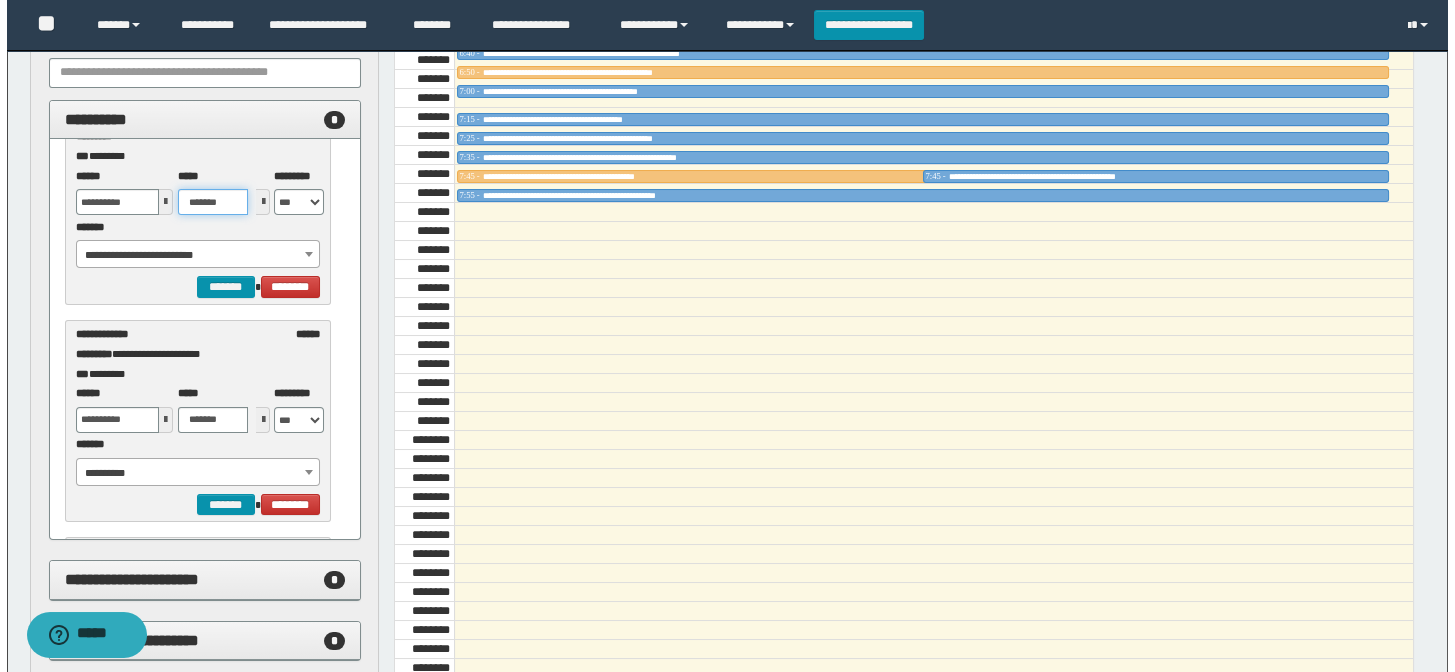 scroll, scrollTop: 90, scrollLeft: 0, axis: vertical 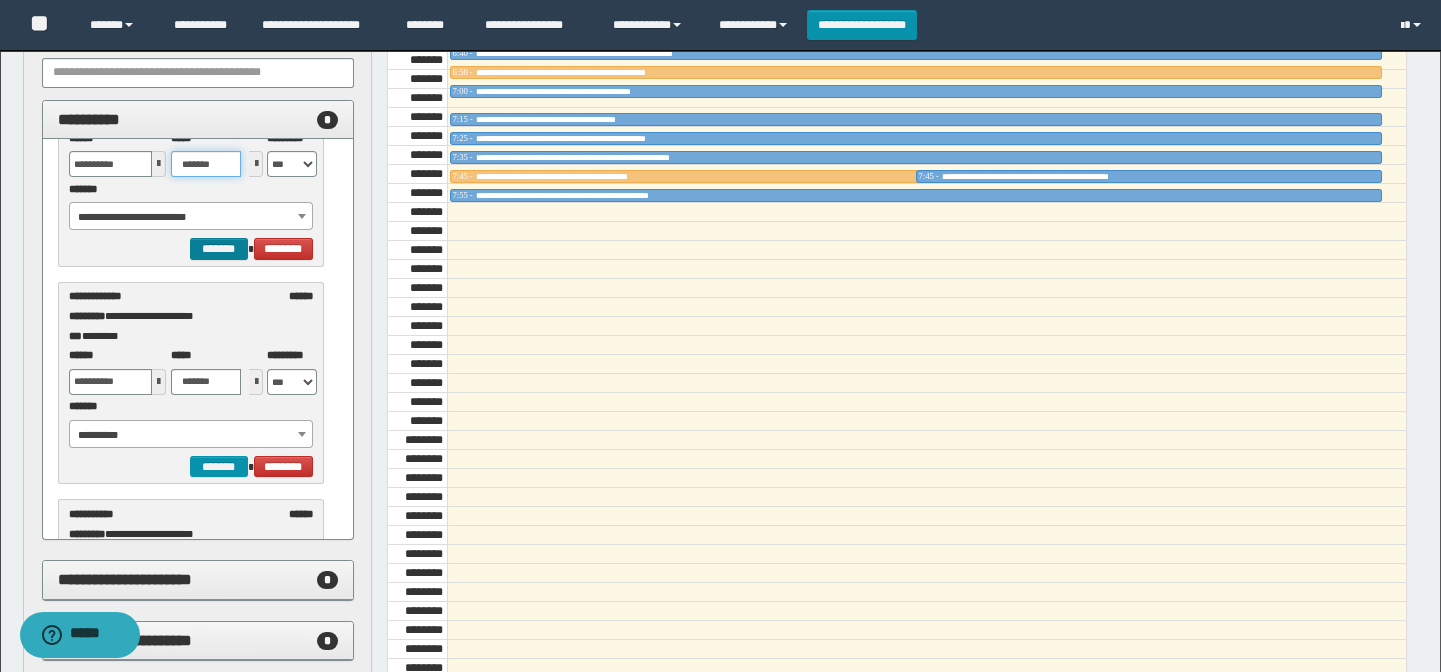 type on "*******" 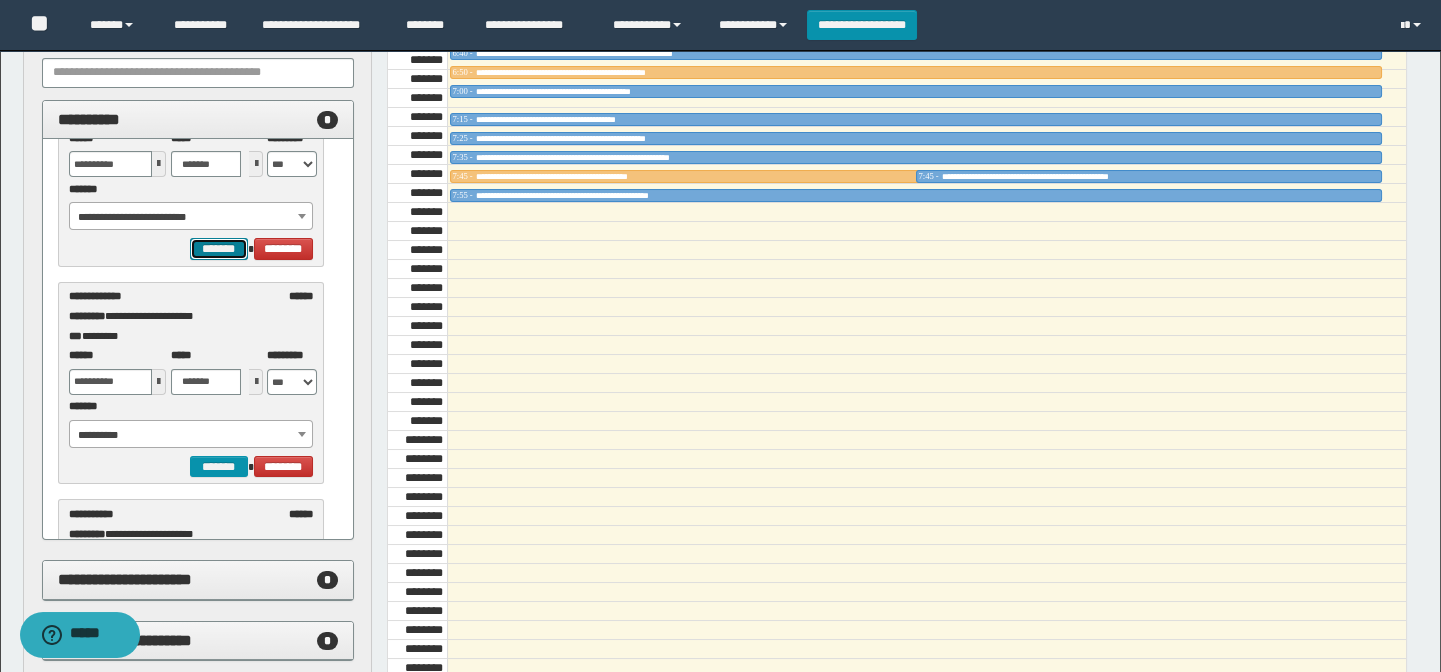 click on "*******" at bounding box center (218, 249) 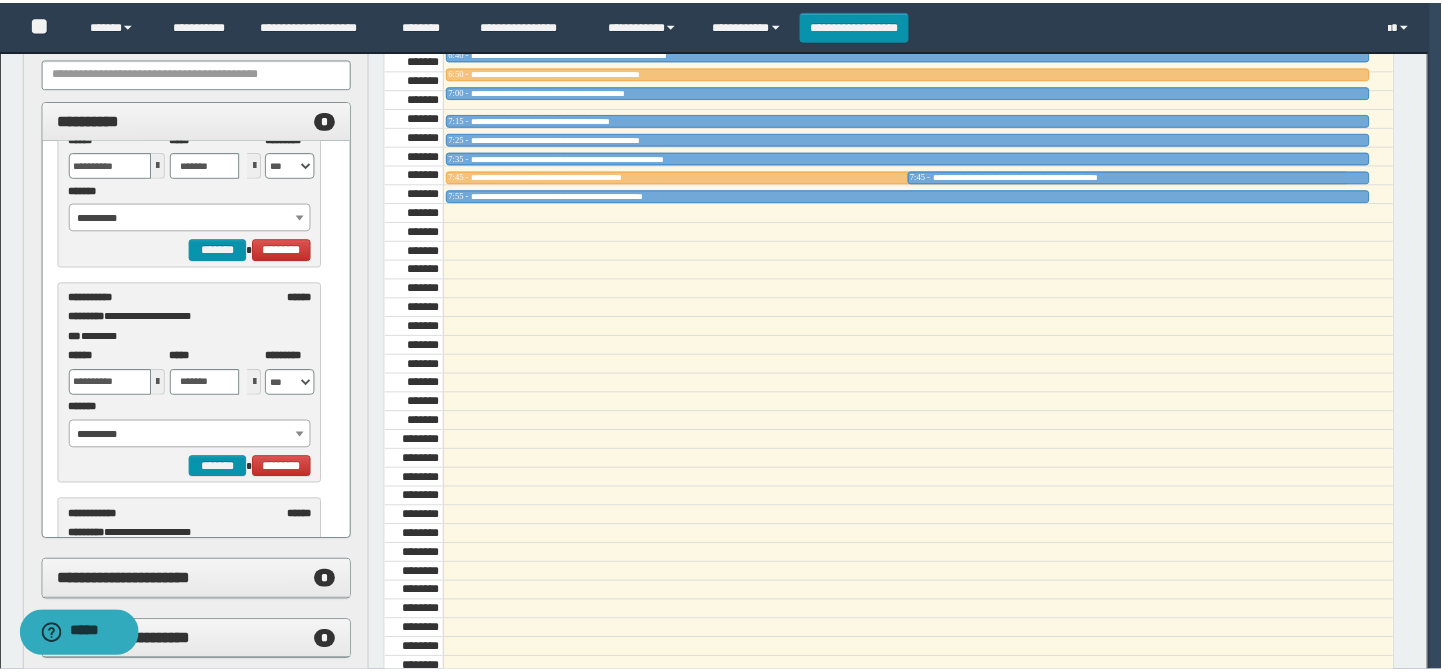 scroll, scrollTop: 0, scrollLeft: 0, axis: both 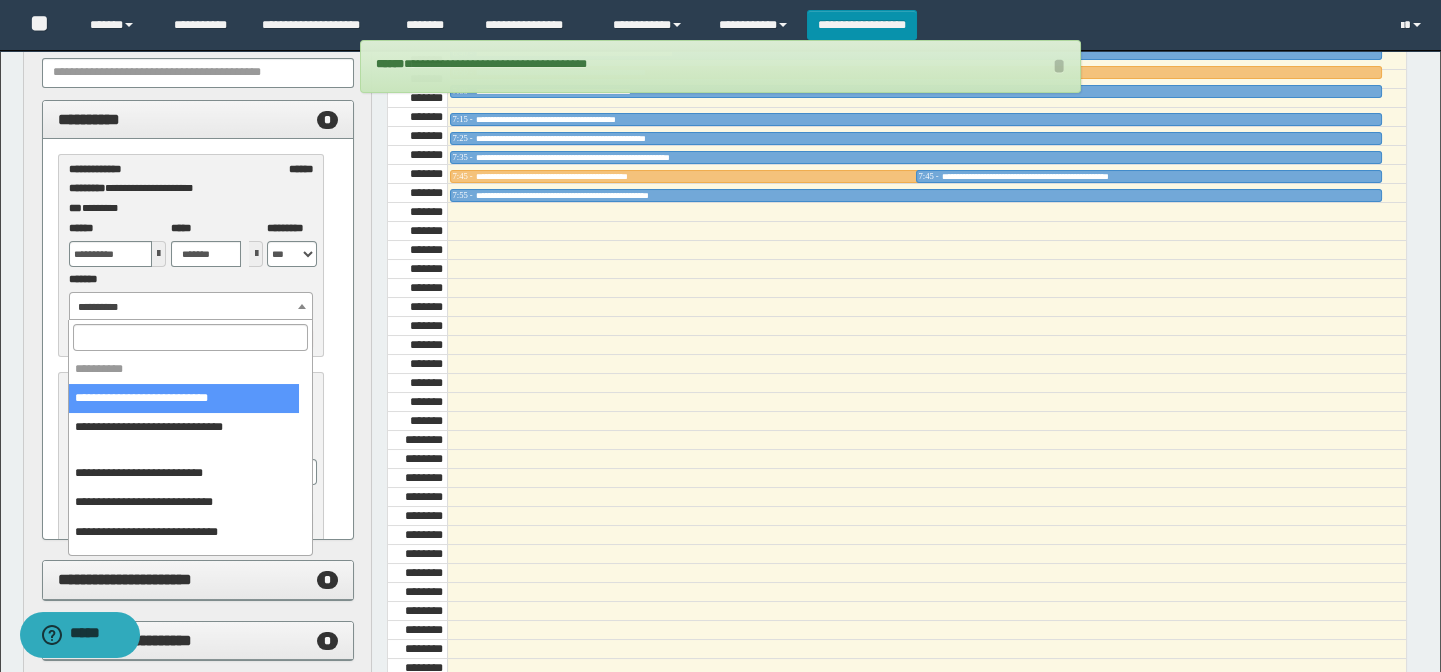 click on "**********" at bounding box center [191, 307] 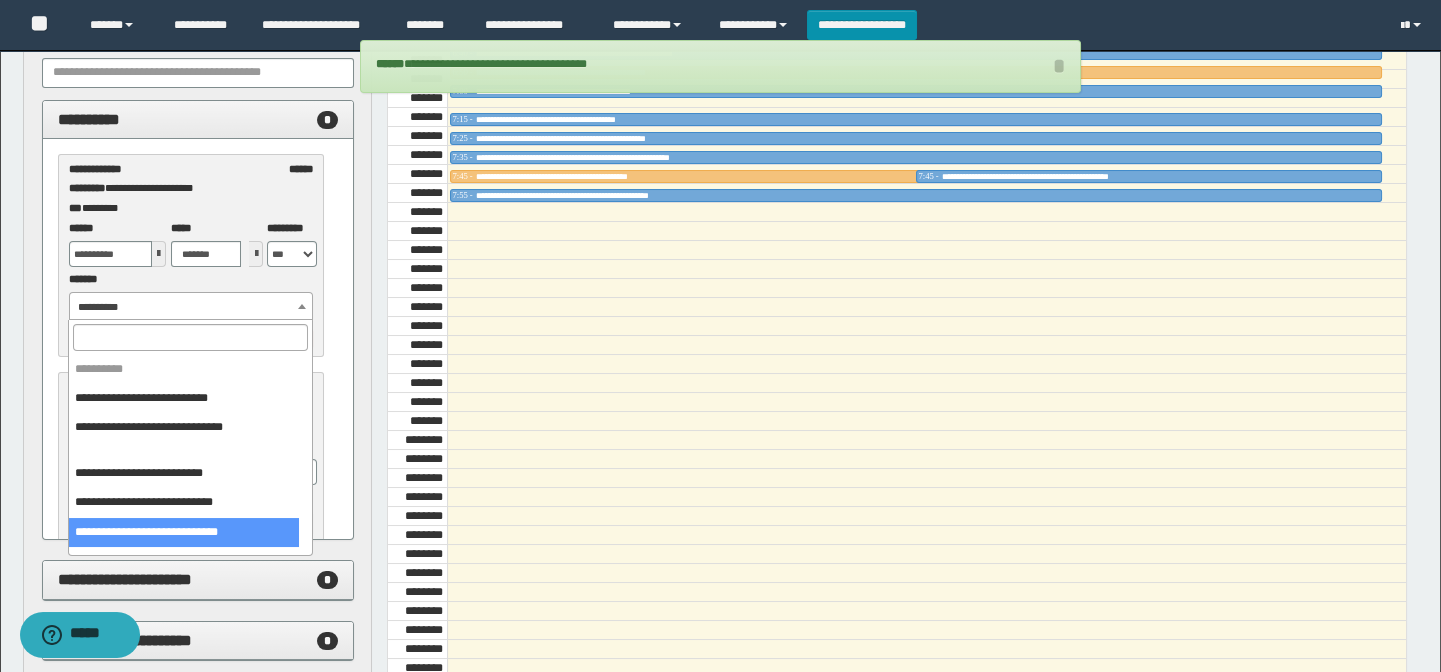 select on "******" 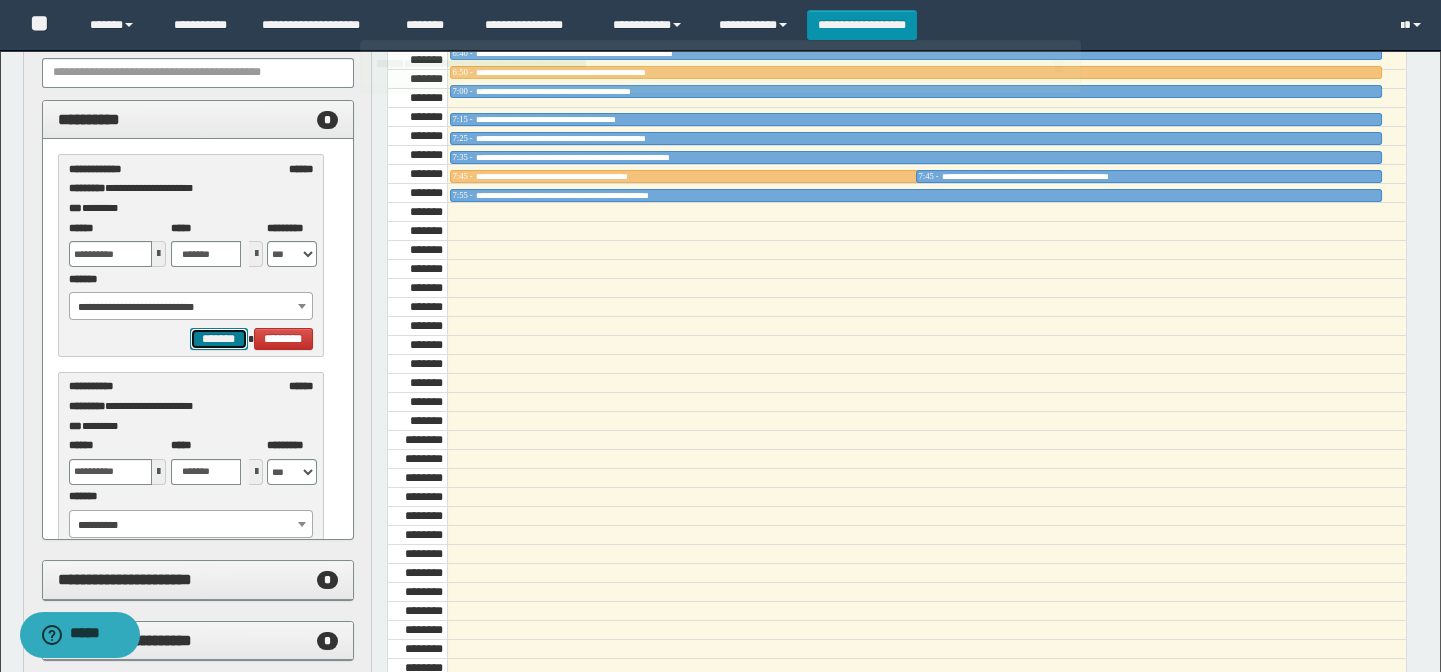 click on "*******" at bounding box center [218, 339] 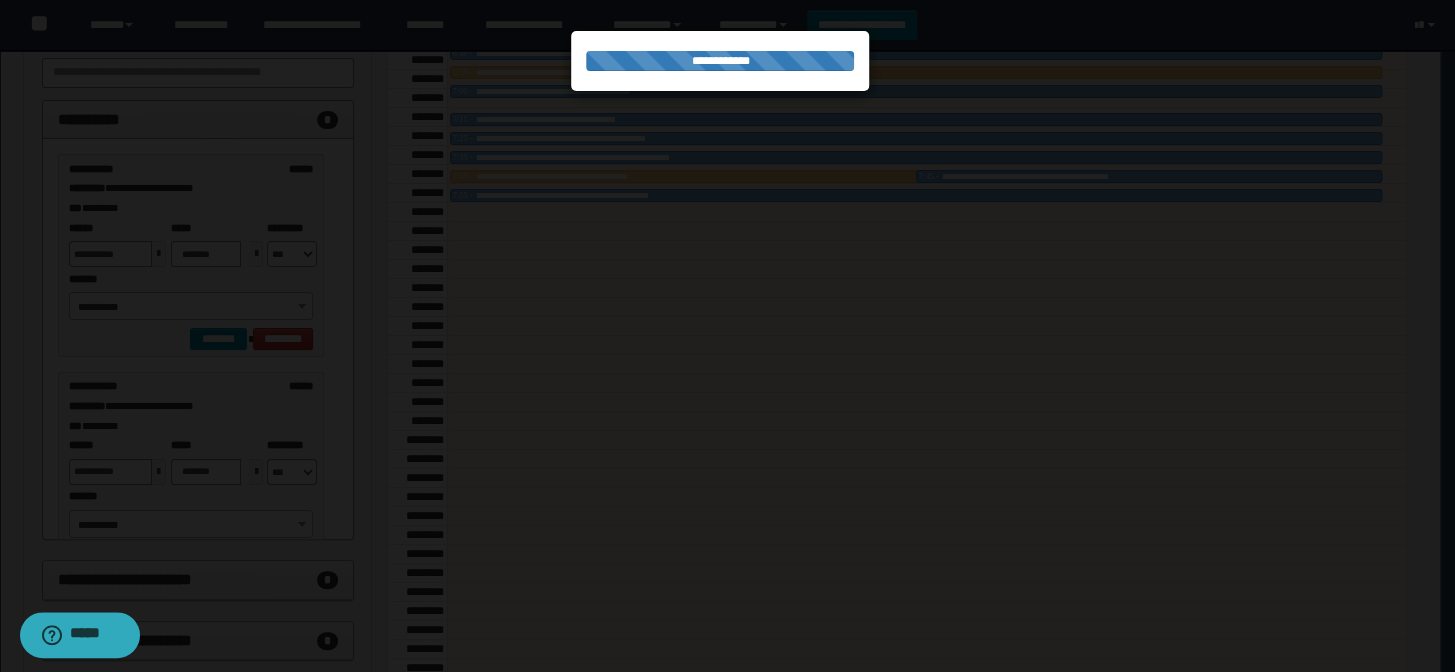 select on "******" 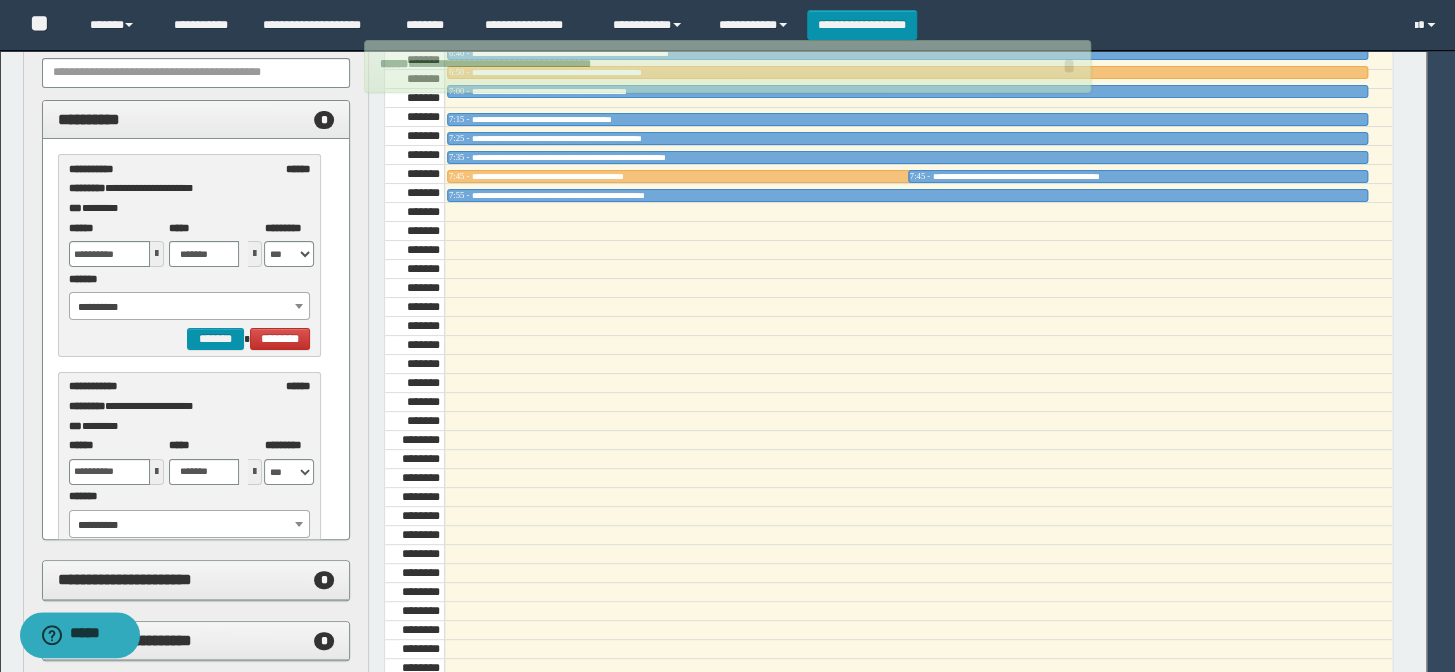 click at bounding box center (7, 336) 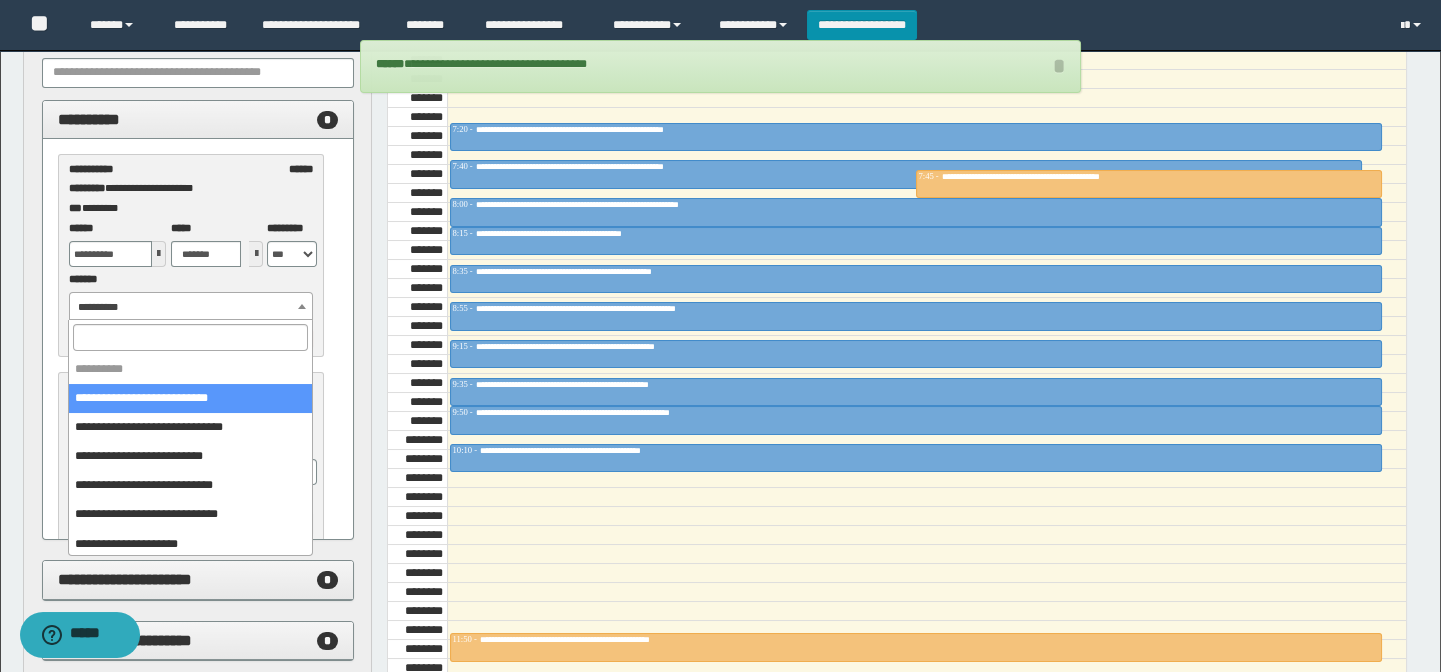 click on "**********" at bounding box center (191, 307) 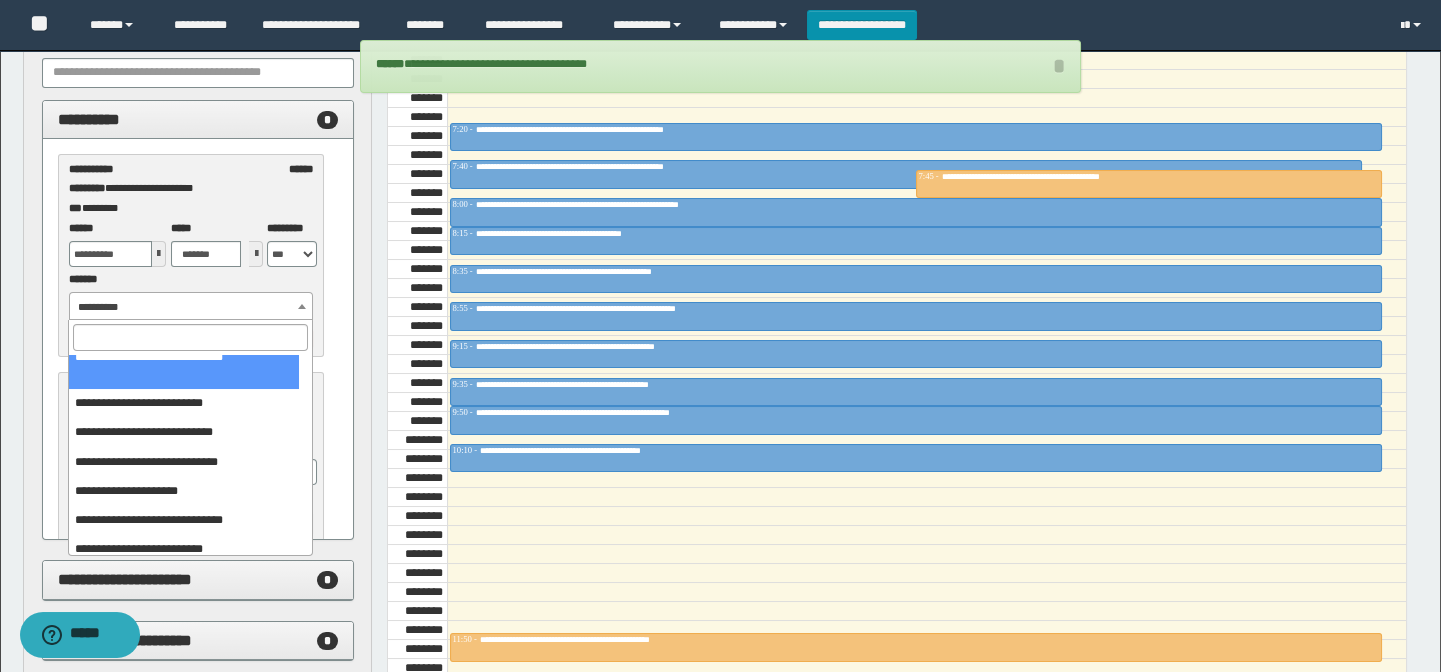 scroll, scrollTop: 137, scrollLeft: 0, axis: vertical 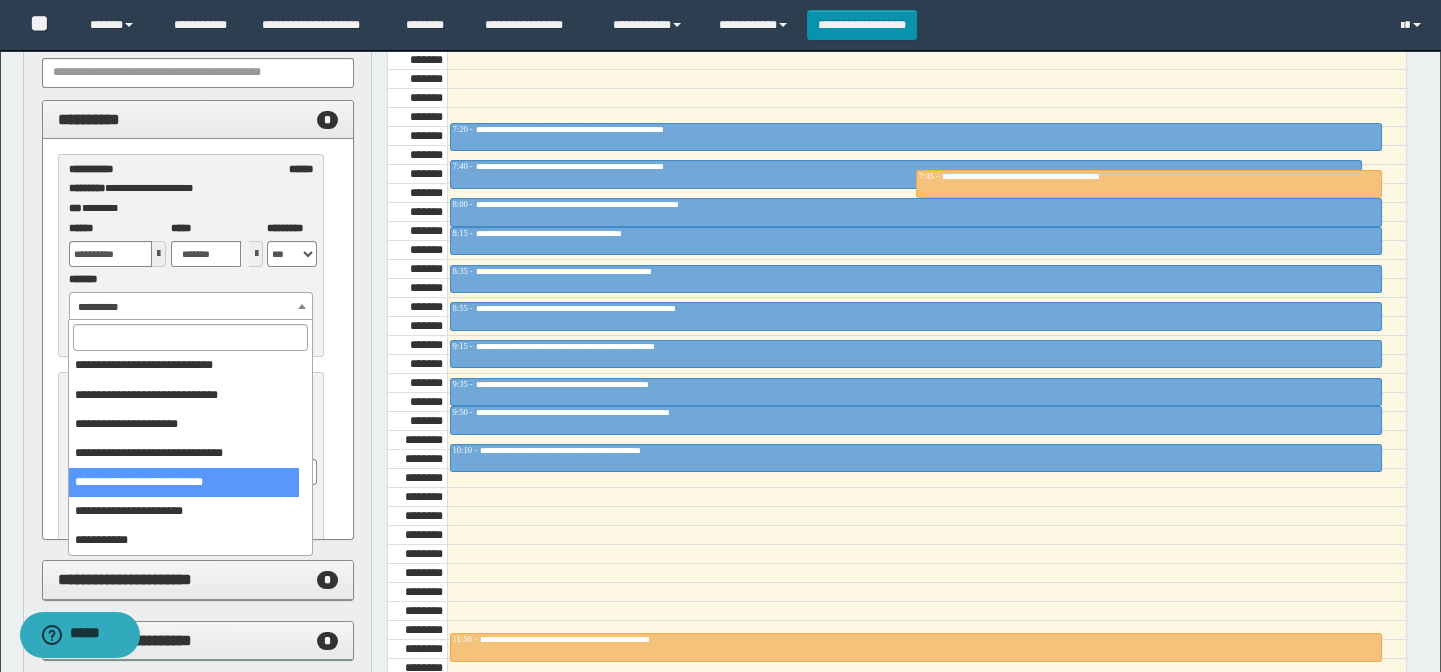 select on "******" 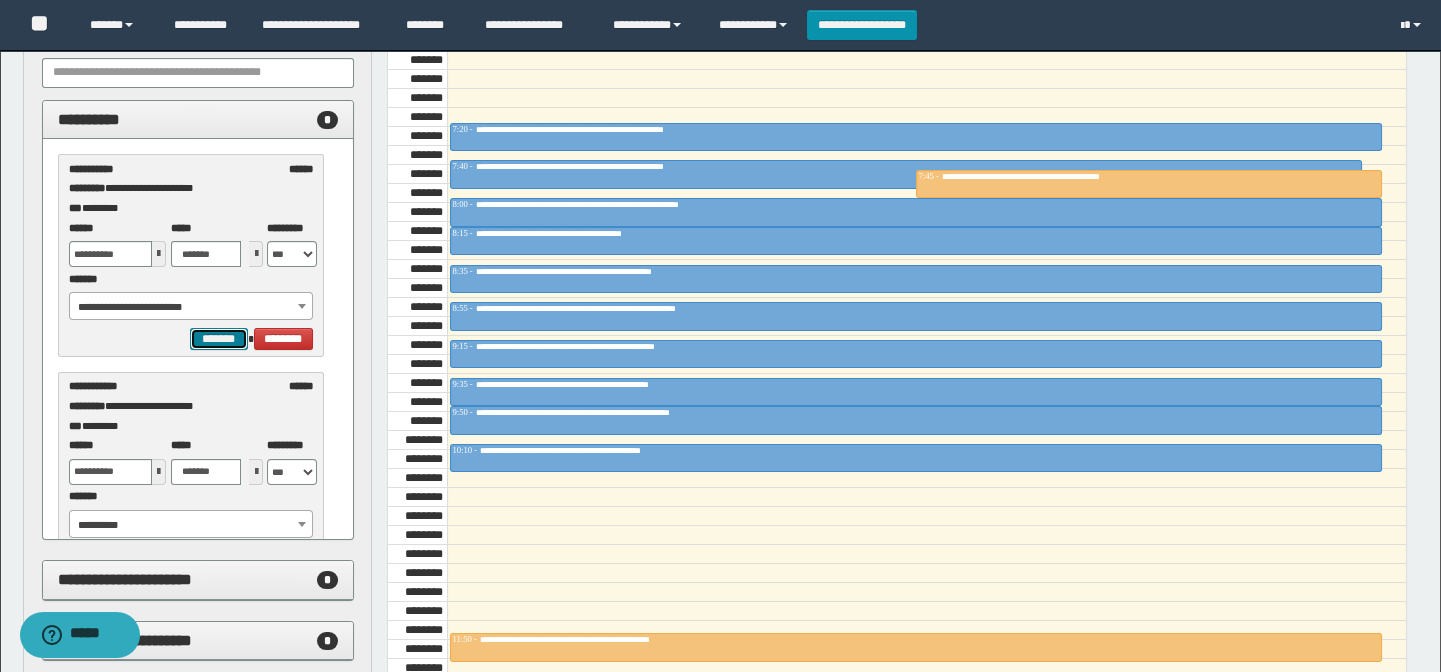 click on "*******" at bounding box center (218, 339) 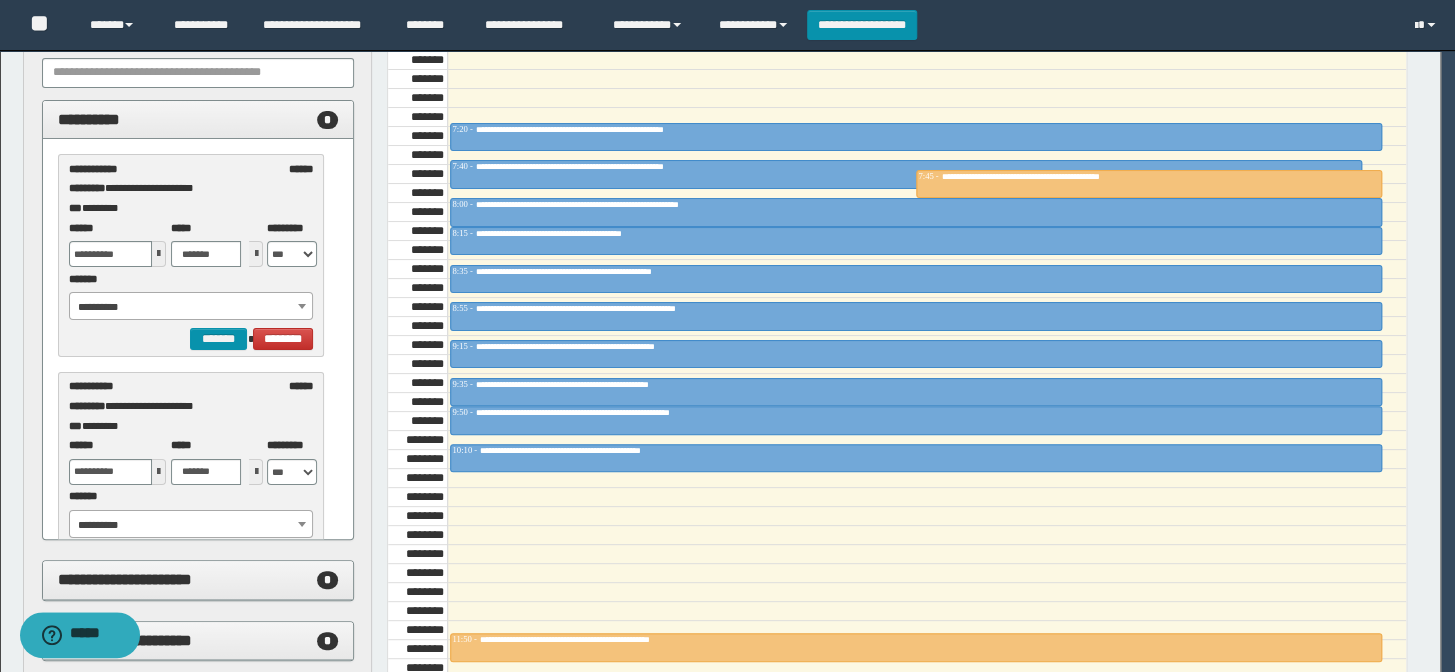 select on "******" 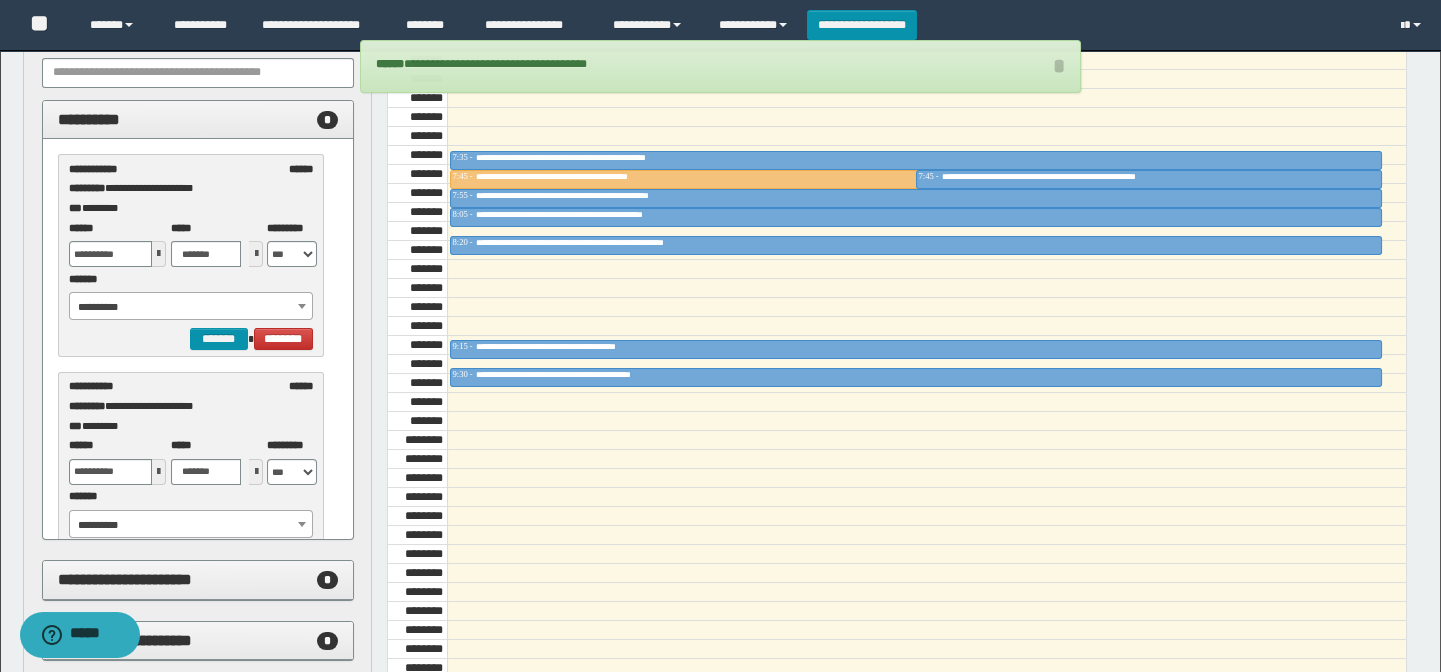 click on "**********" at bounding box center [191, 307] 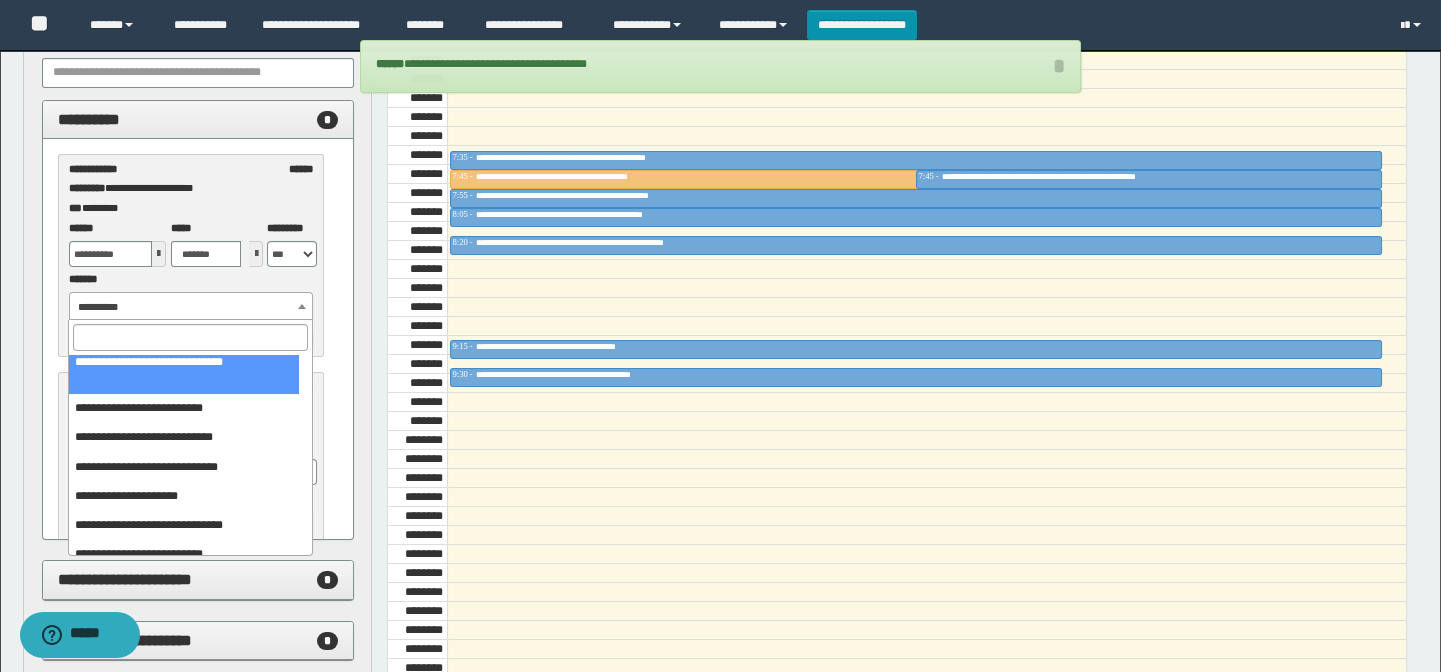 scroll, scrollTop: 137, scrollLeft: 0, axis: vertical 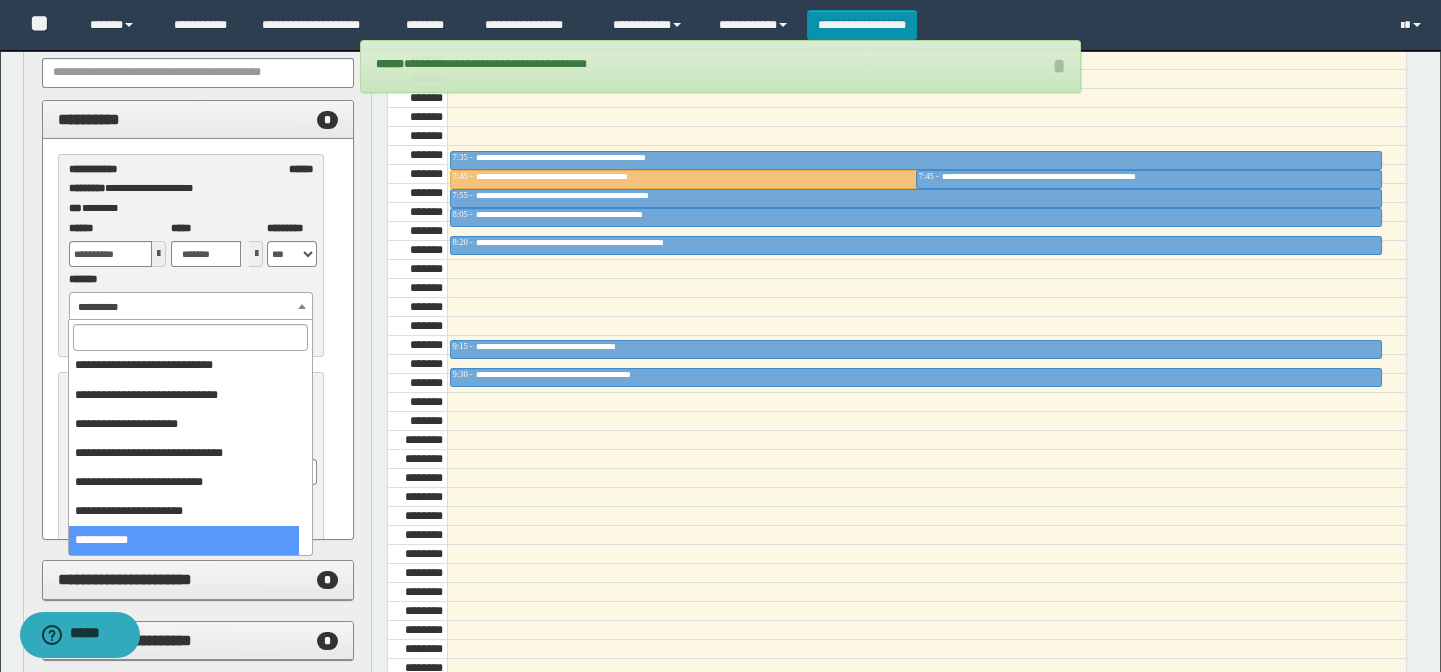 select on "******" 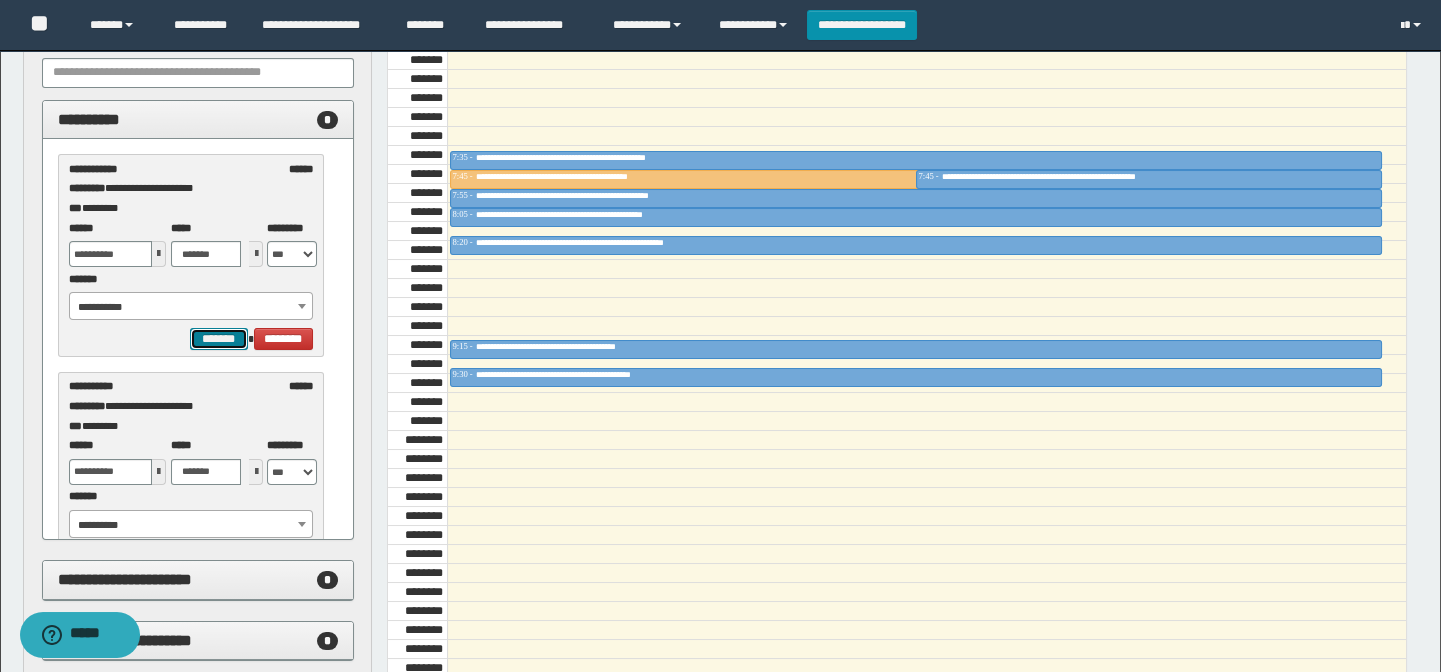 click on "*******" at bounding box center (218, 339) 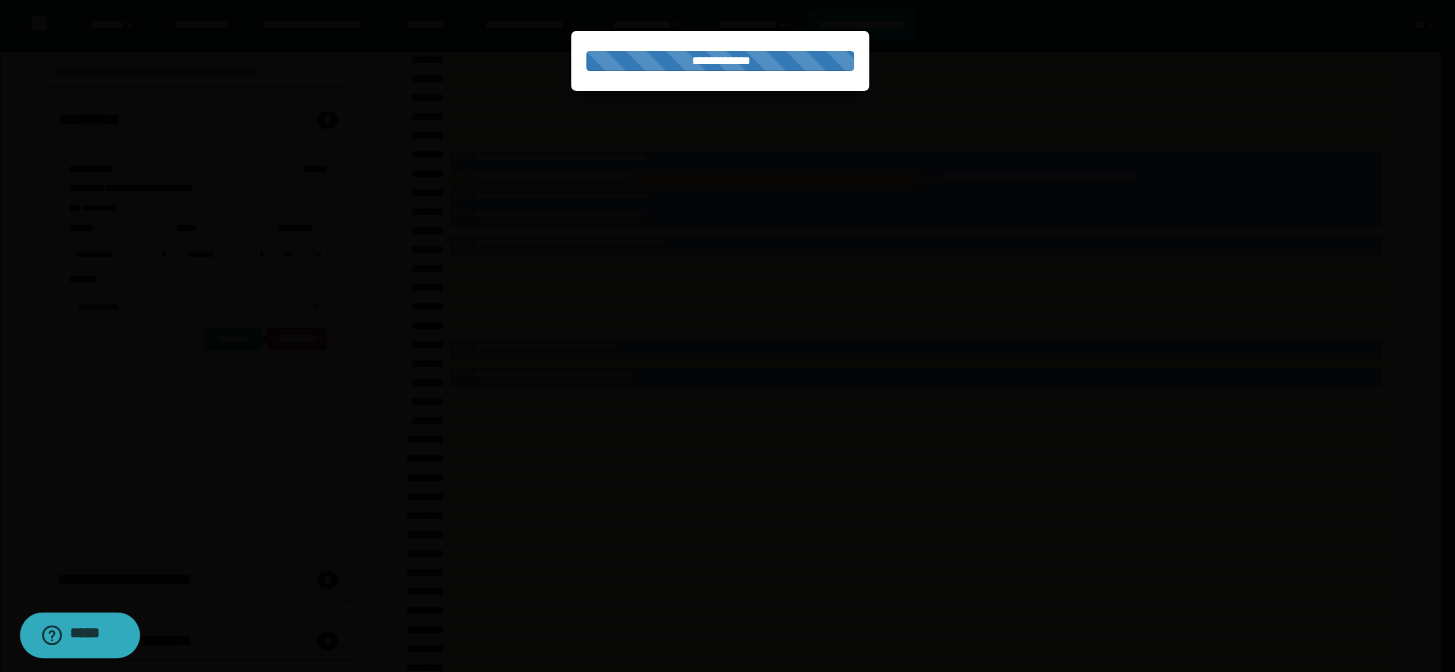 select on "******" 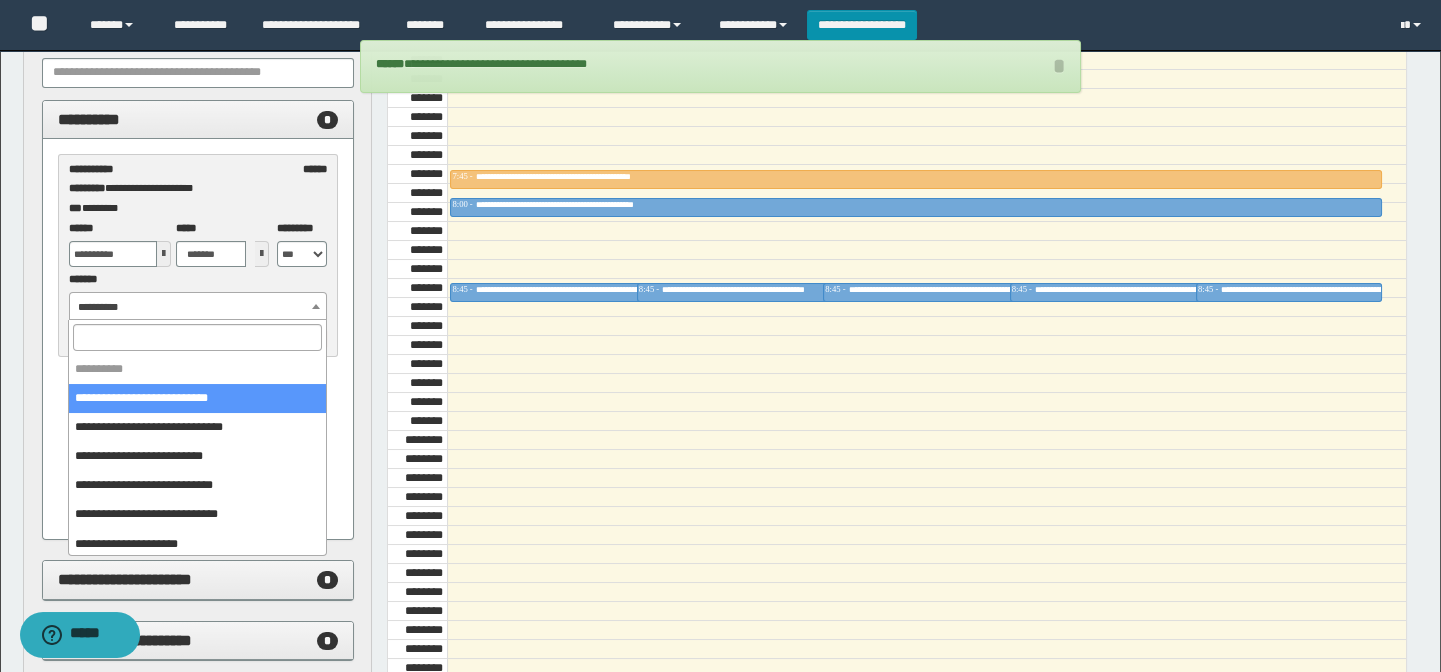 click on "**********" at bounding box center [198, 307] 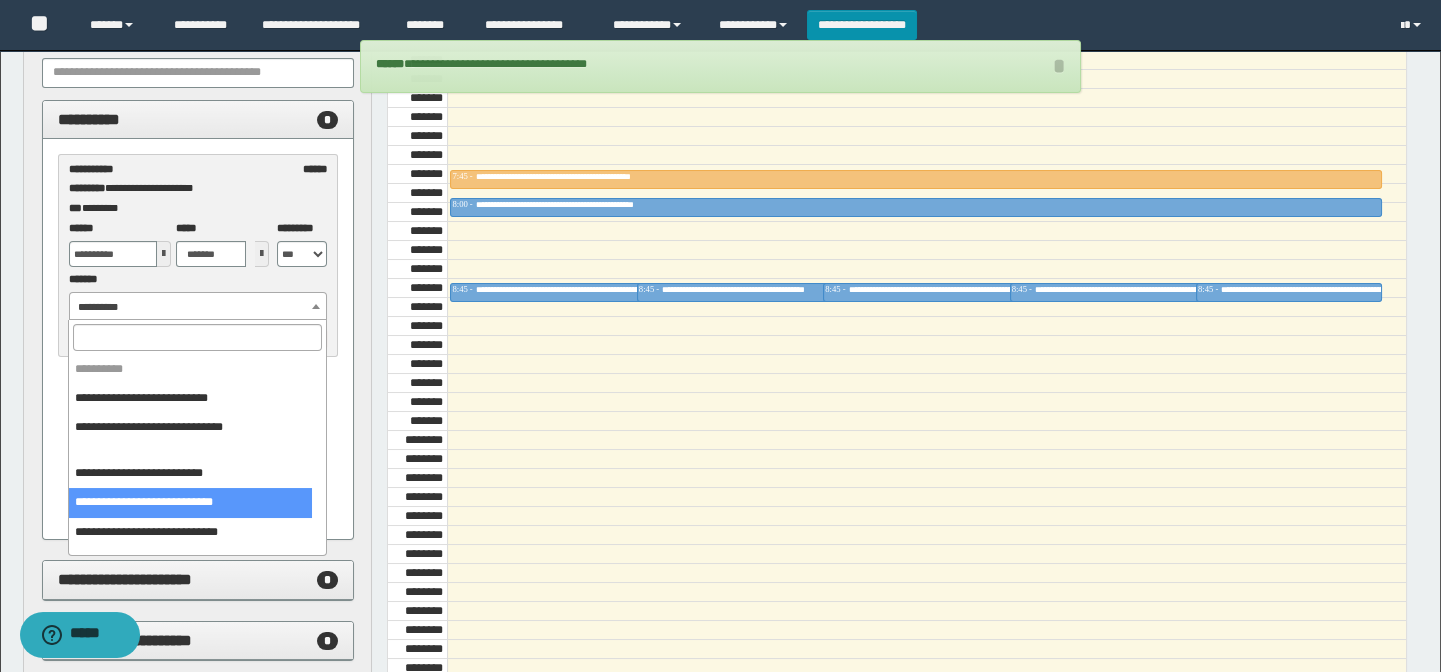 select on "******" 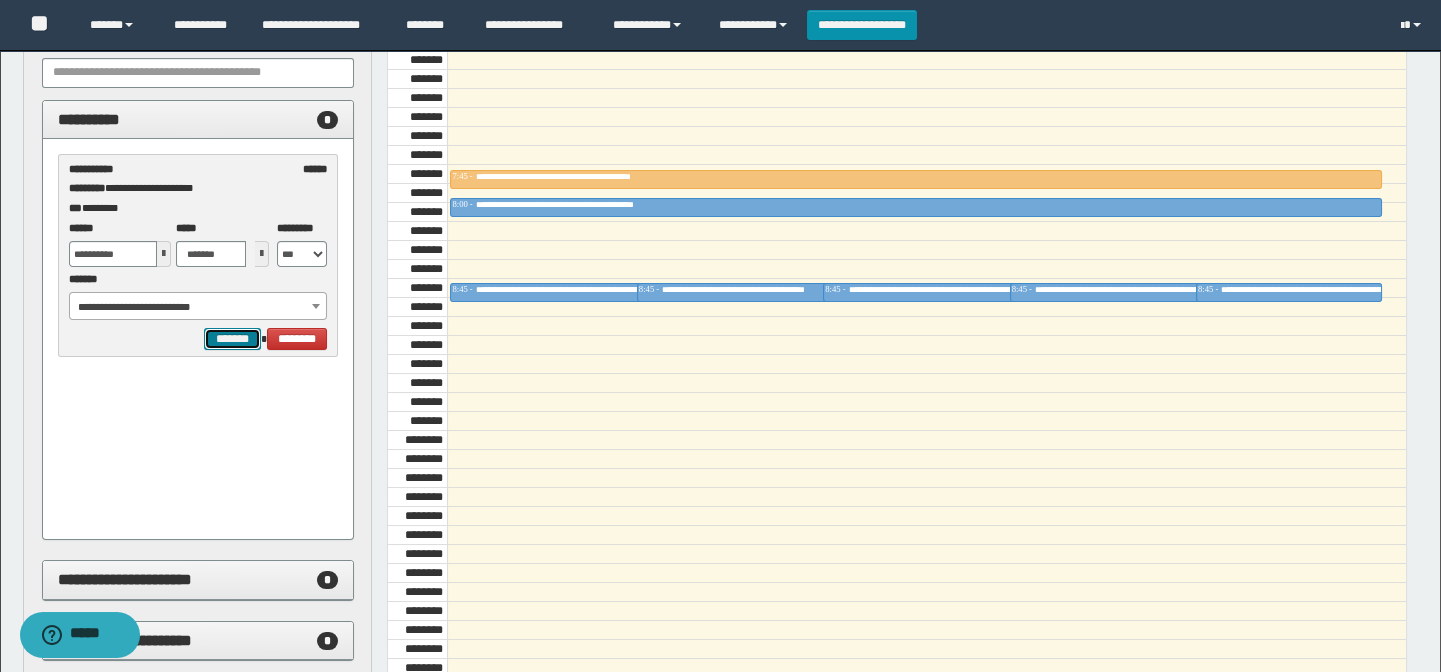 click on "*******" at bounding box center [232, 339] 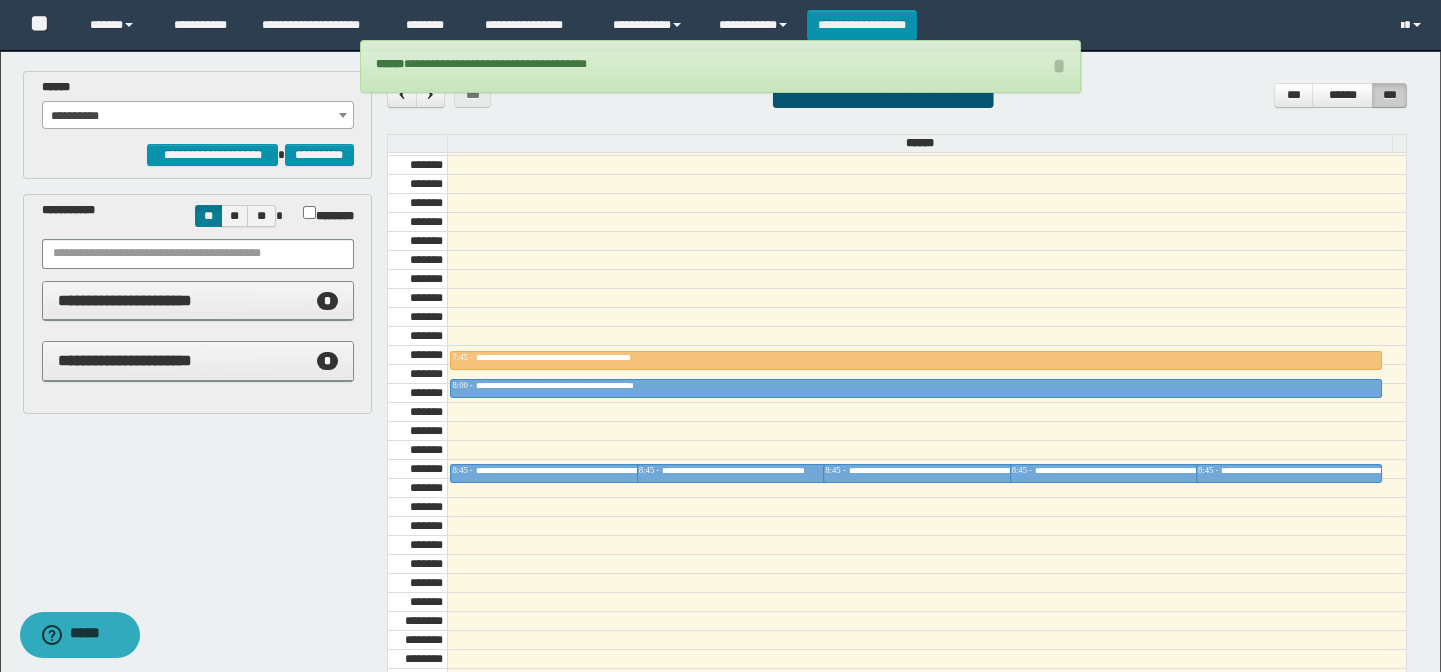 scroll, scrollTop: 0, scrollLeft: 0, axis: both 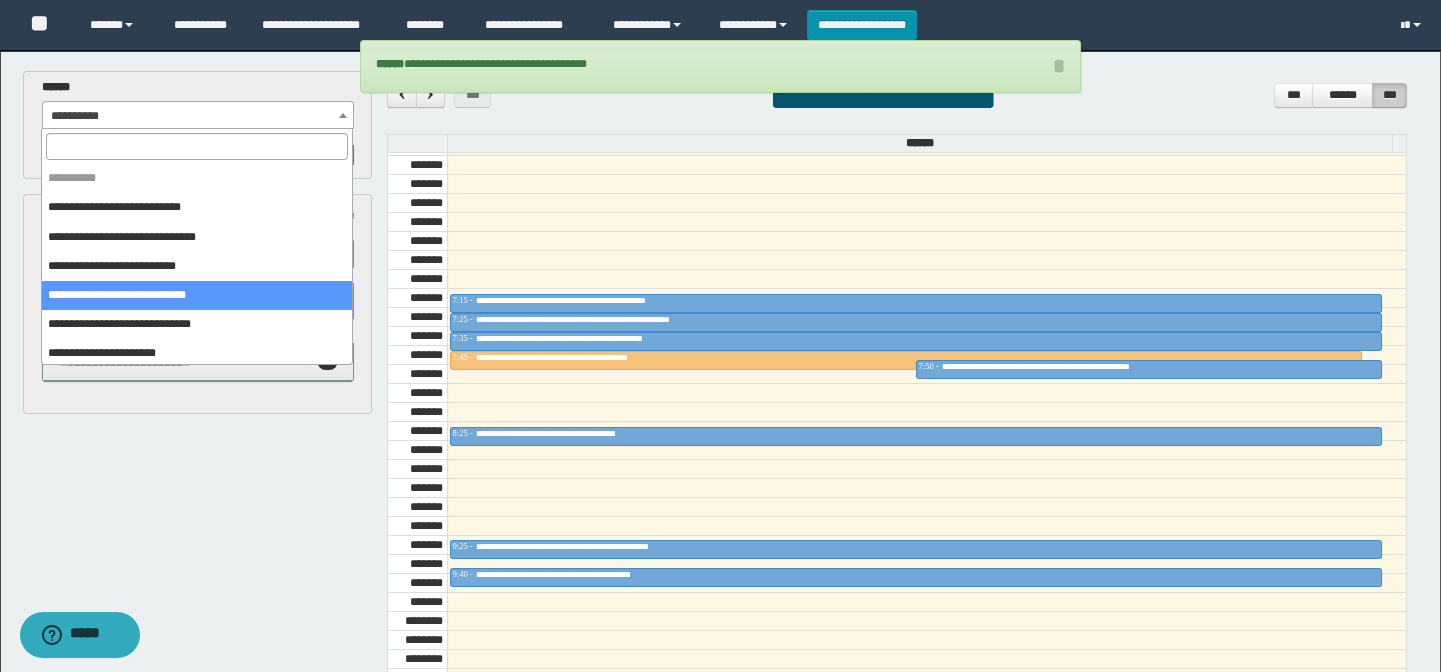 click on "**********" at bounding box center [198, 116] 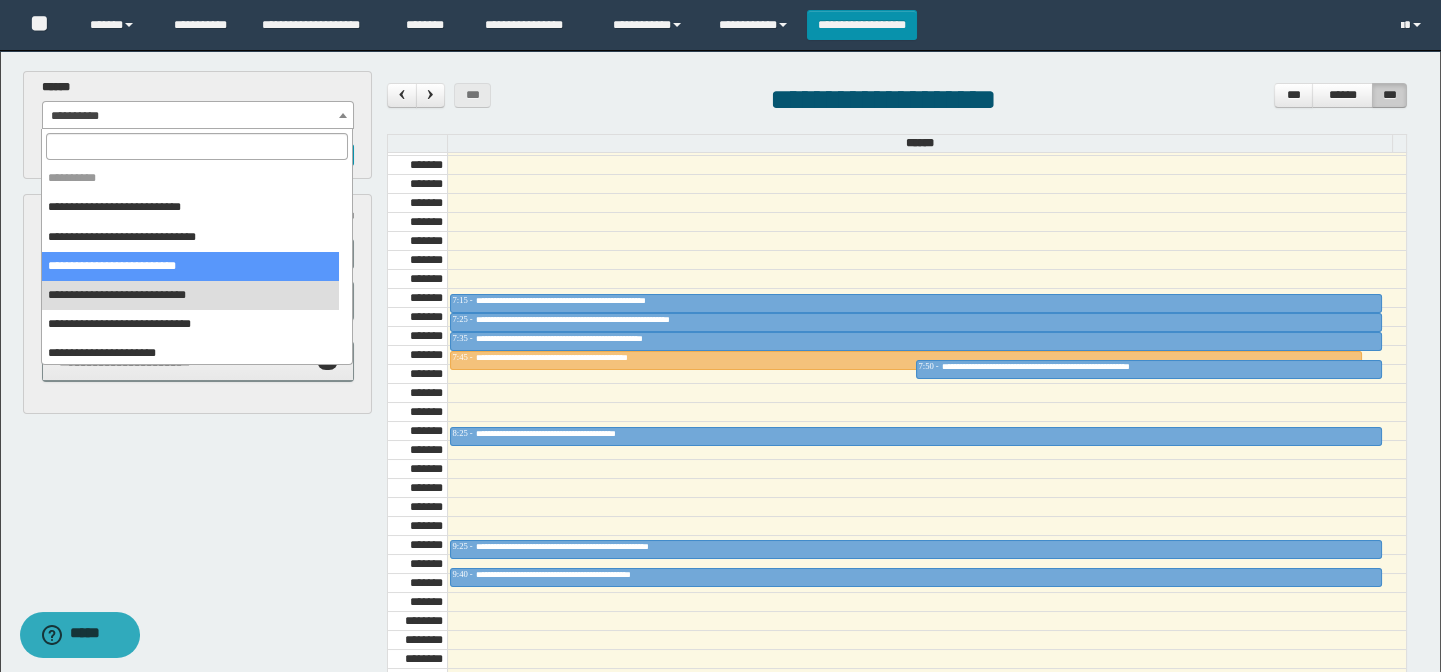 scroll, scrollTop: 90, scrollLeft: 0, axis: vertical 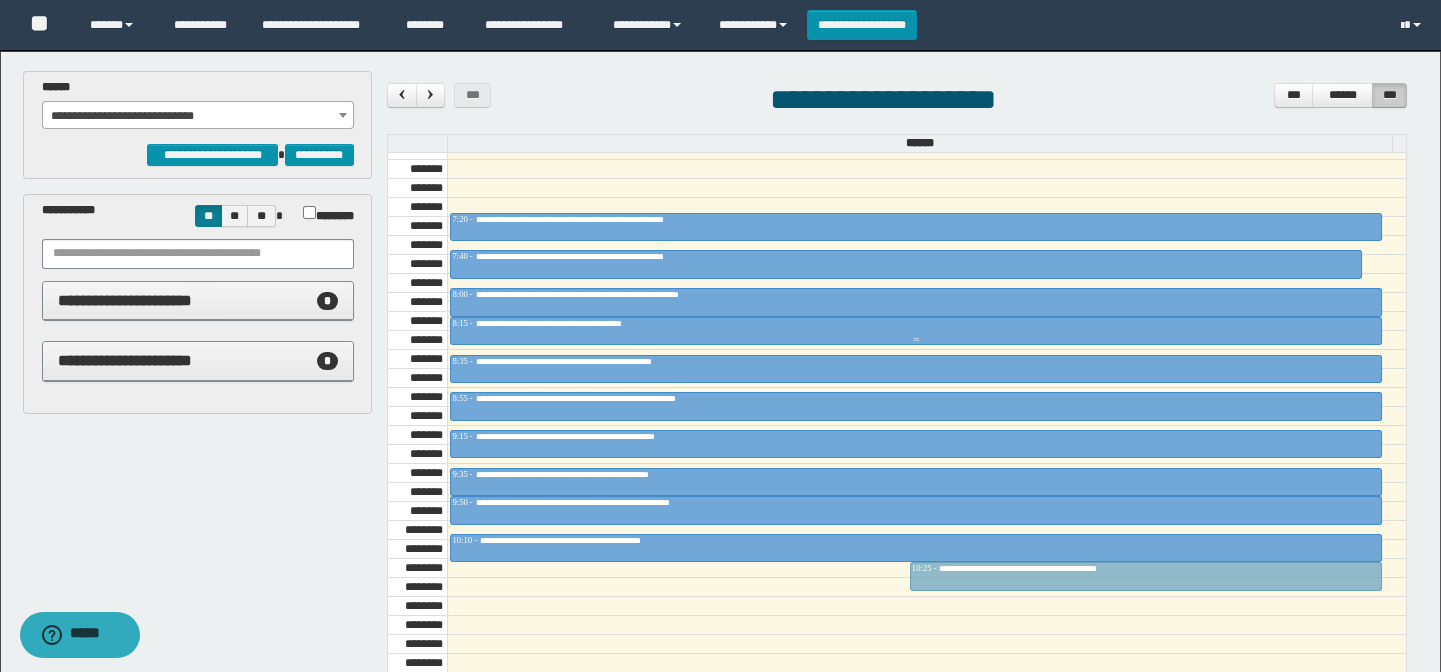 drag, startPoint x: 1021, startPoint y: 261, endPoint x: 1065, endPoint y: 564, distance: 306.17804 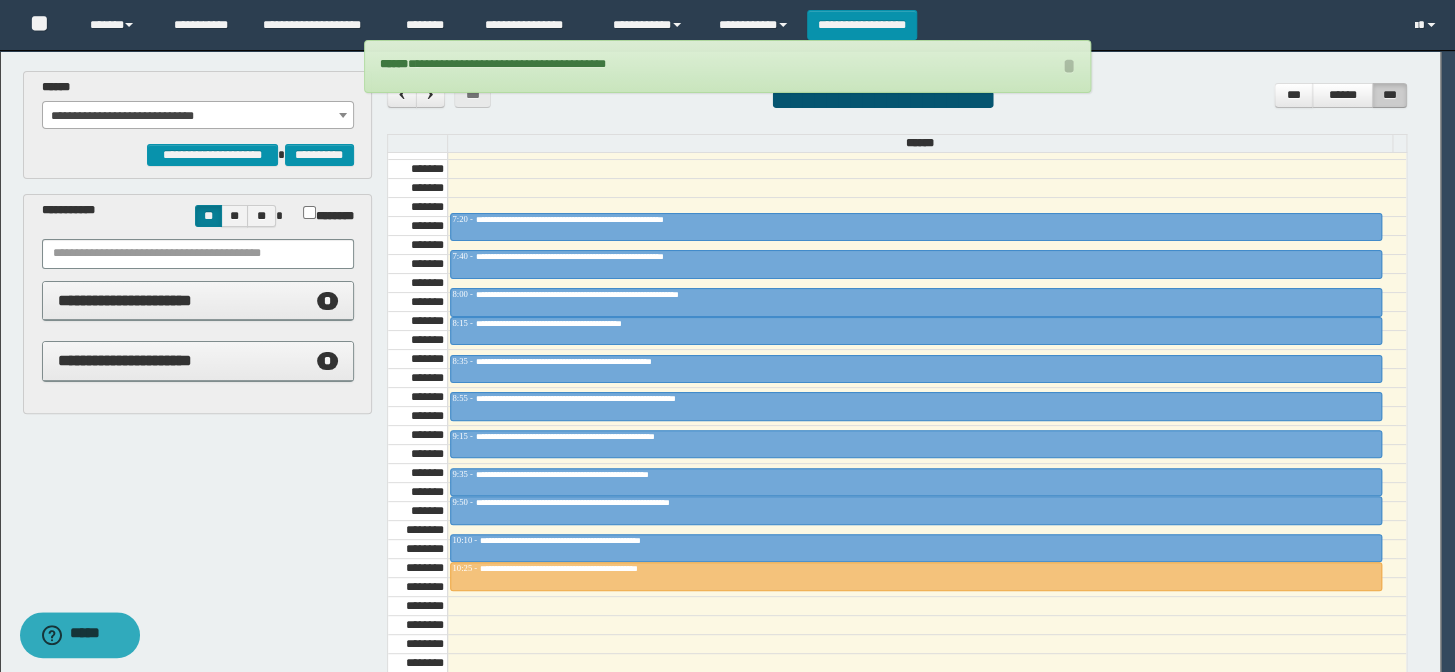 click on "**********" at bounding box center [198, 116] 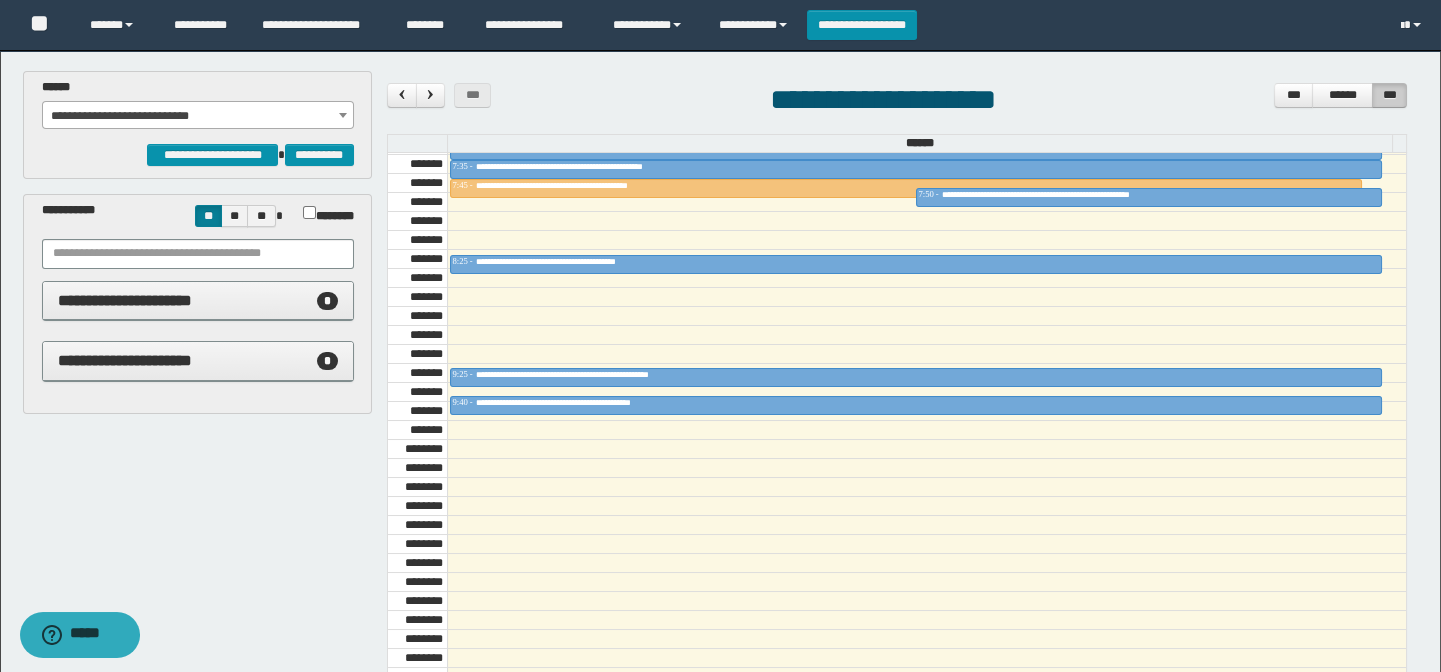 scroll, scrollTop: 863, scrollLeft: 0, axis: vertical 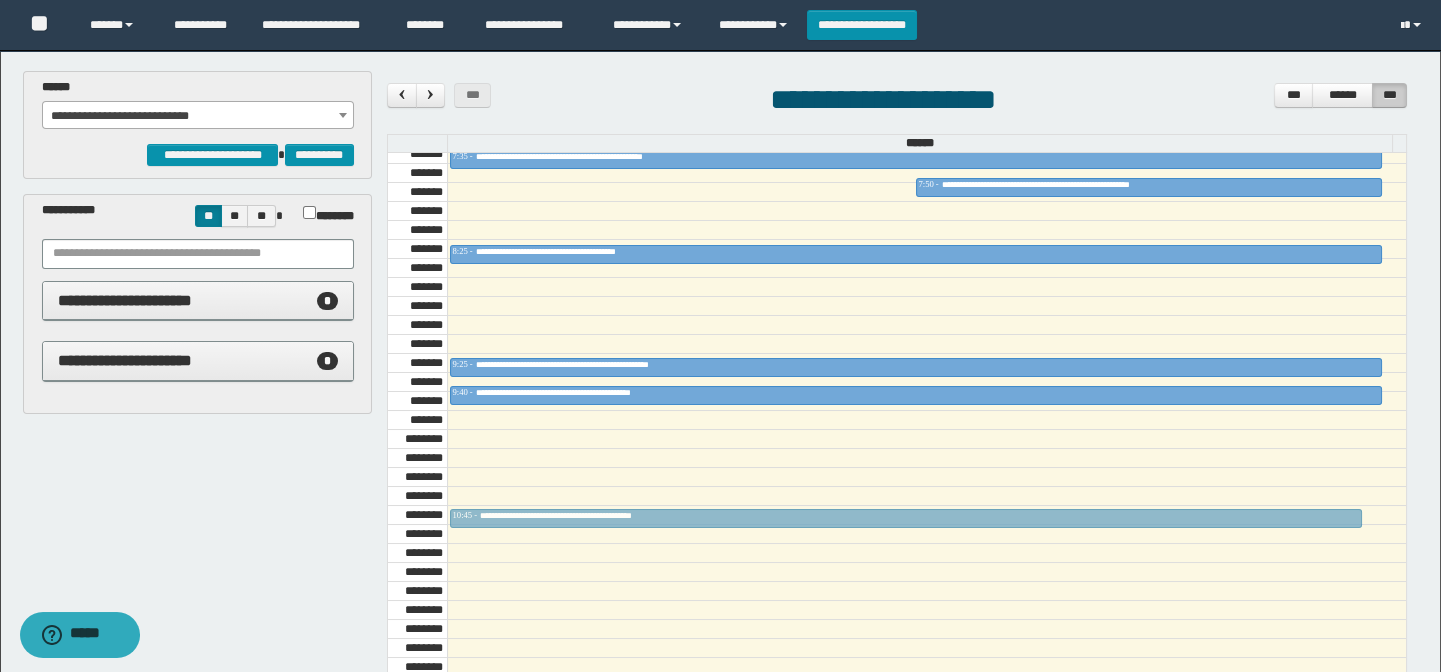 drag, startPoint x: 584, startPoint y: 274, endPoint x: 604, endPoint y: 469, distance: 196.02296 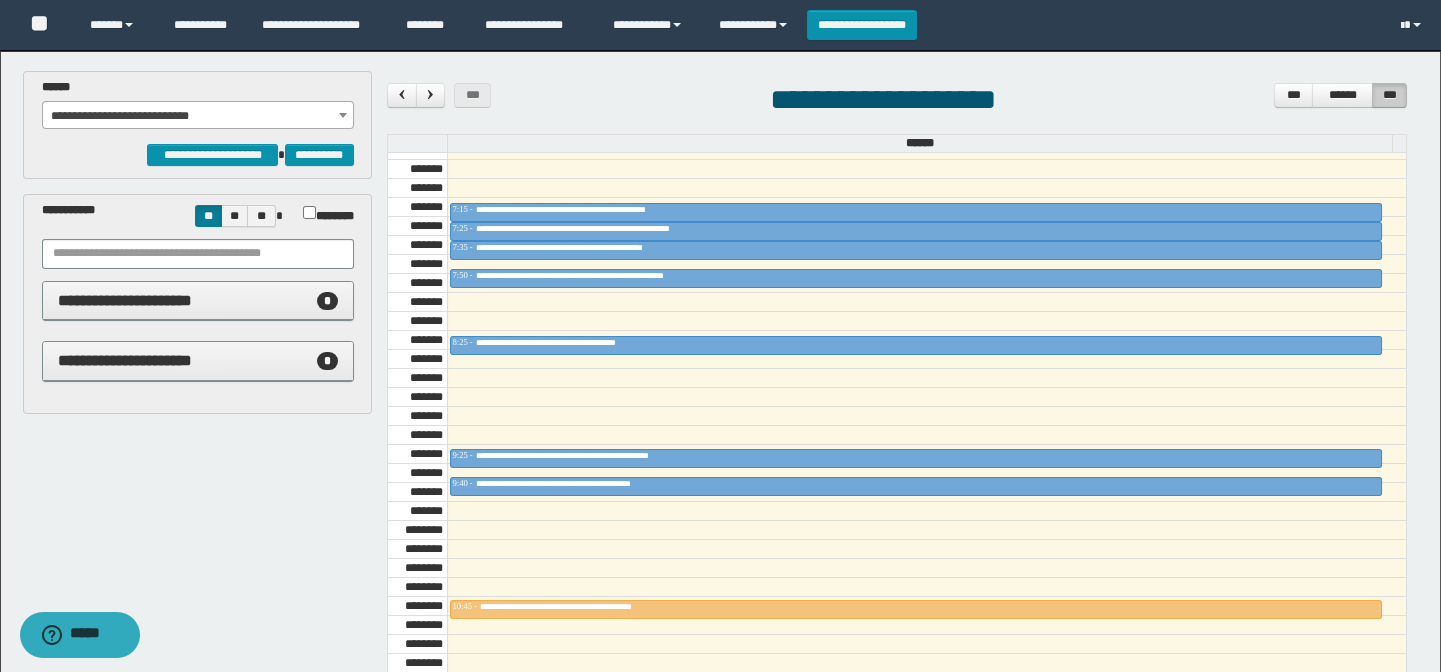 scroll, scrollTop: 681, scrollLeft: 0, axis: vertical 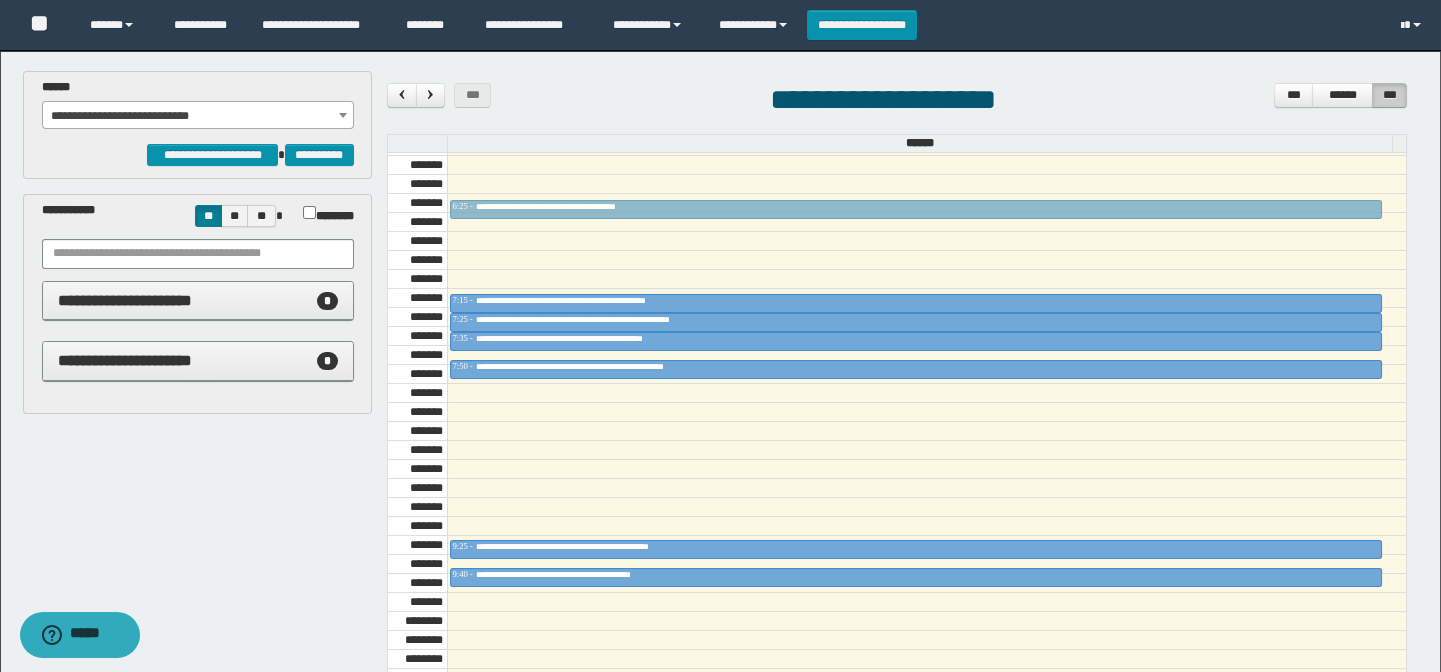 drag, startPoint x: 576, startPoint y: 426, endPoint x: 547, endPoint y: 219, distance: 209.02153 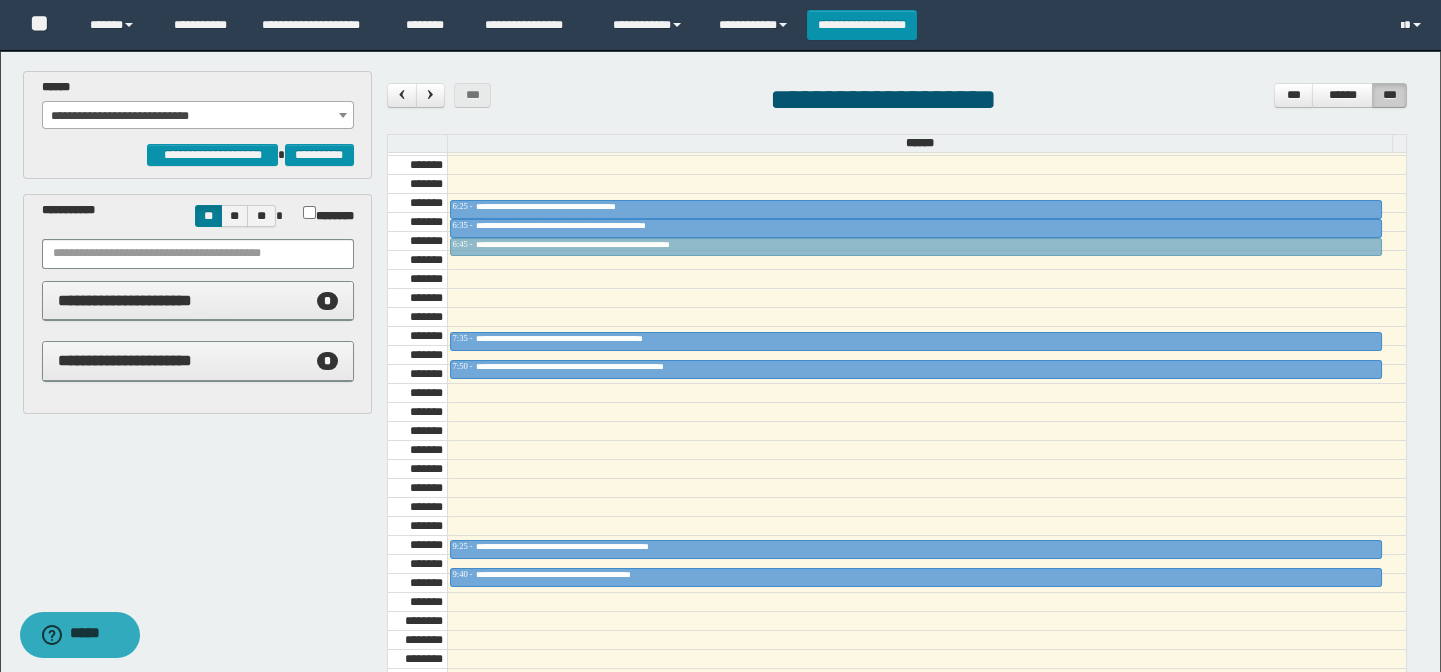 drag, startPoint x: 627, startPoint y: 316, endPoint x: 626, endPoint y: 235, distance: 81.00617 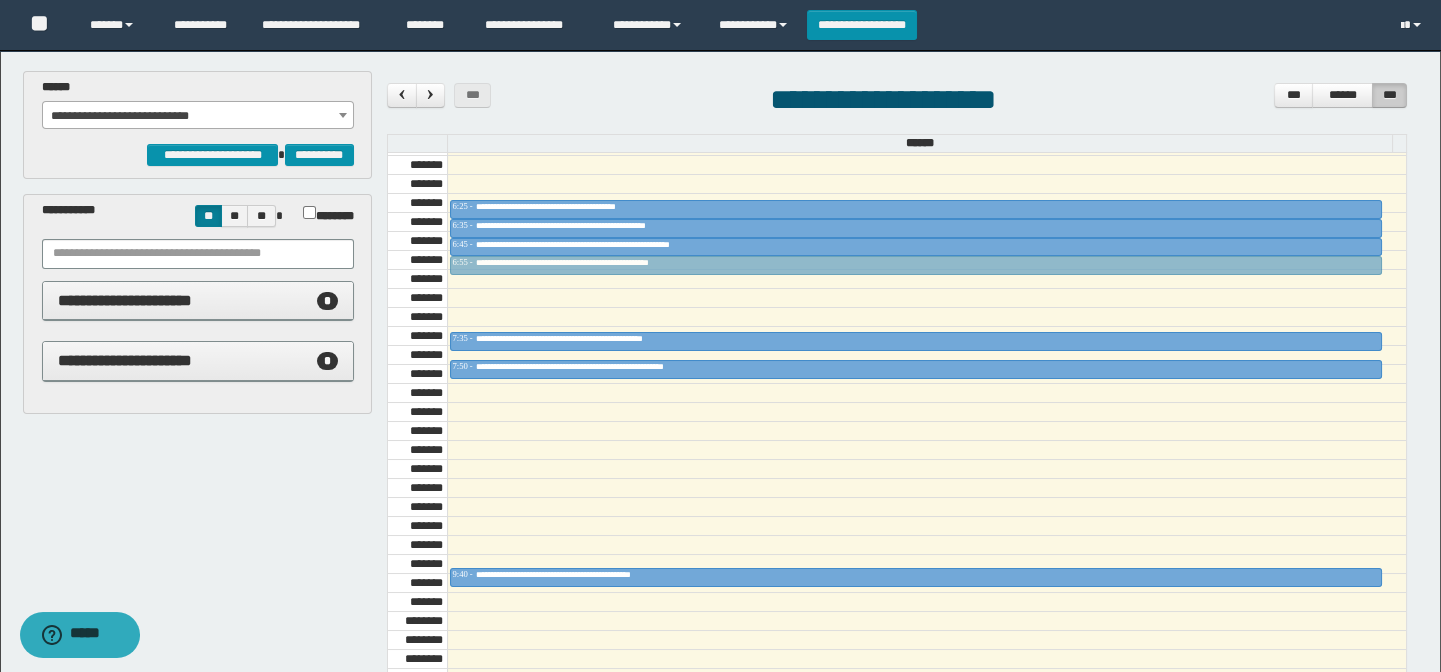 drag, startPoint x: 613, startPoint y: 540, endPoint x: 630, endPoint y: 260, distance: 280.5156 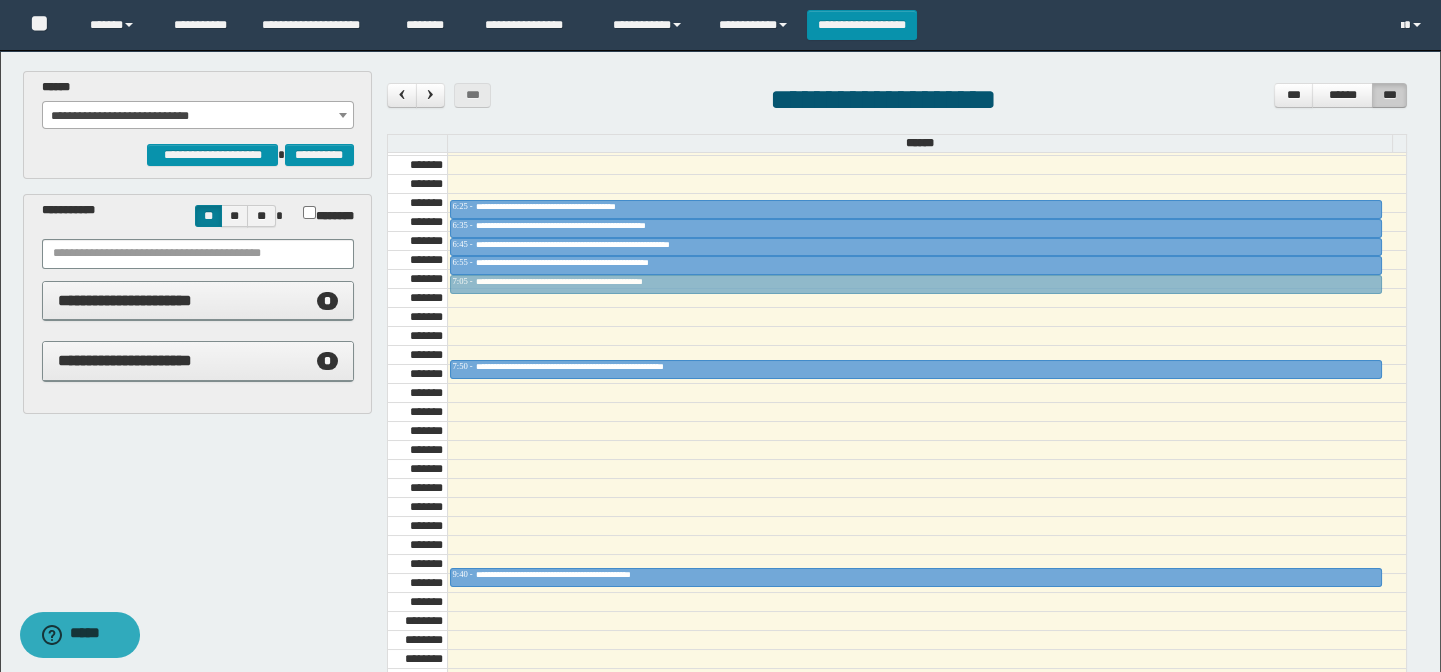 drag, startPoint x: 595, startPoint y: 334, endPoint x: 602, endPoint y: 282, distance: 52.46904 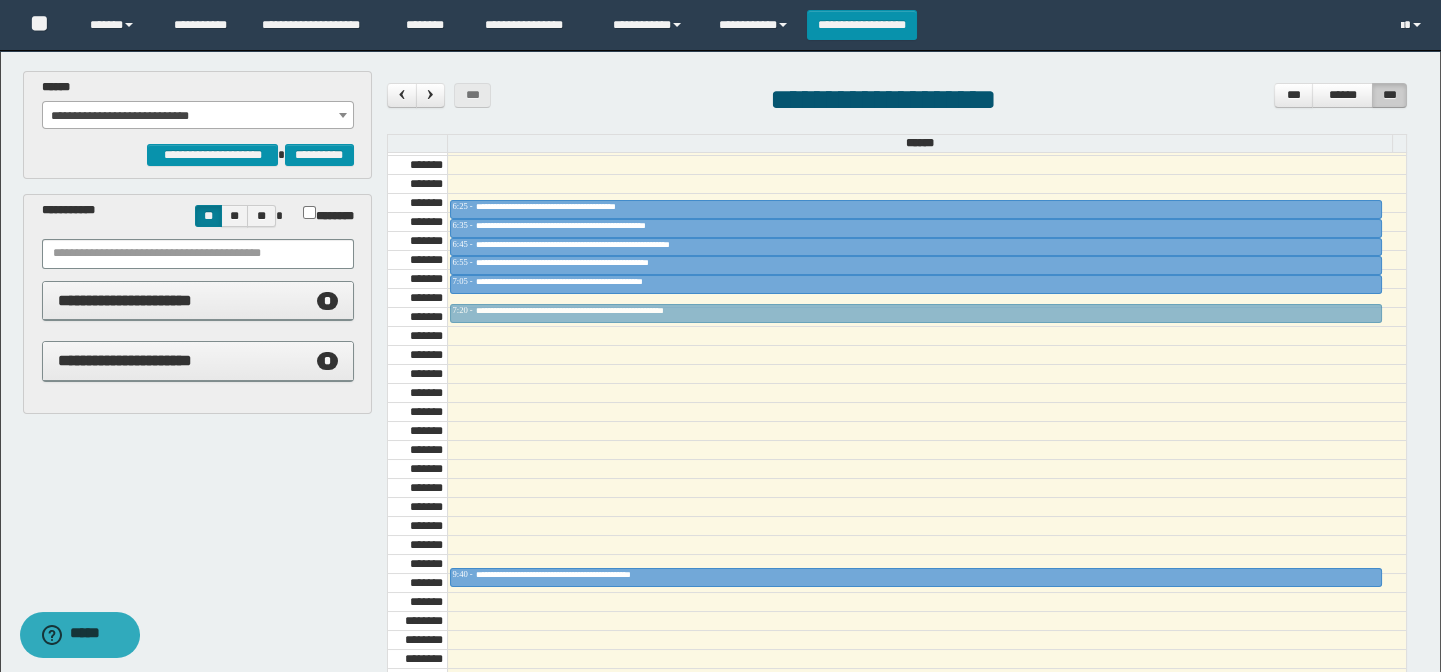 drag, startPoint x: 604, startPoint y: 360, endPoint x: 586, endPoint y: 597, distance: 237.68256 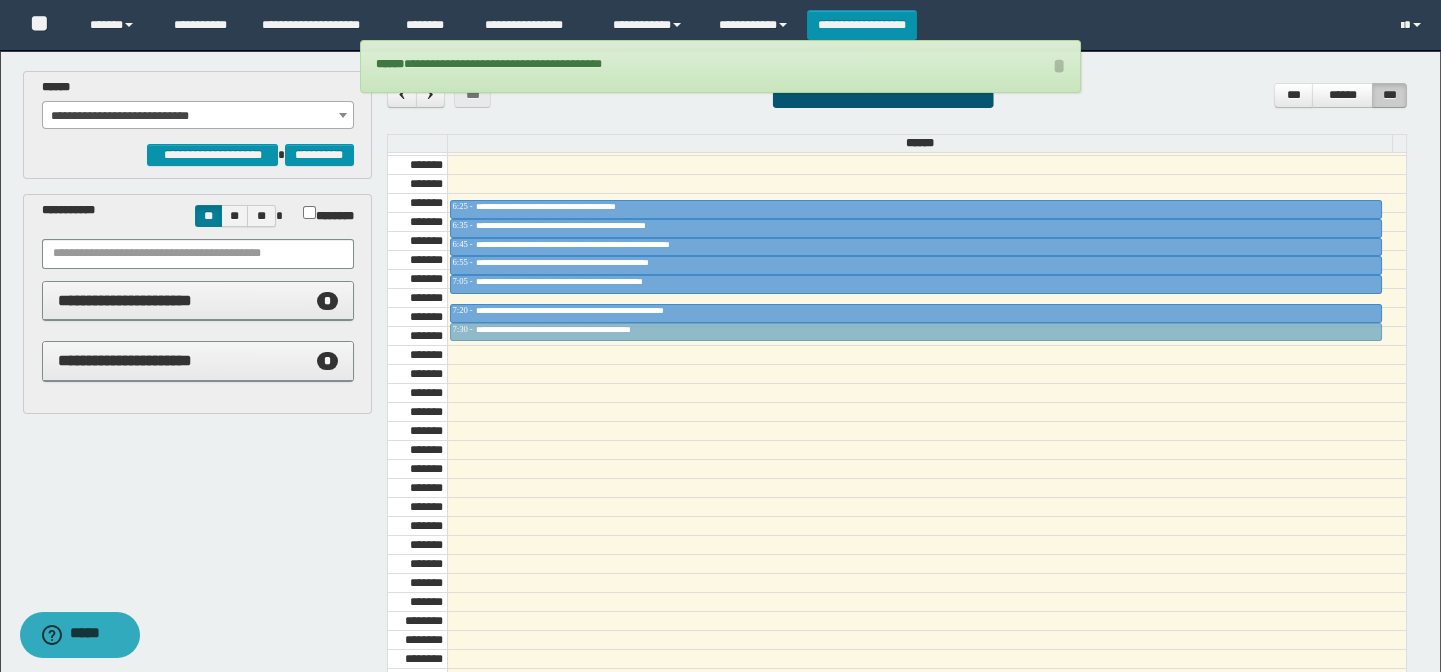 drag, startPoint x: 588, startPoint y: 570, endPoint x: 626, endPoint y: 328, distance: 244.9653 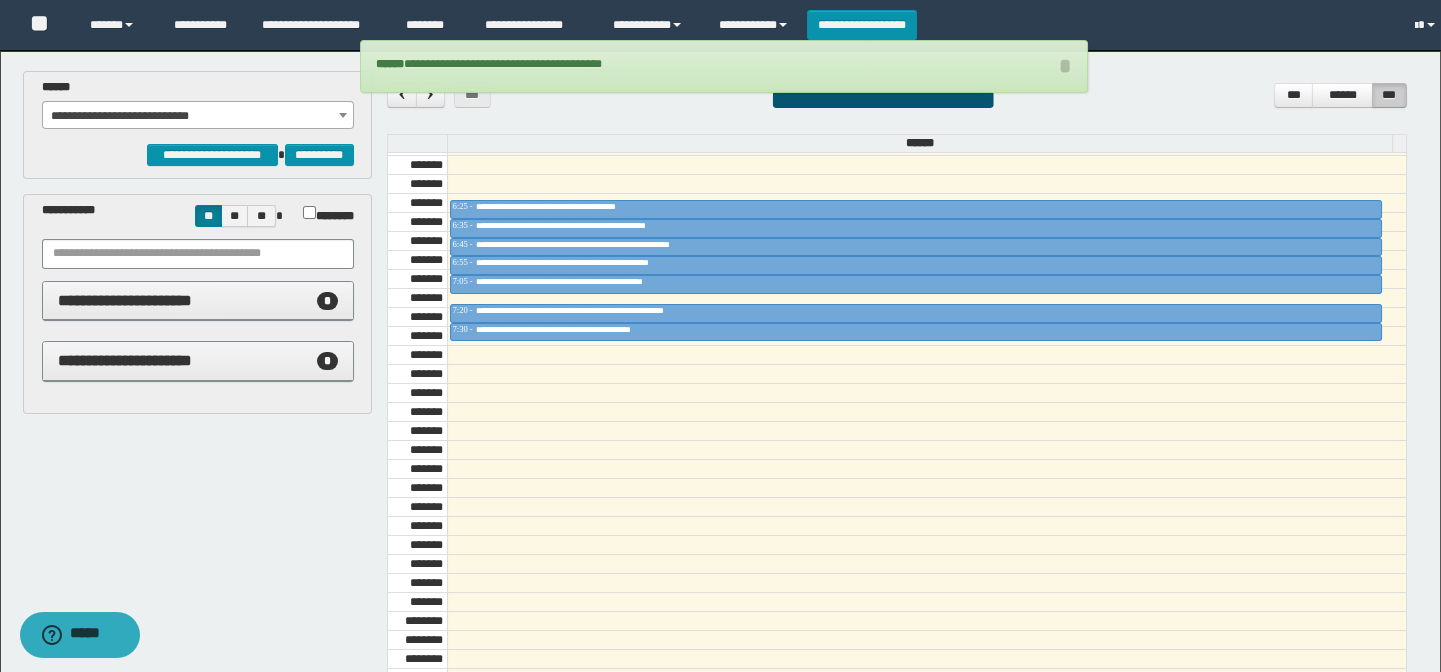 click on "**********" at bounding box center (198, 116) 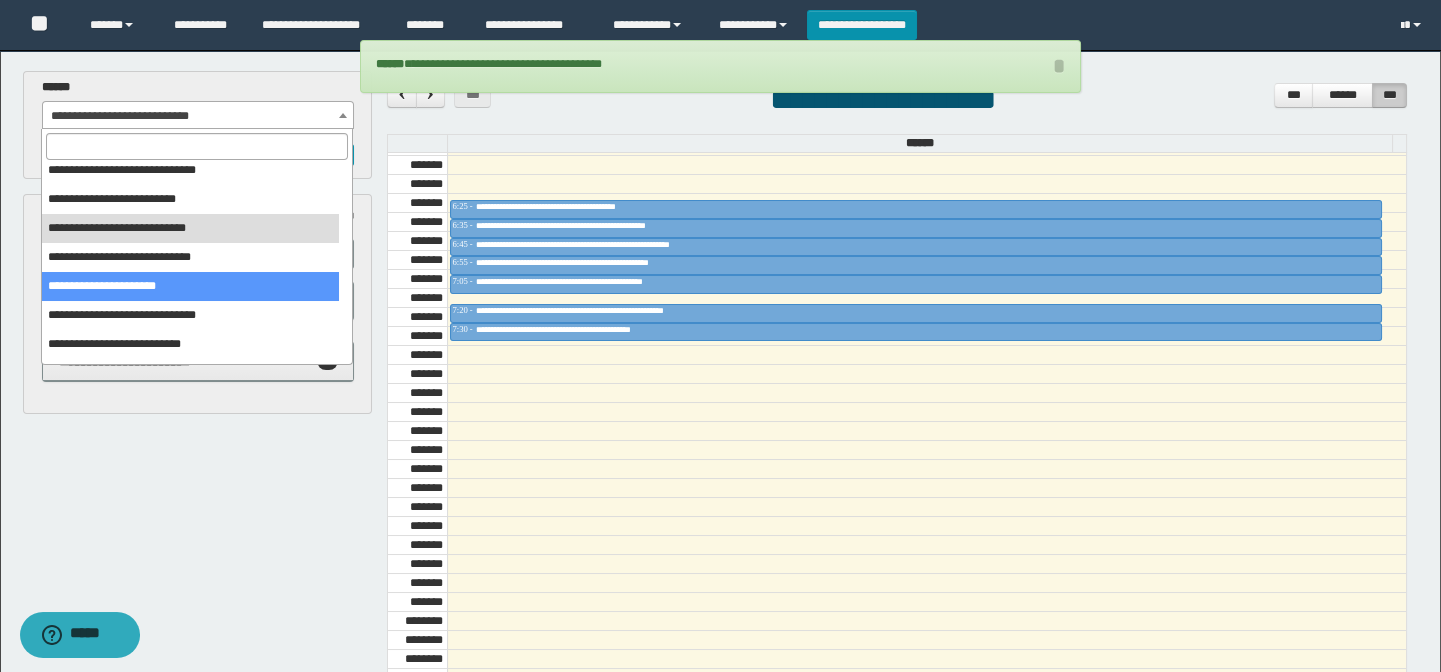 scroll, scrollTop: 120, scrollLeft: 0, axis: vertical 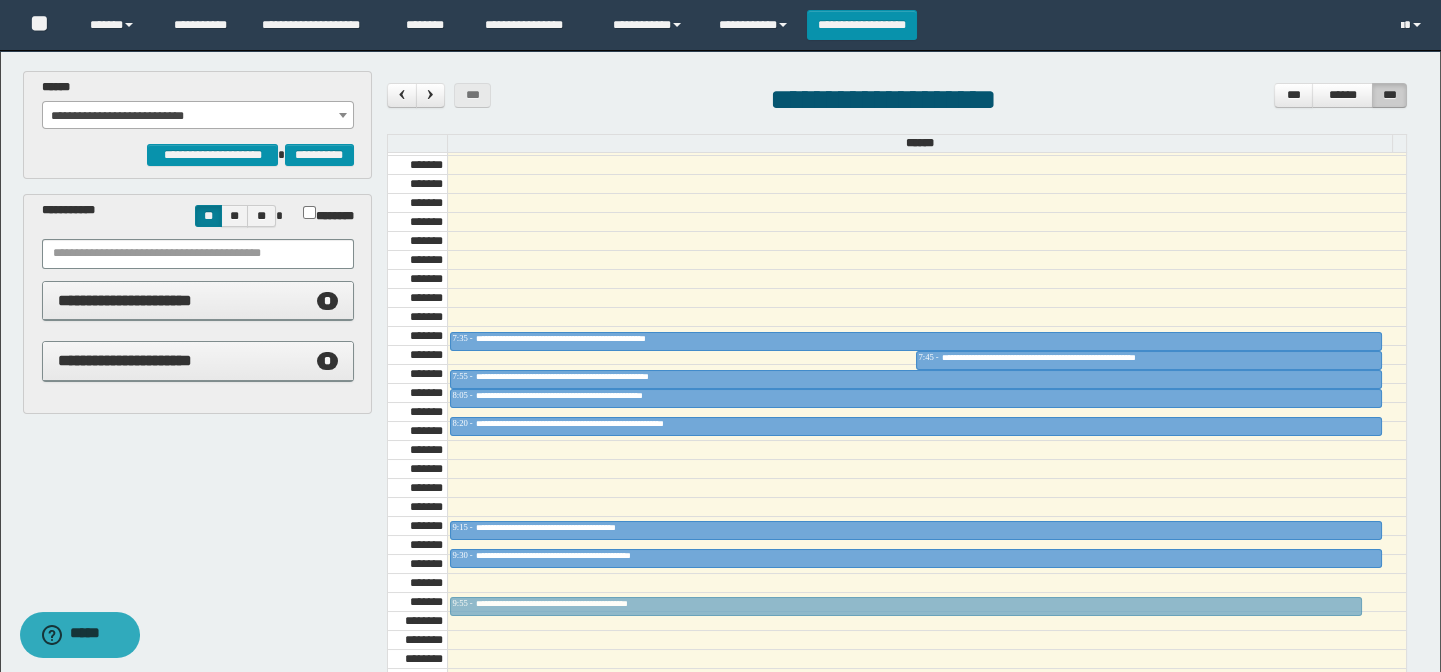 drag, startPoint x: 656, startPoint y: 358, endPoint x: 673, endPoint y: 590, distance: 232.62201 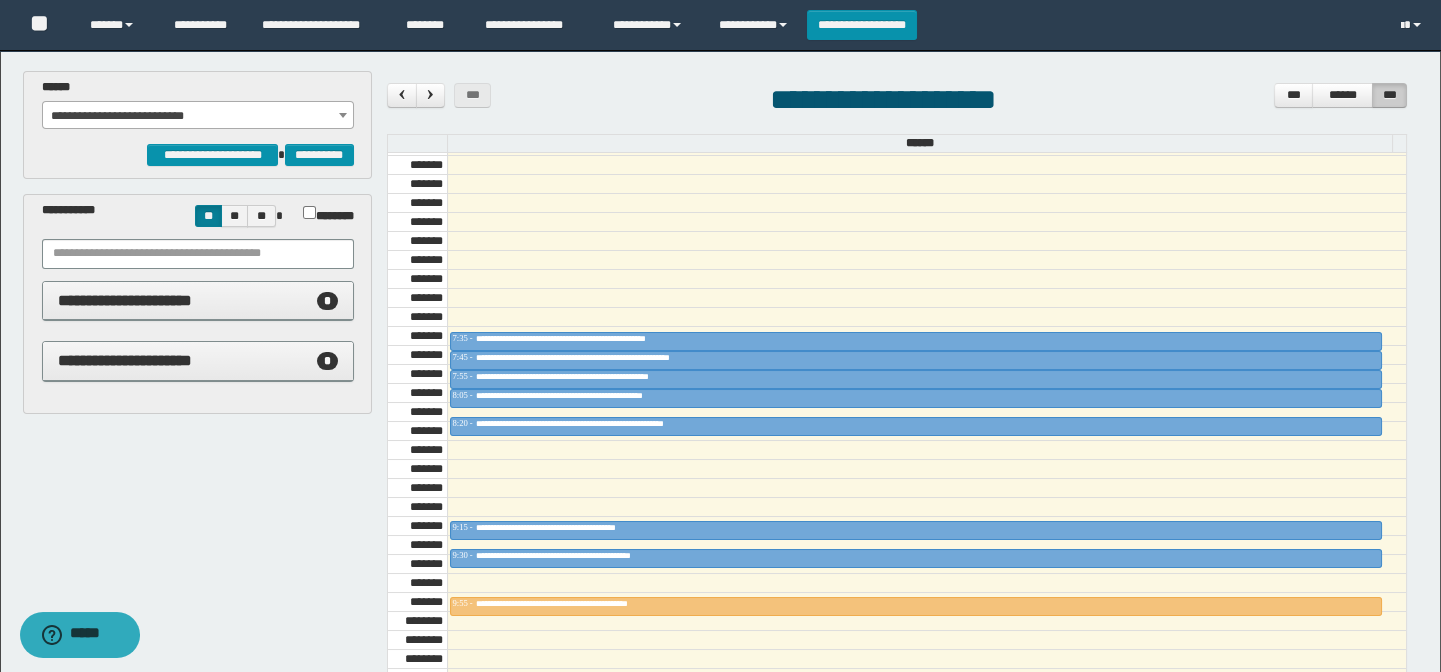 click on "**********" at bounding box center (198, 116) 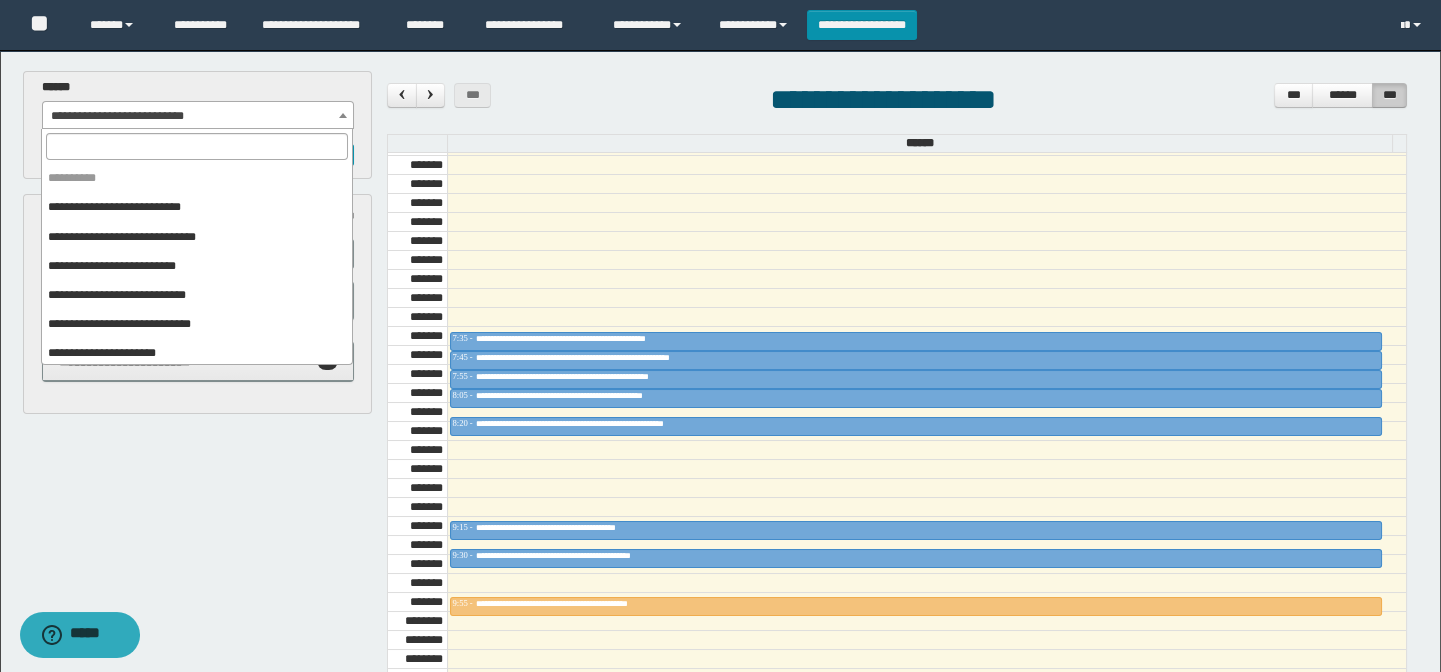 scroll, scrollTop: 120, scrollLeft: 0, axis: vertical 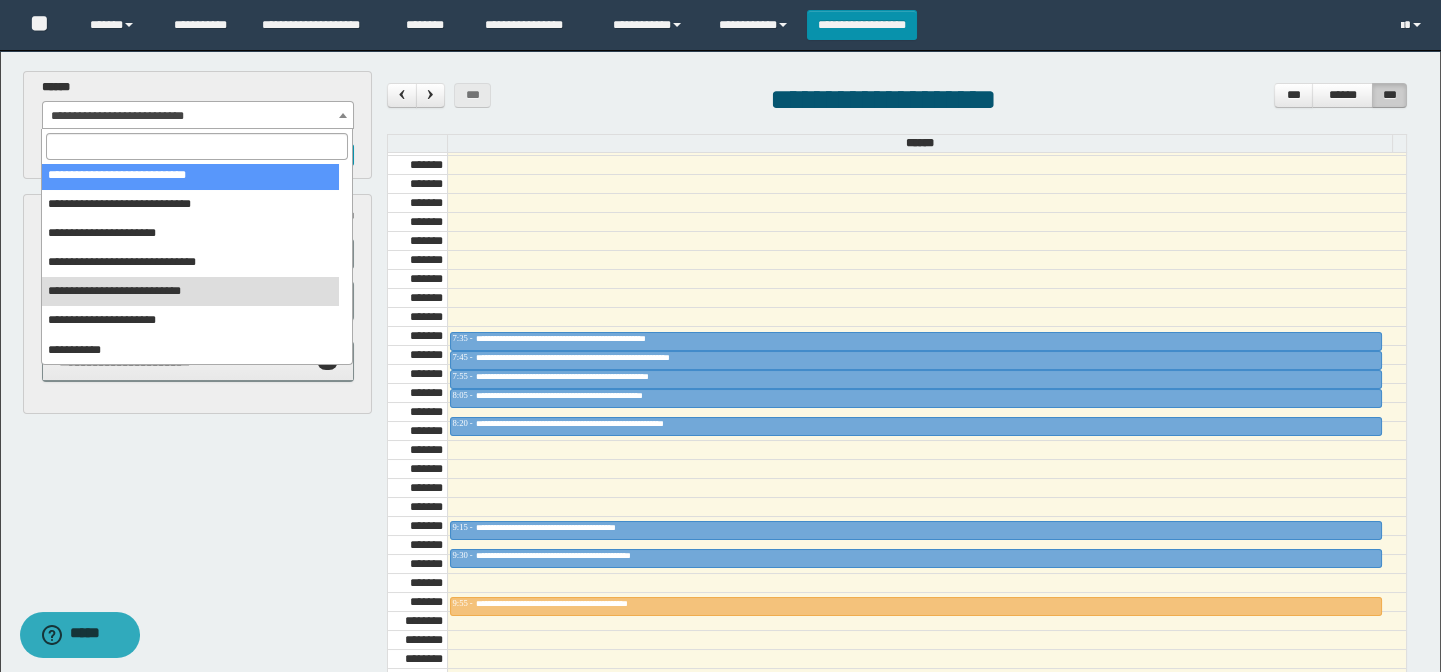 drag, startPoint x: 221, startPoint y: 182, endPoint x: 284, endPoint y: 217, distance: 72.06941 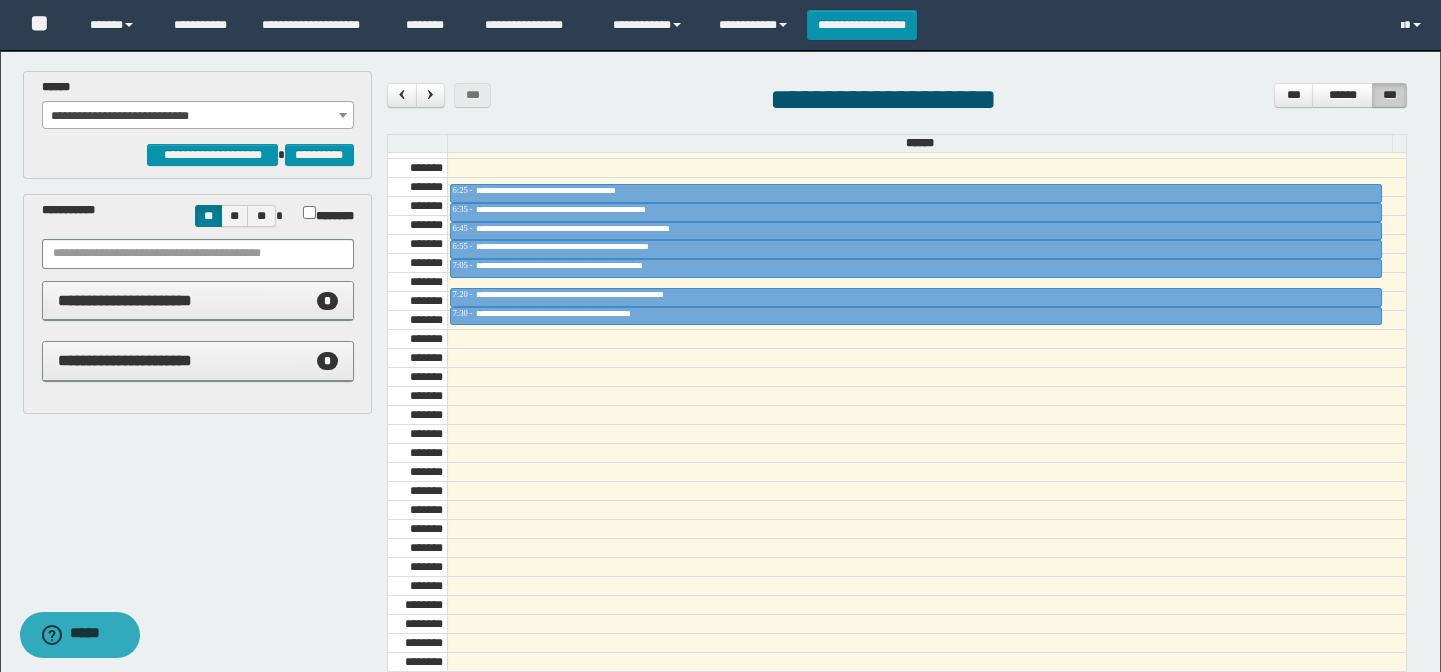 scroll, scrollTop: 590, scrollLeft: 0, axis: vertical 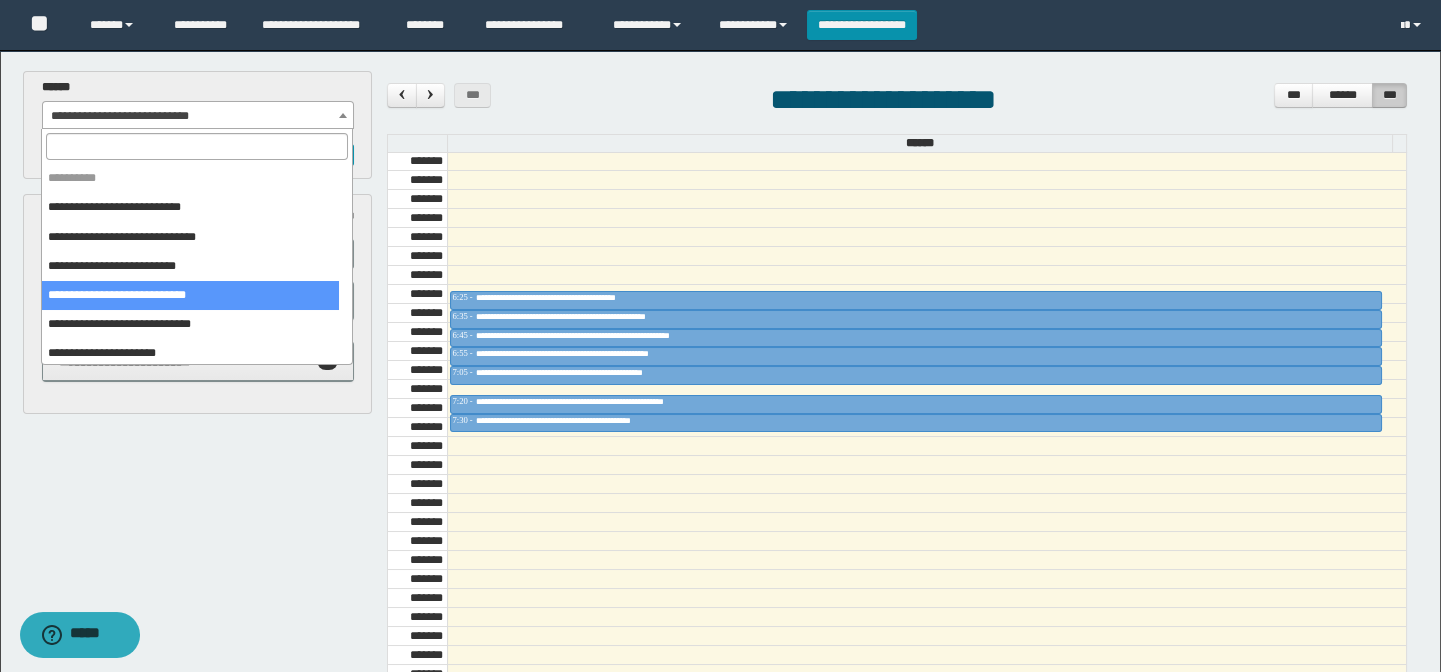 click on "**********" at bounding box center [198, 116] 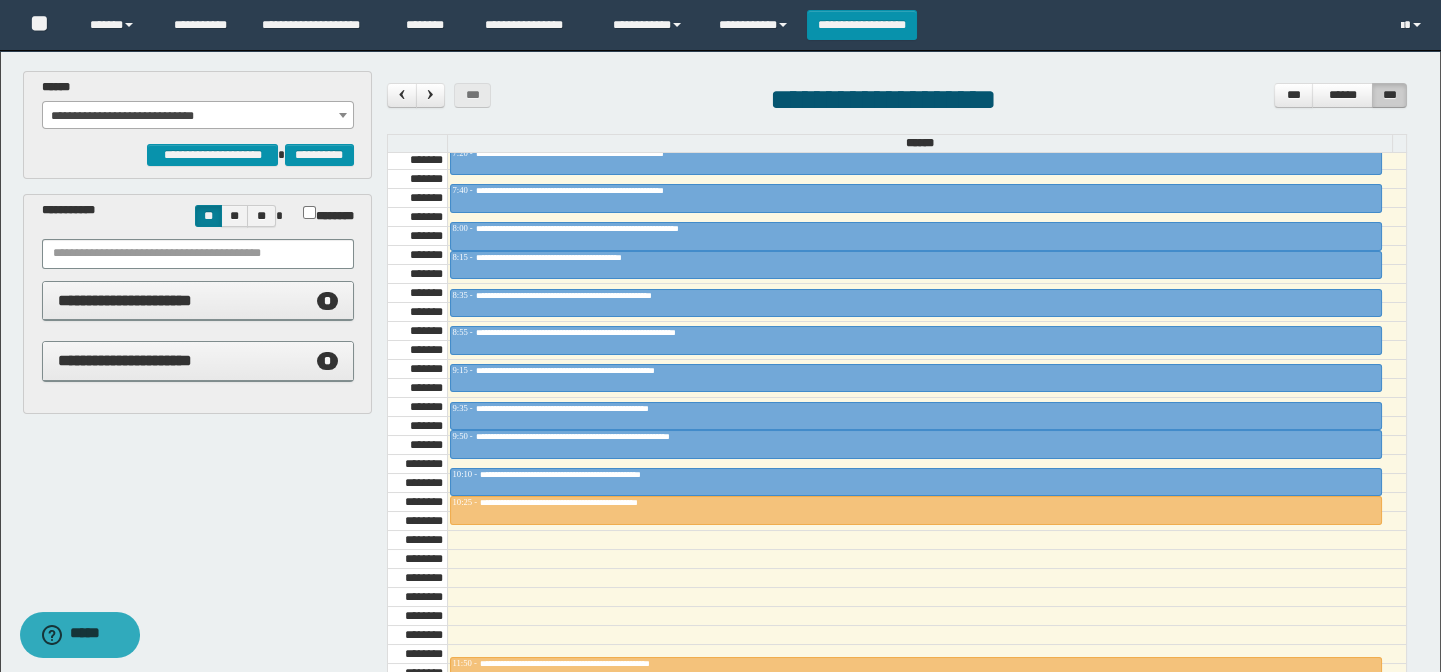 scroll, scrollTop: 863, scrollLeft: 0, axis: vertical 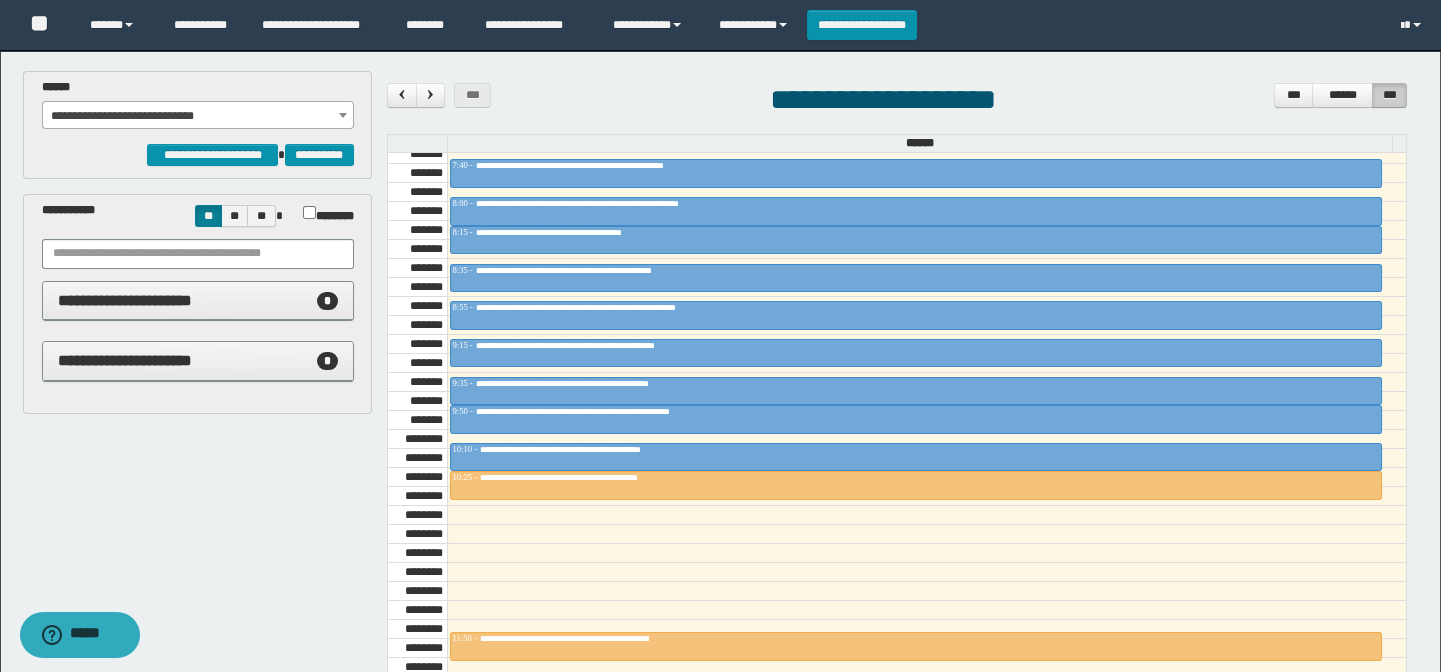 click on "**********" at bounding box center (198, 116) 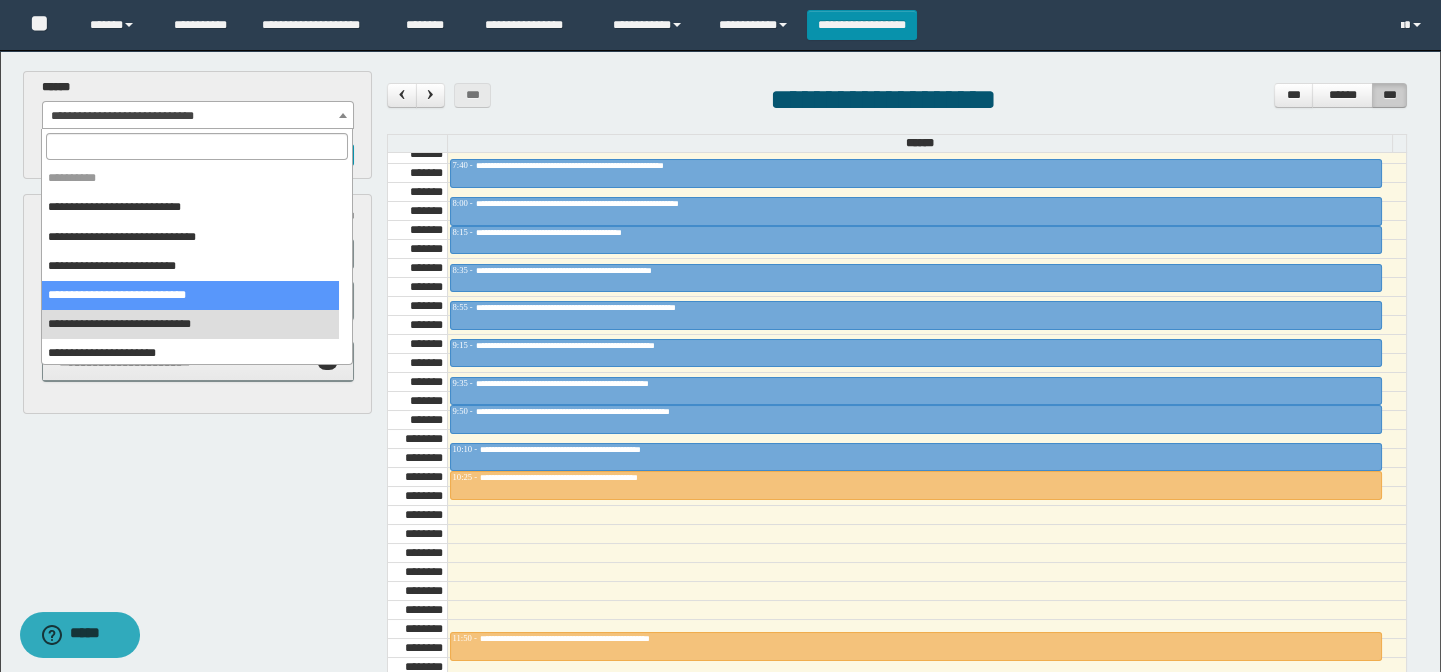 drag, startPoint x: 222, startPoint y: 290, endPoint x: 269, endPoint y: 327, distance: 59.816387 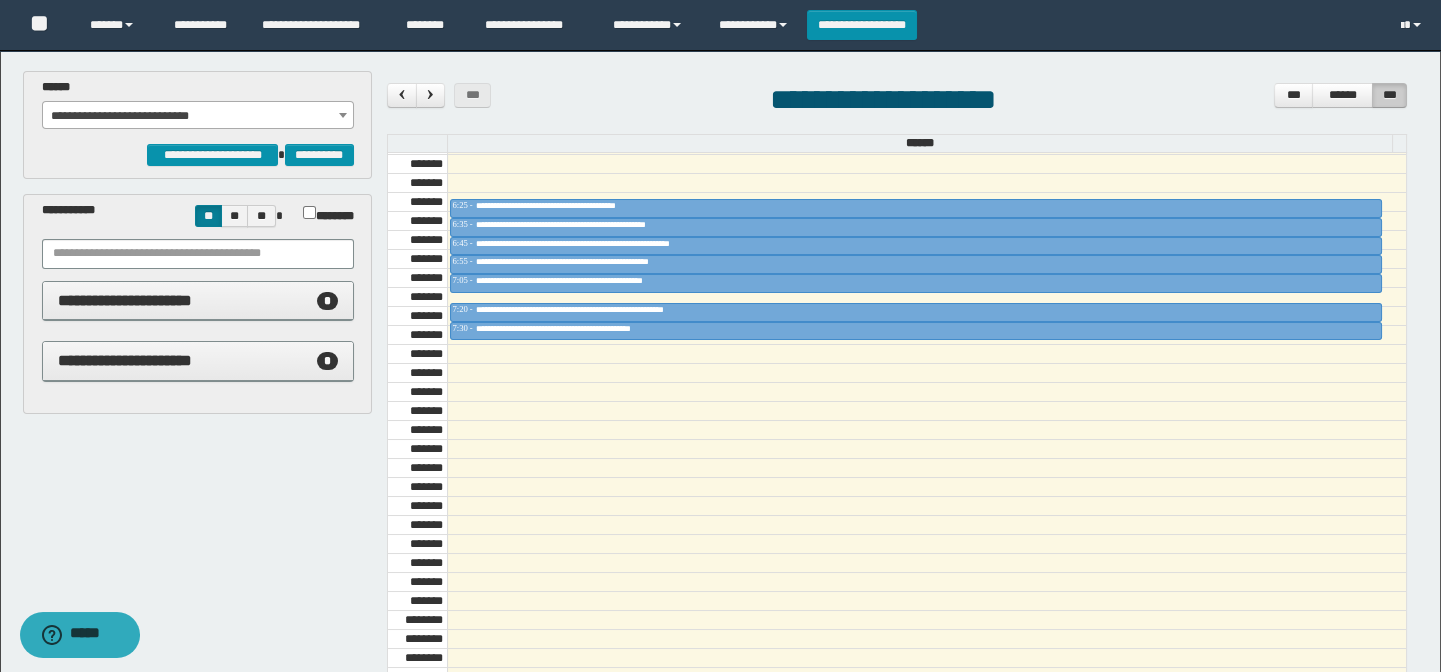 scroll, scrollTop: 681, scrollLeft: 0, axis: vertical 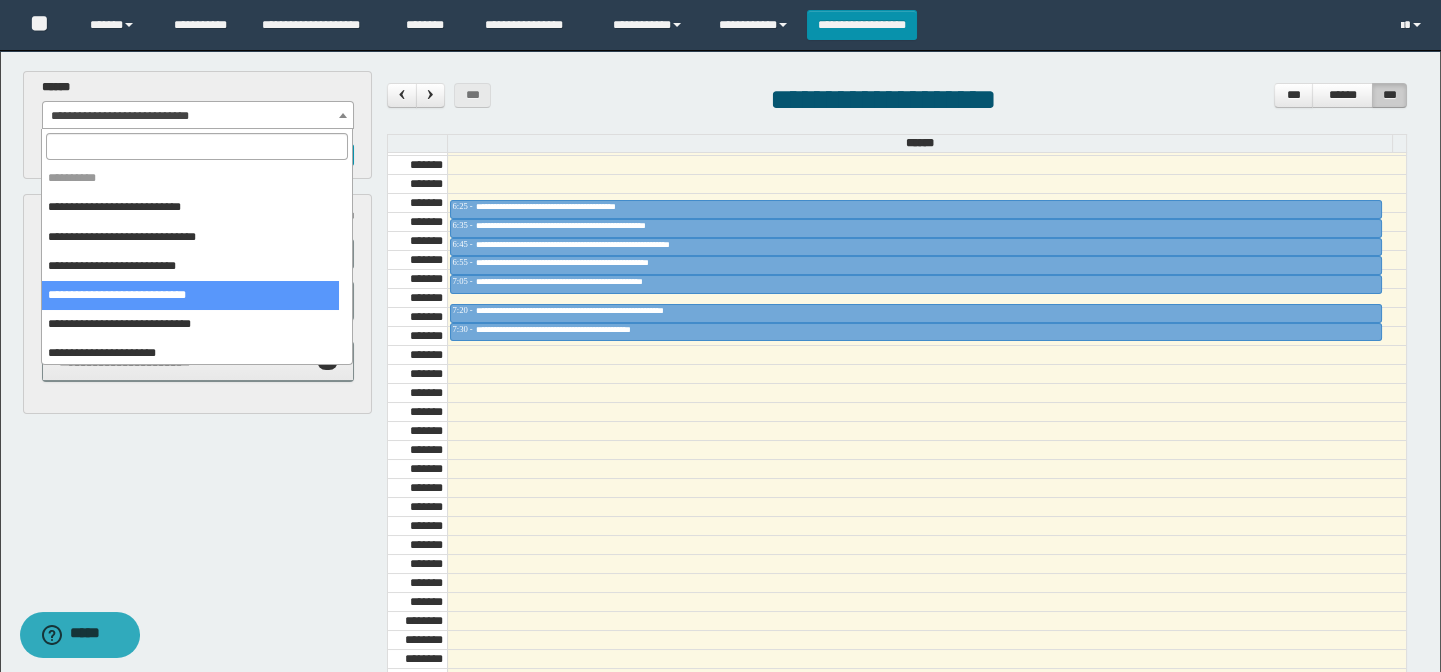 click on "**********" at bounding box center [198, 116] 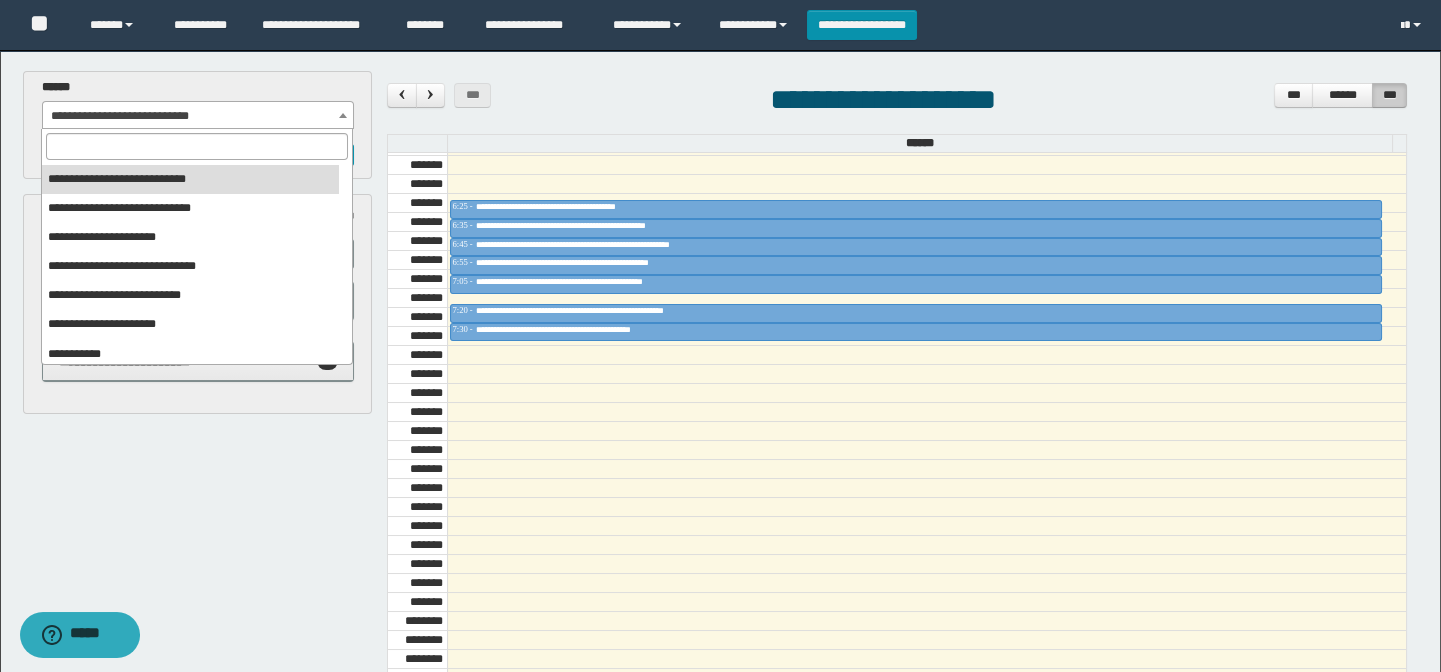 scroll, scrollTop: 120, scrollLeft: 0, axis: vertical 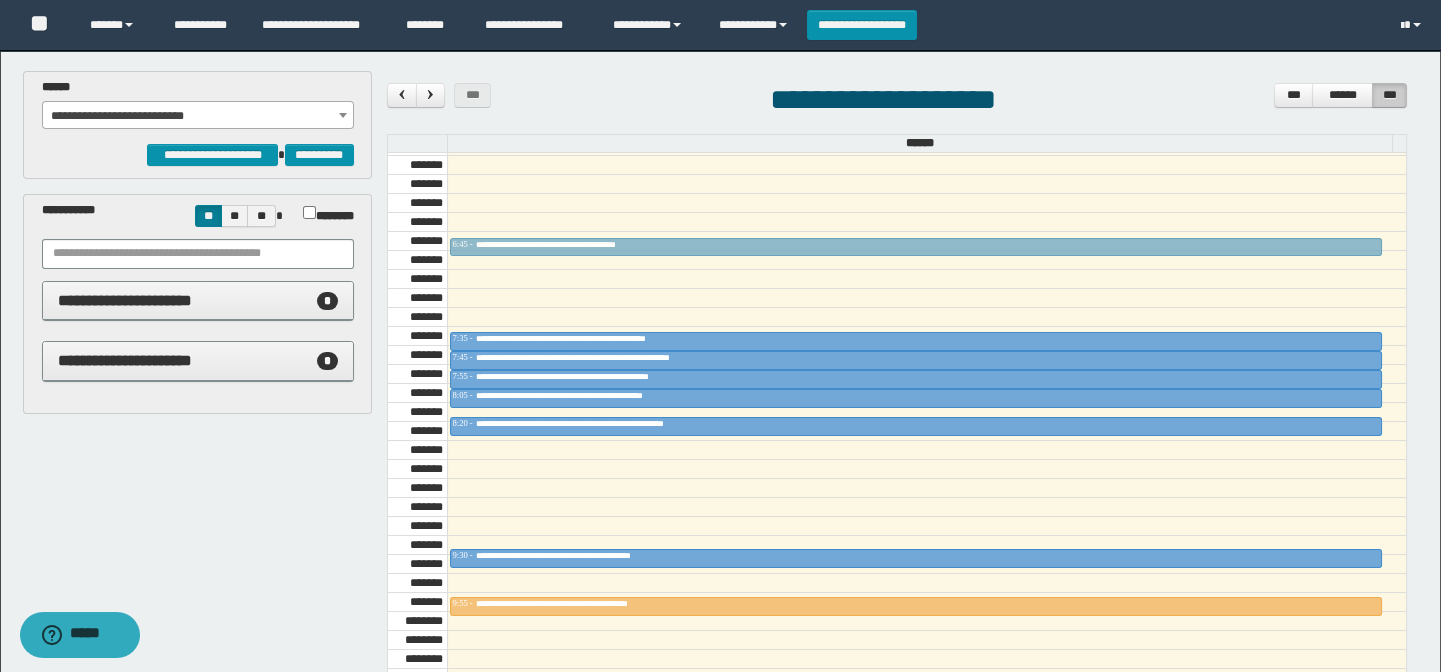 drag, startPoint x: 611, startPoint y: 489, endPoint x: 607, endPoint y: 233, distance: 256.03125 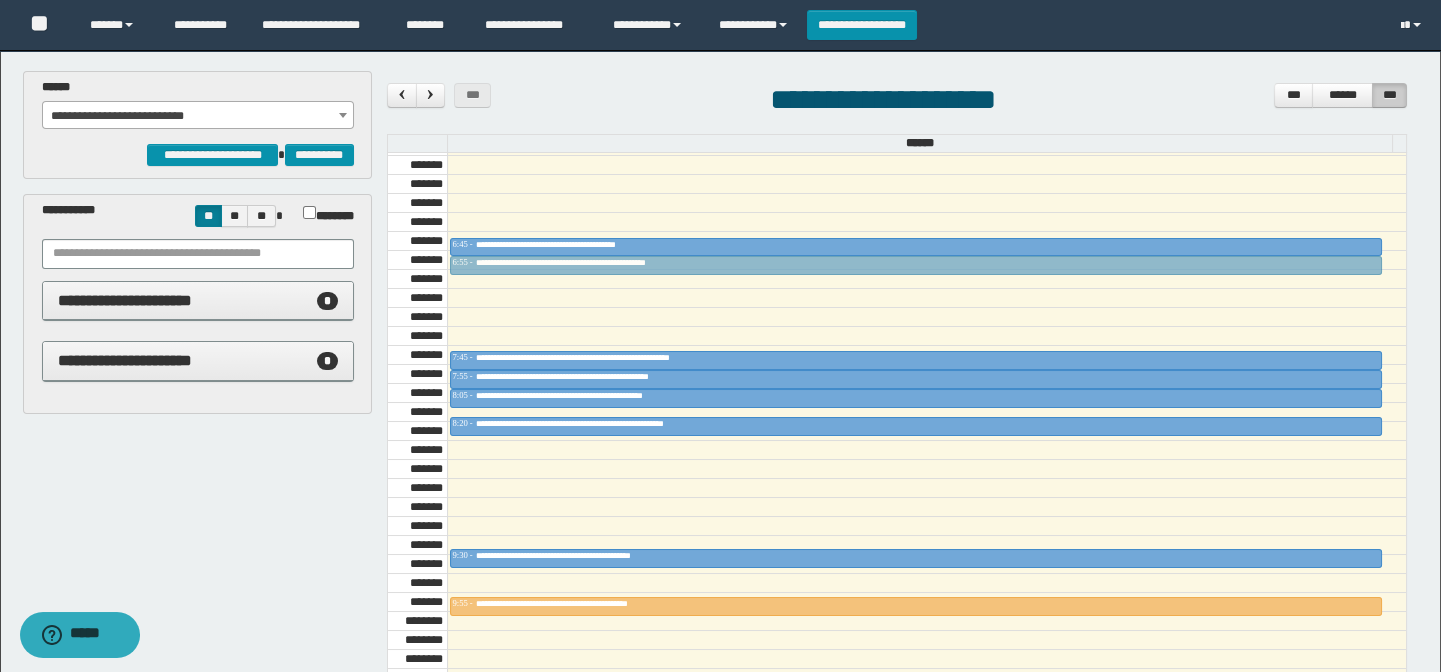 drag, startPoint x: 559, startPoint y: 336, endPoint x: 559, endPoint y: 265, distance: 71 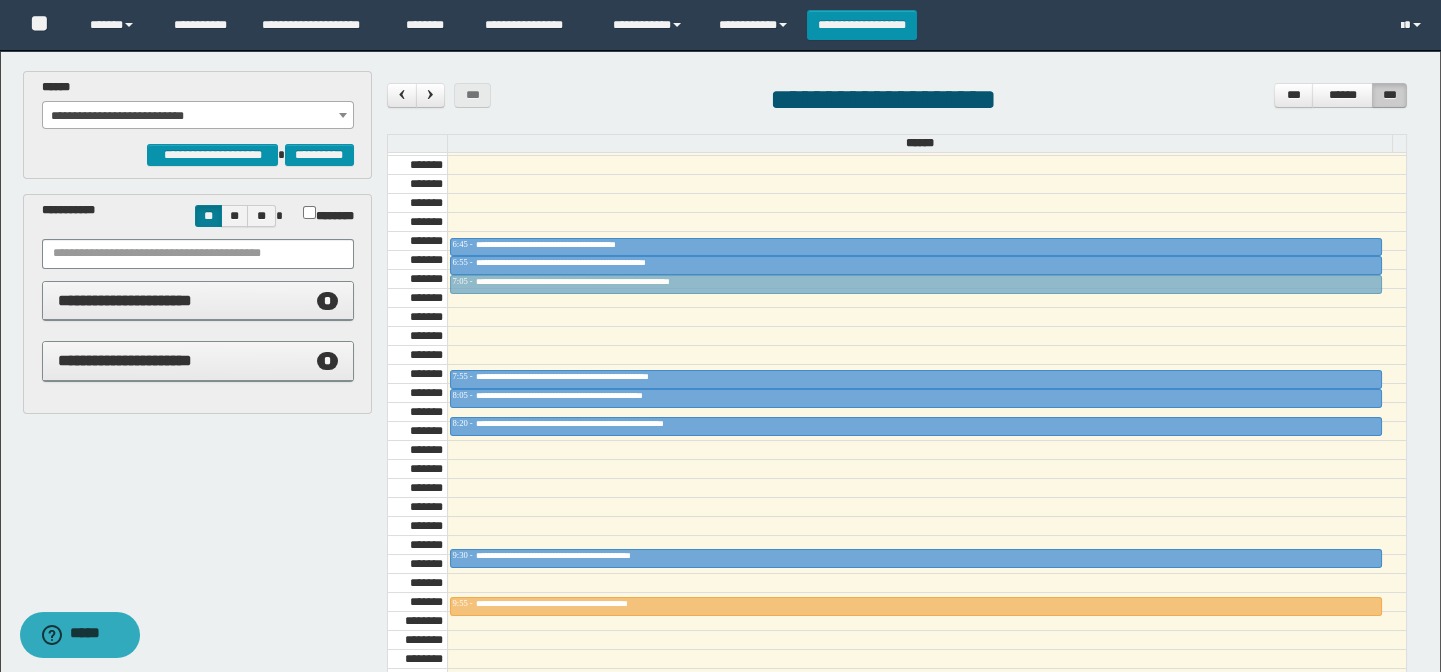 drag, startPoint x: 626, startPoint y: 354, endPoint x: 624, endPoint y: 271, distance: 83.02409 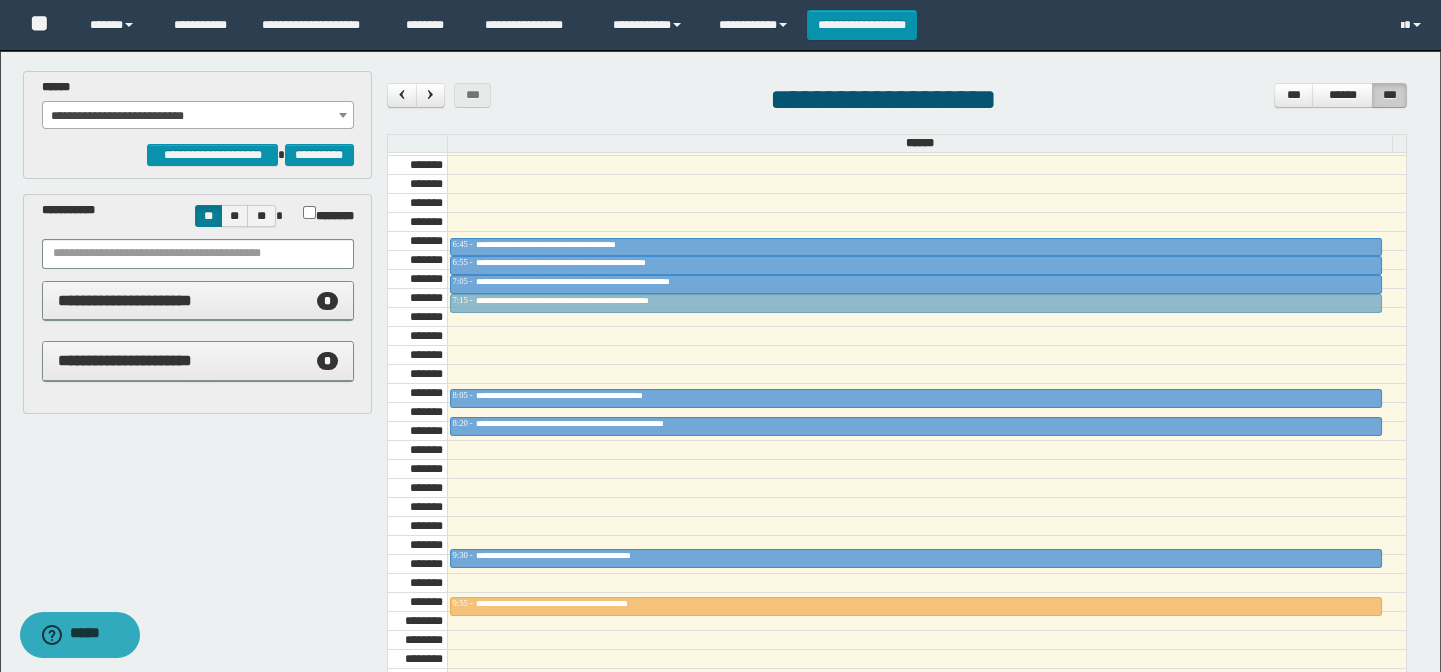 drag, startPoint x: 604, startPoint y: 368, endPoint x: 615, endPoint y: 288, distance: 80.75271 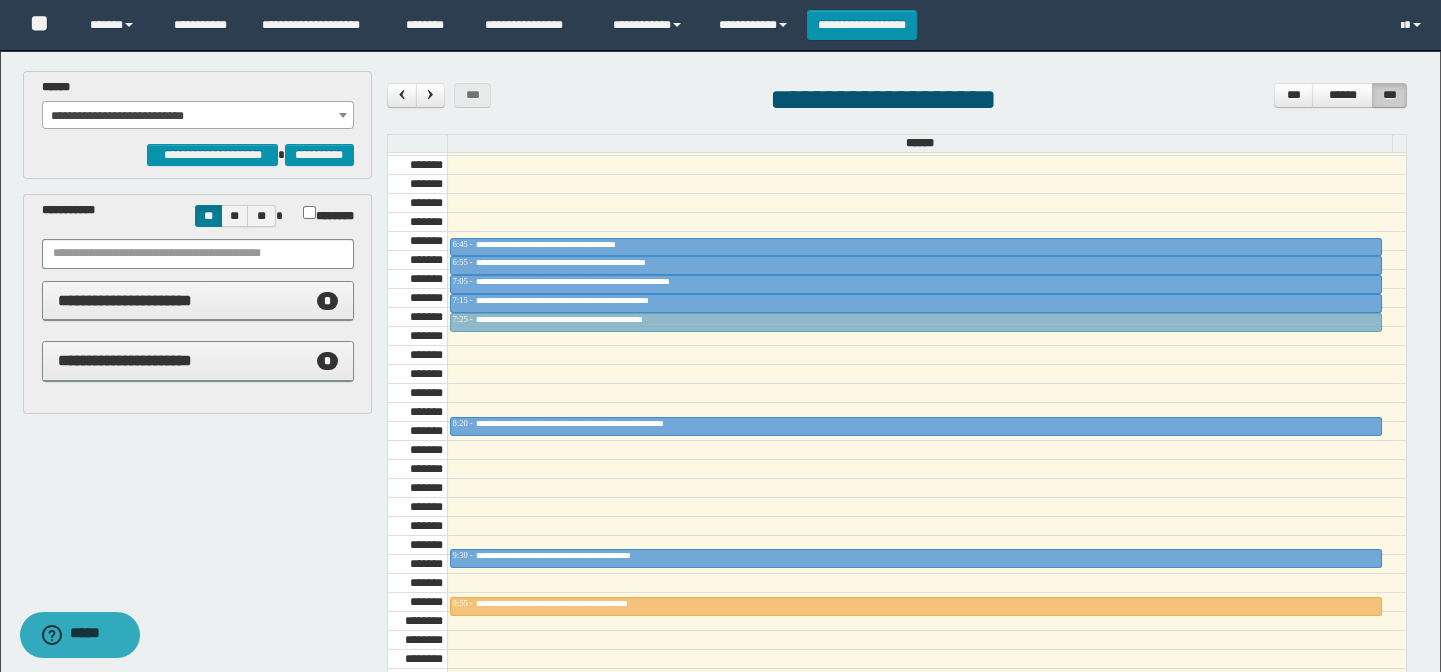 drag, startPoint x: 620, startPoint y: 392, endPoint x: 626, endPoint y: 310, distance: 82.219215 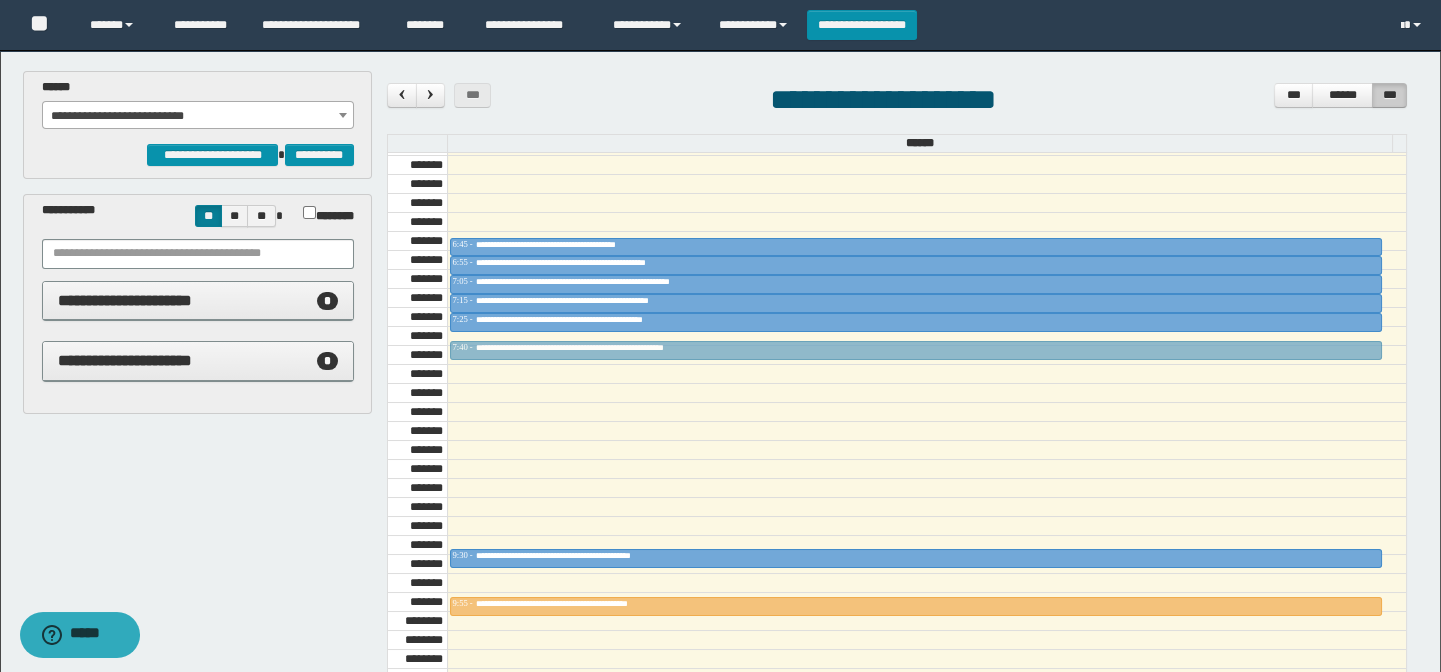 drag, startPoint x: 587, startPoint y: 414, endPoint x: 604, endPoint y: 334, distance: 81.78631 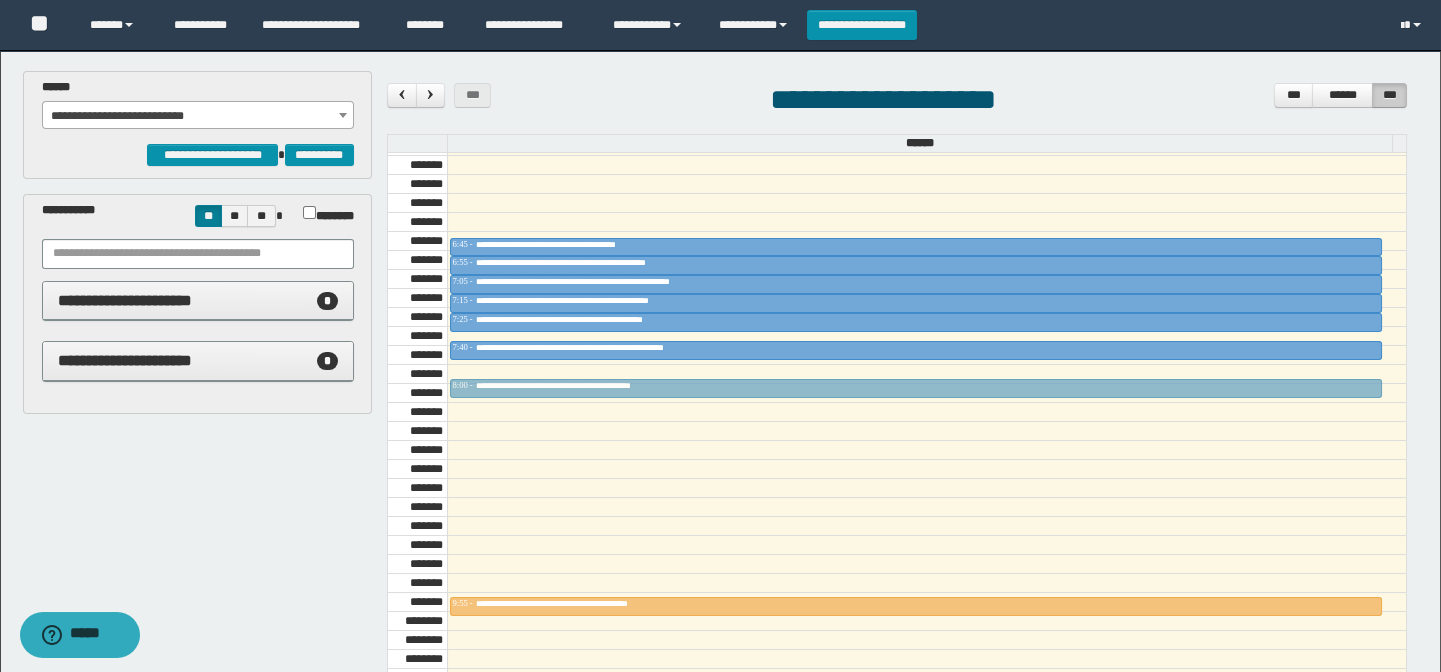 drag, startPoint x: 594, startPoint y: 547, endPoint x: 610, endPoint y: 368, distance: 179.71365 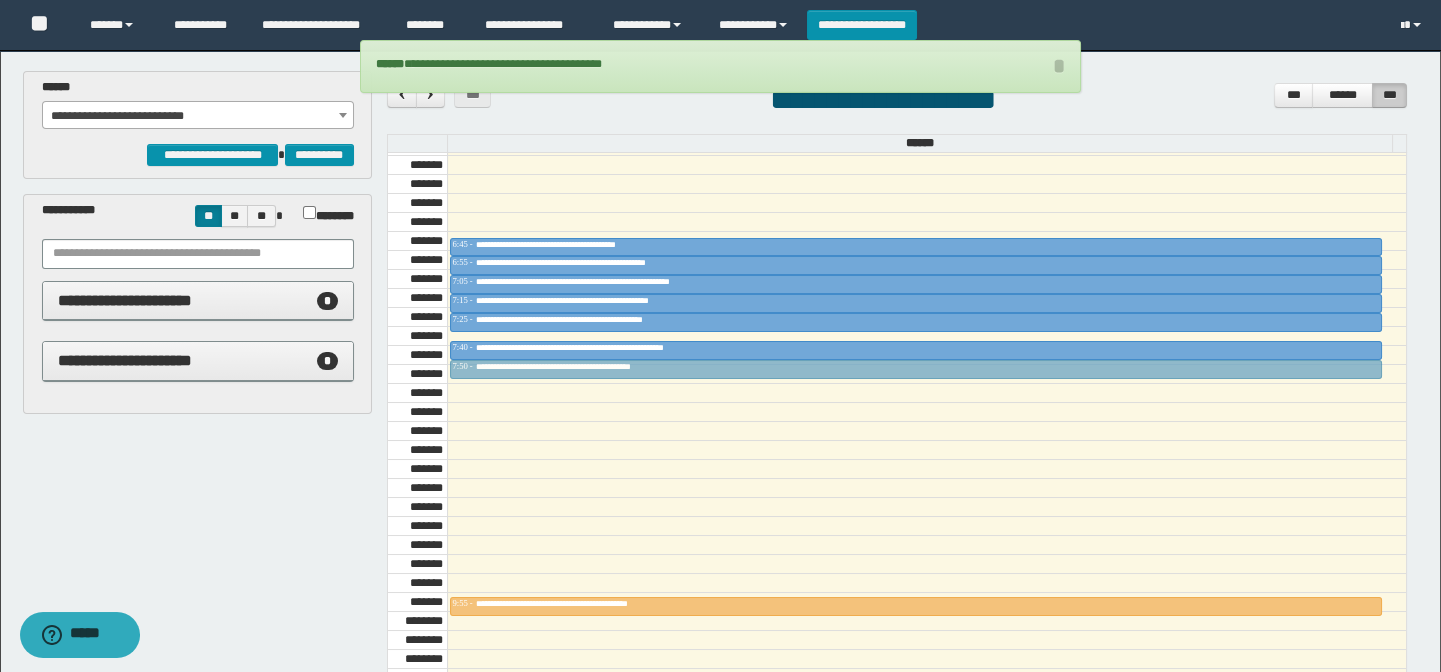 drag, startPoint x: 617, startPoint y: 381, endPoint x: 564, endPoint y: 590, distance: 215.6154 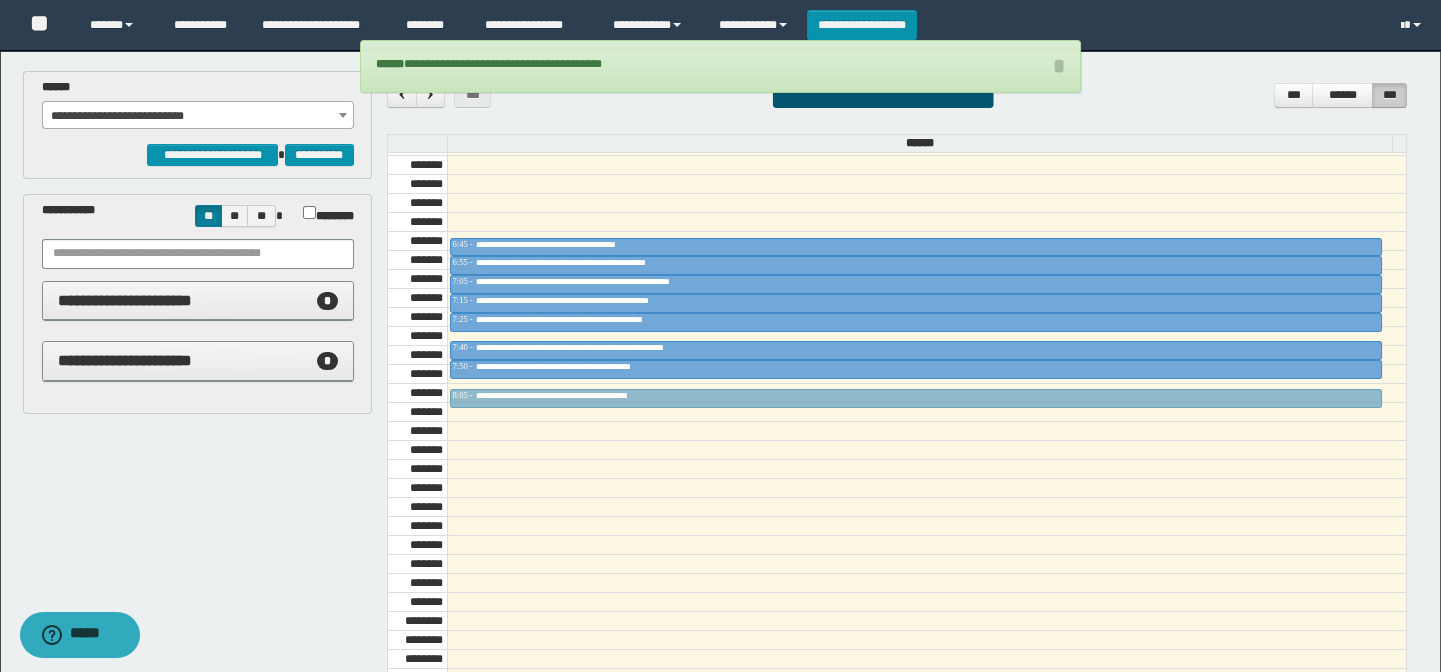 drag, startPoint x: 565, startPoint y: 599, endPoint x: 578, endPoint y: 379, distance: 220.38376 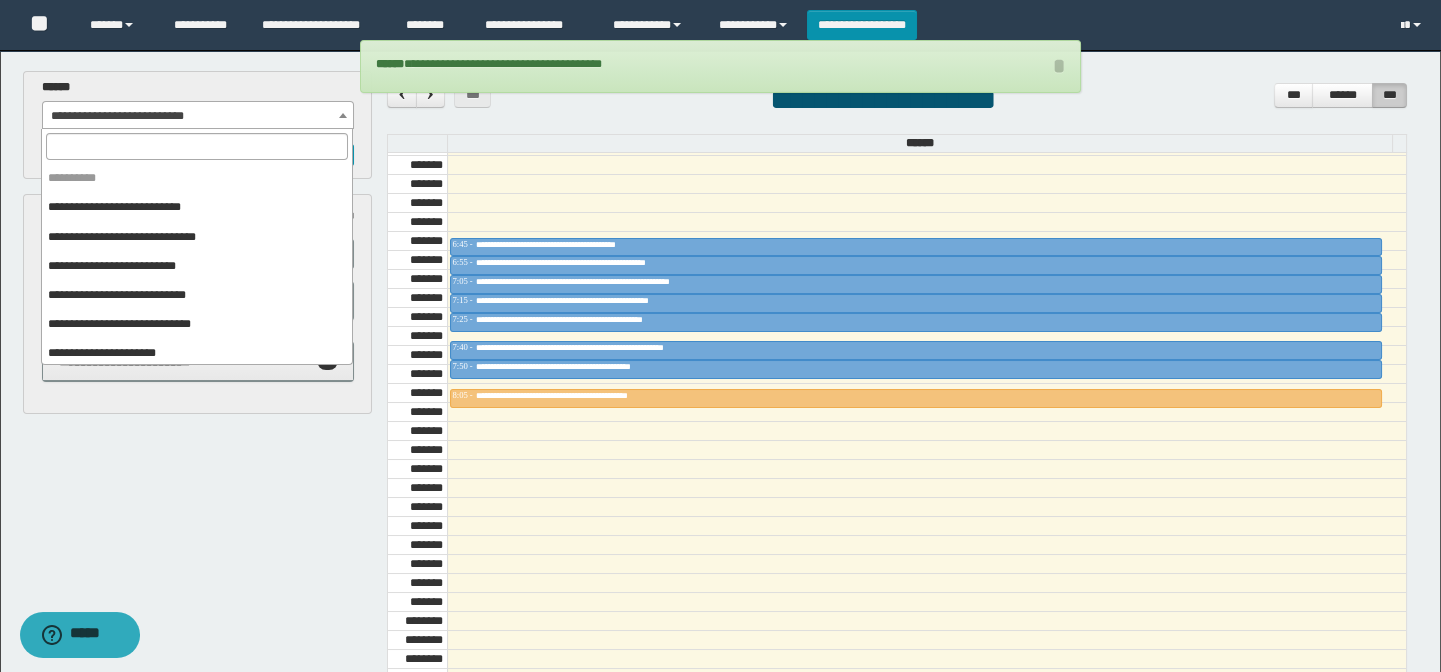 click on "**********" at bounding box center [198, 116] 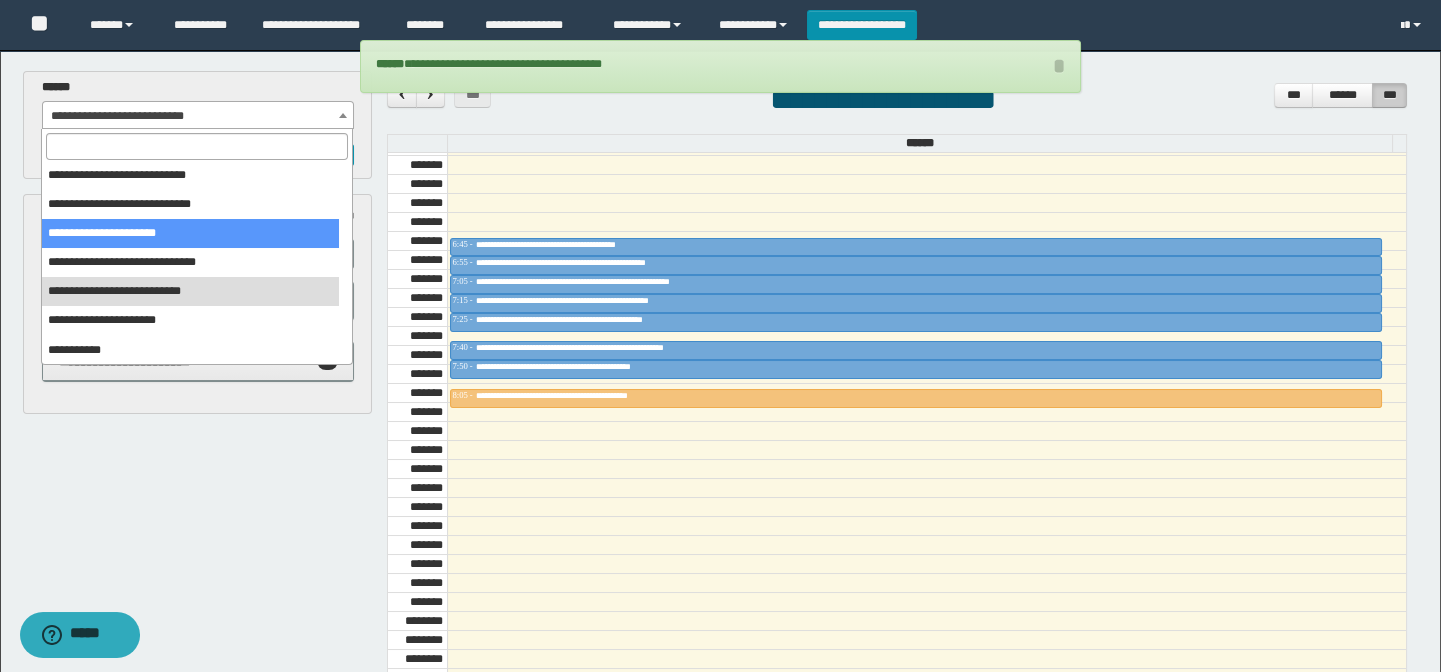 scroll, scrollTop: 120, scrollLeft: 0, axis: vertical 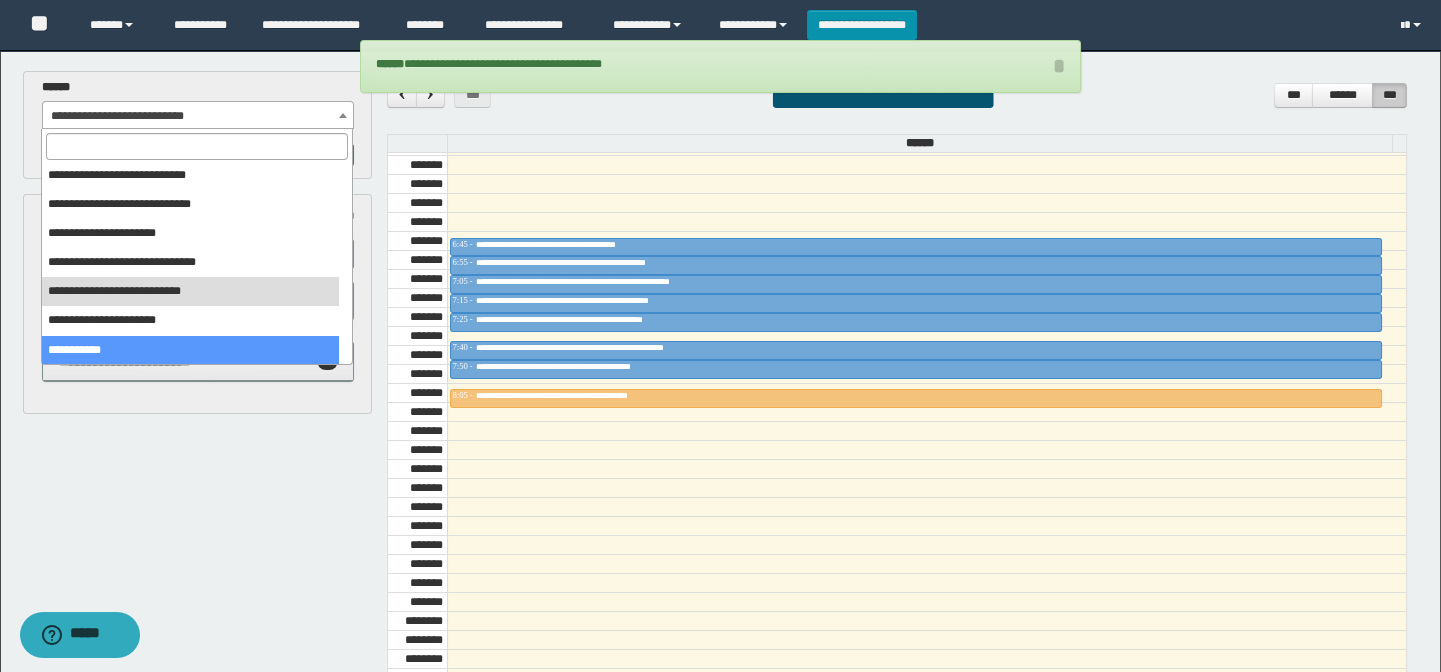 drag, startPoint x: 142, startPoint y: 344, endPoint x: 315, endPoint y: 275, distance: 186.25252 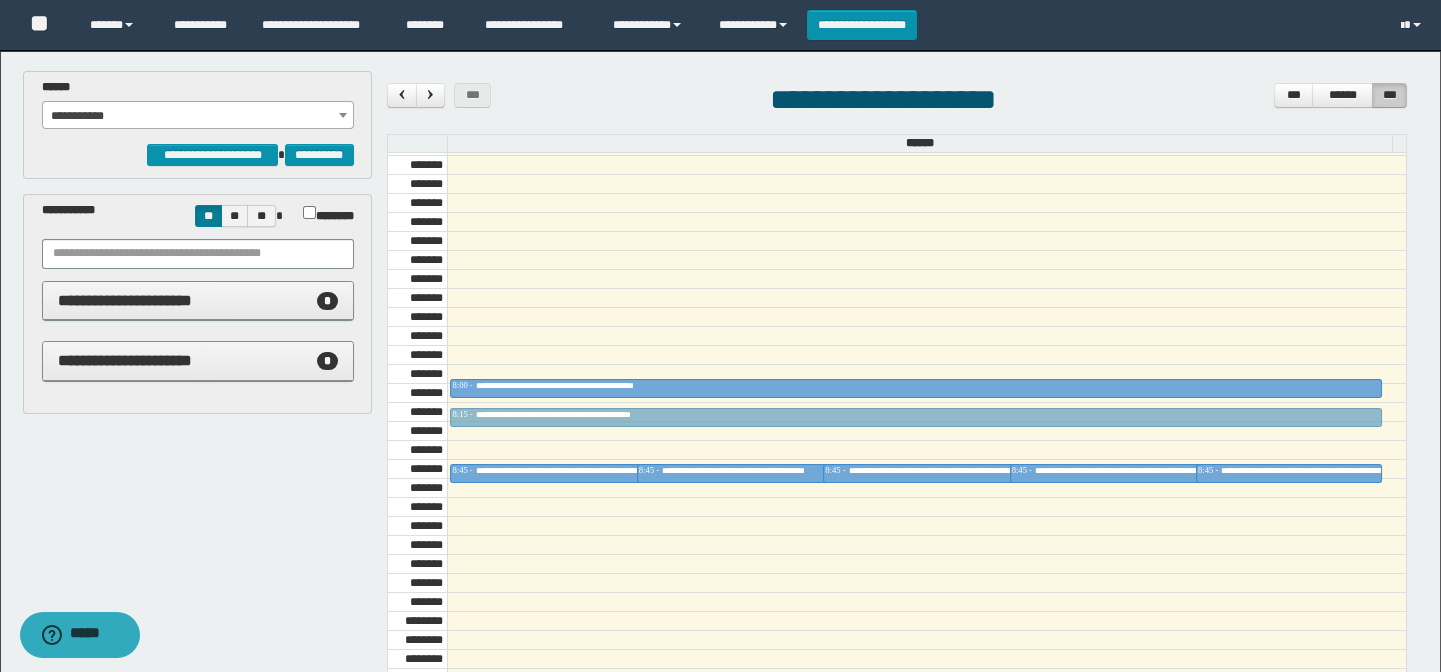 drag, startPoint x: 593, startPoint y: 351, endPoint x: 618, endPoint y: 395, distance: 50.606323 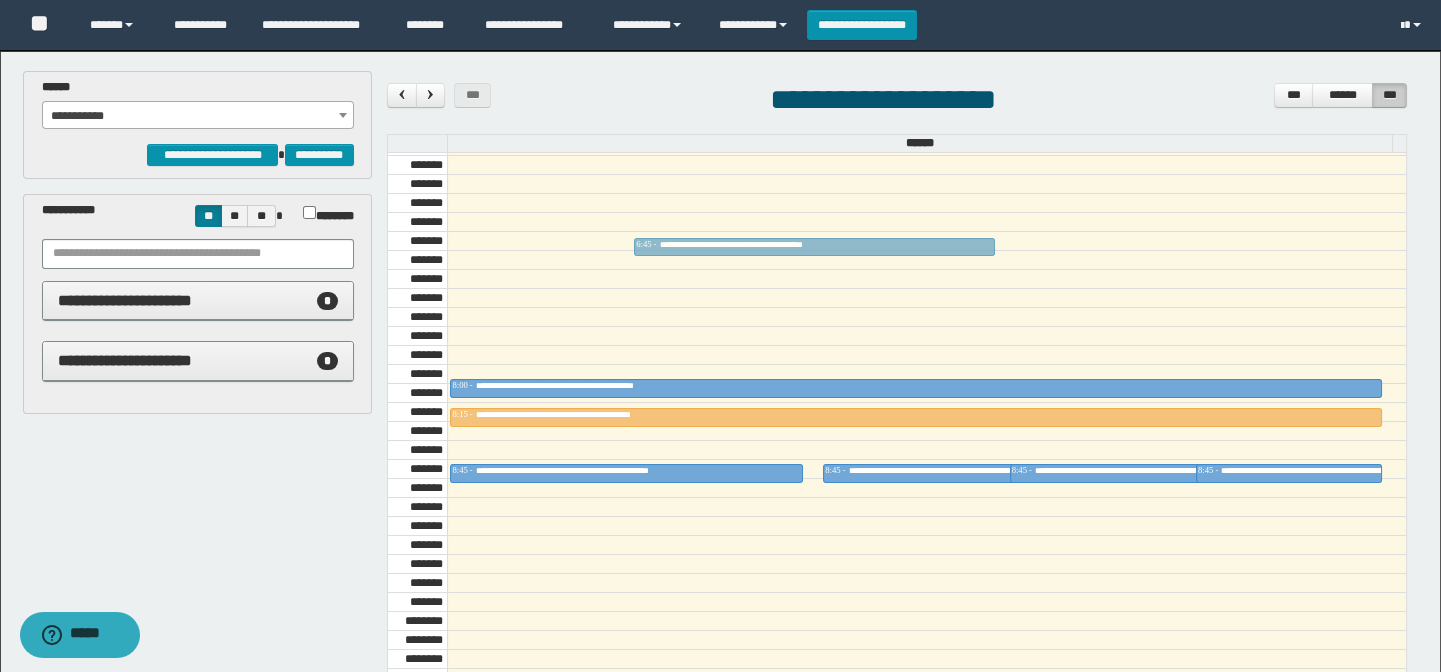 drag, startPoint x: 693, startPoint y: 428, endPoint x: 697, endPoint y: 229, distance: 199.04019 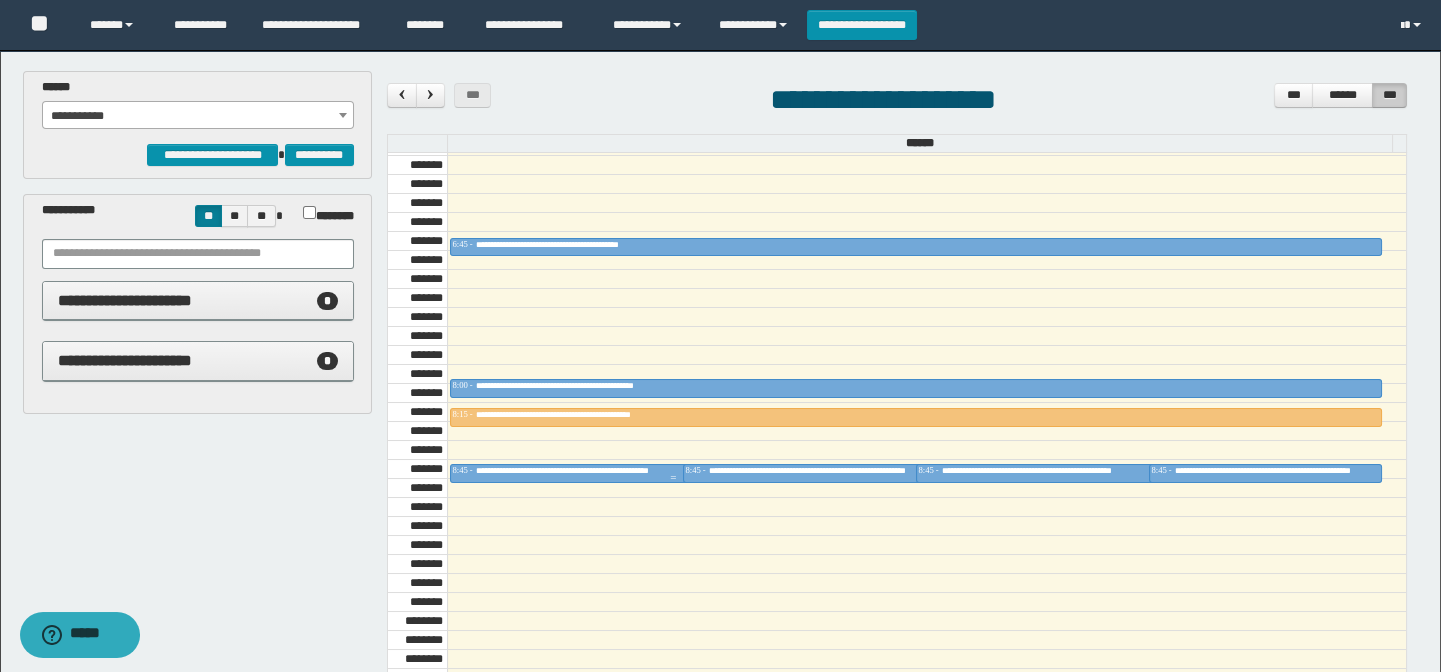 click on "**********" at bounding box center [673, 473] 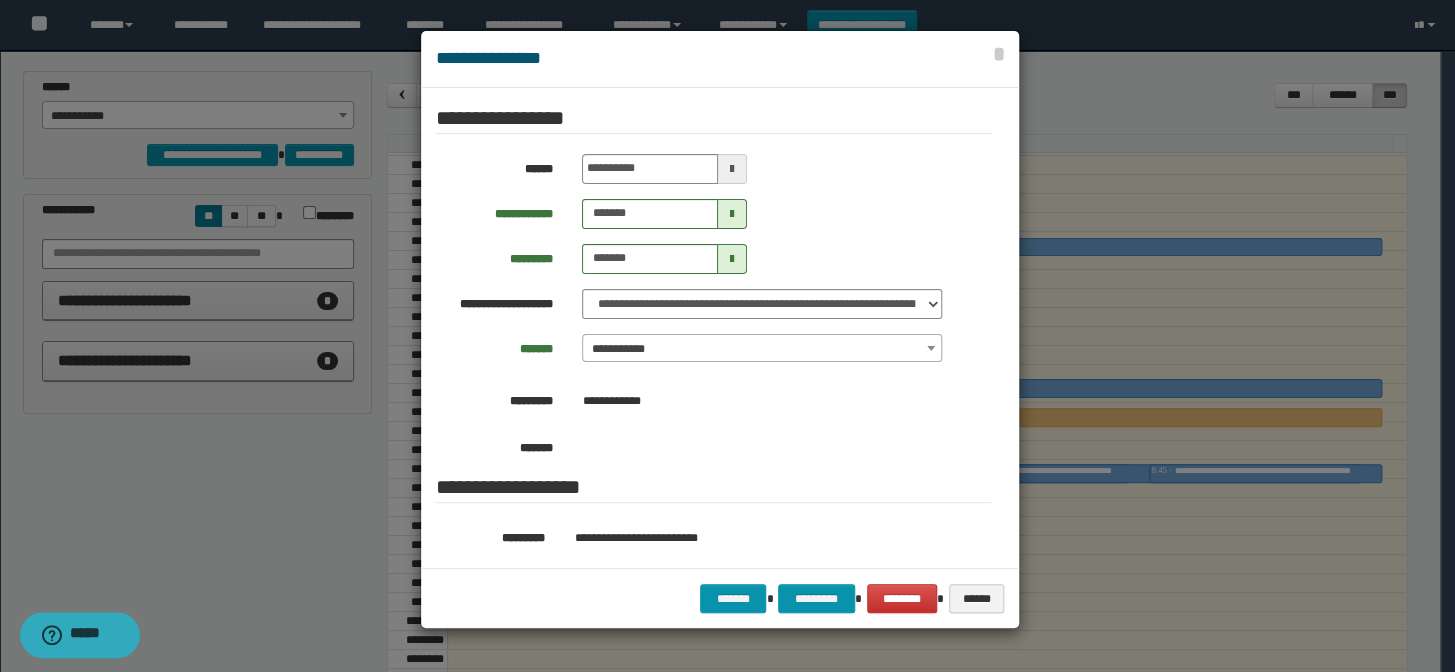 drag, startPoint x: 1239, startPoint y: 549, endPoint x: 566, endPoint y: 523, distance: 673.502 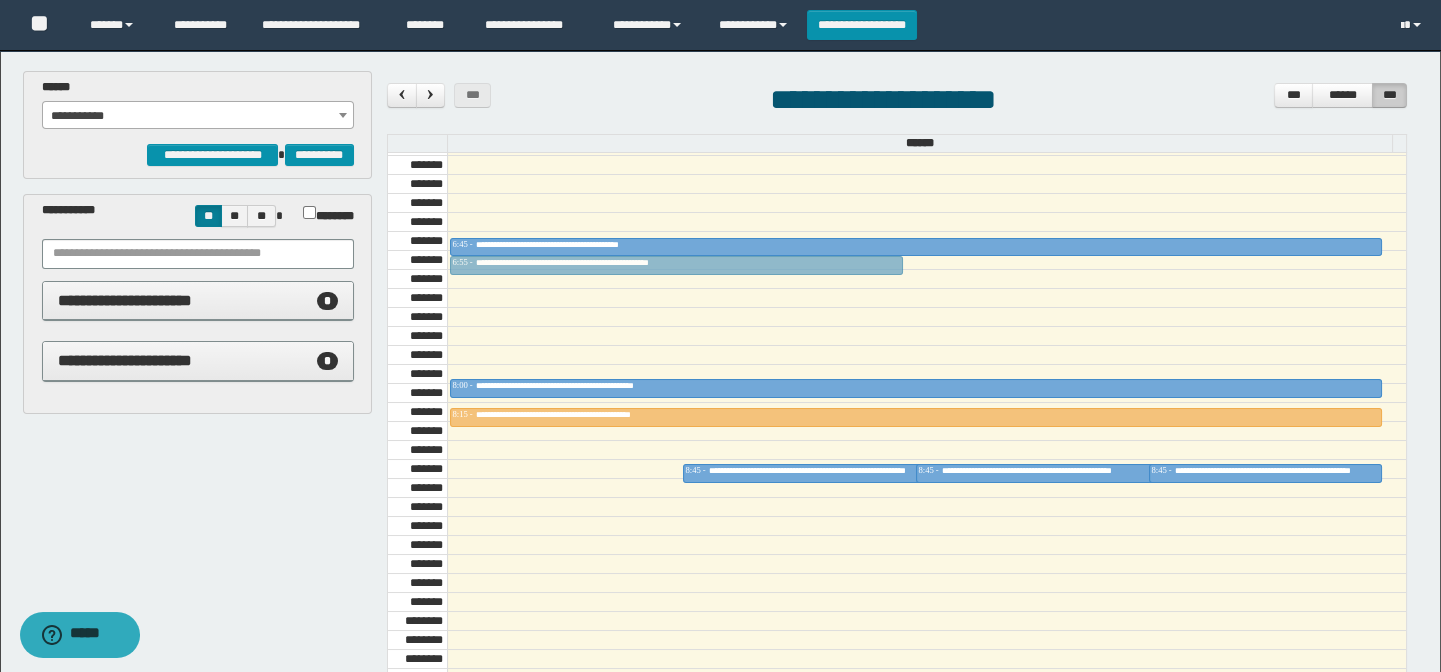 drag, startPoint x: 567, startPoint y: 463, endPoint x: 575, endPoint y: 255, distance: 208.1538 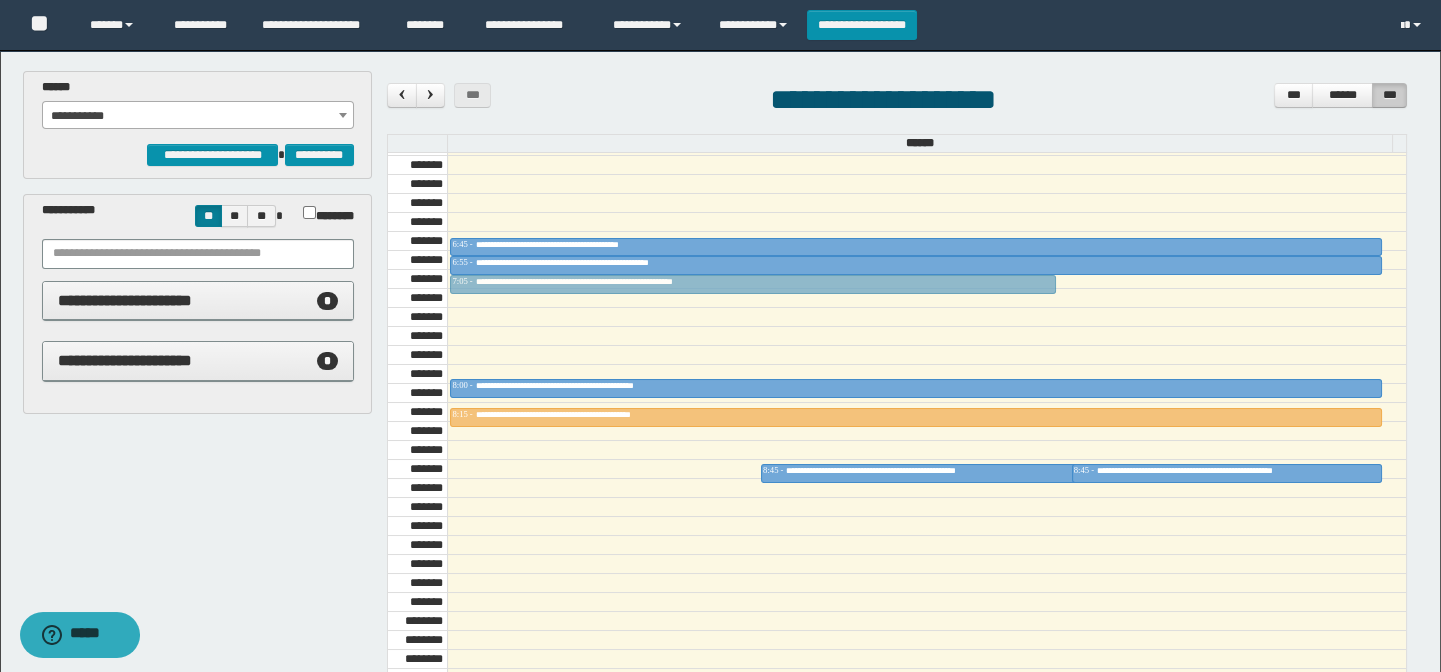 drag, startPoint x: 692, startPoint y: 470, endPoint x: 738, endPoint y: 277, distance: 198.40614 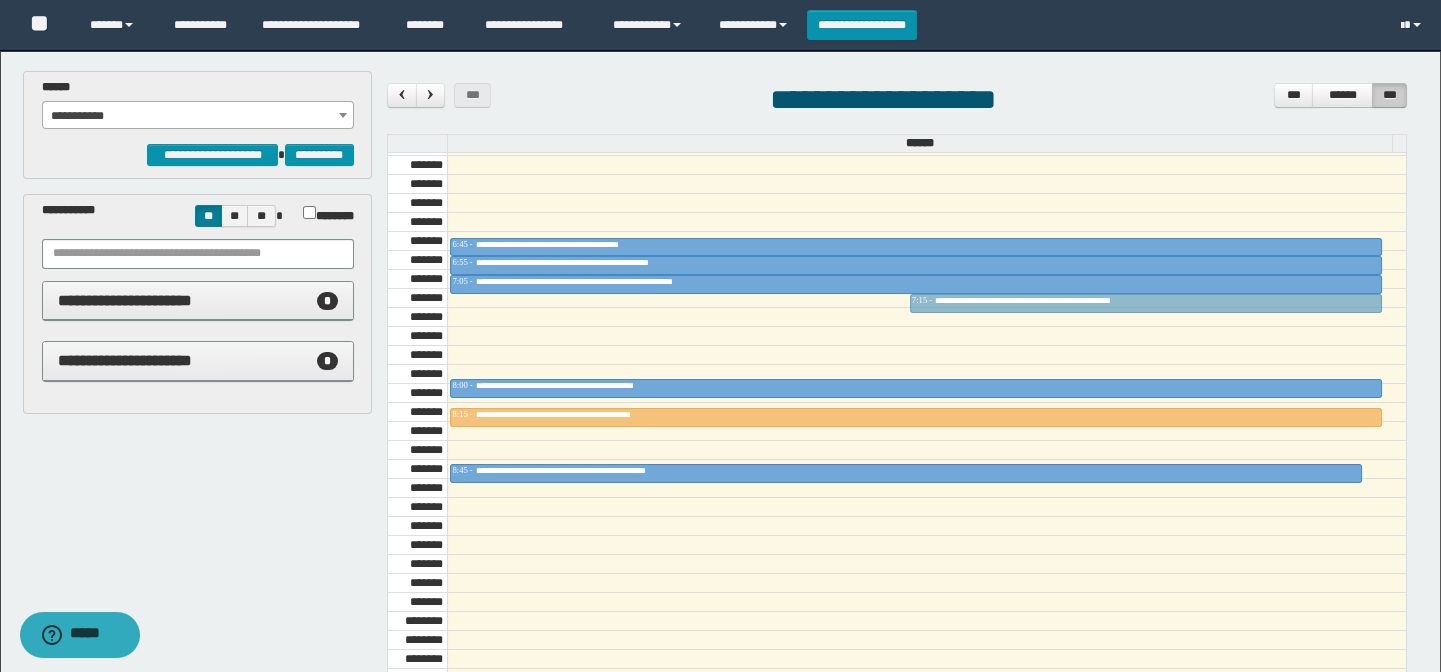 drag, startPoint x: 954, startPoint y: 442, endPoint x: 956, endPoint y: 300, distance: 142.01408 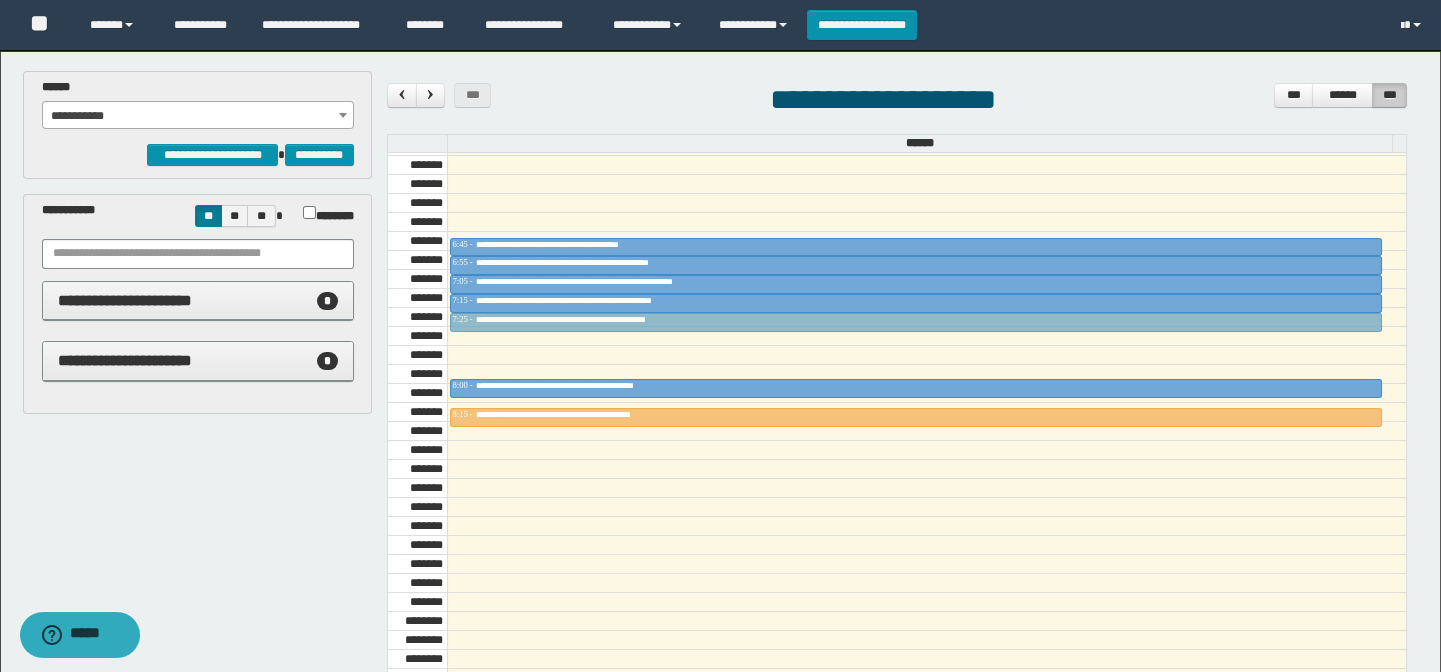 drag, startPoint x: 627, startPoint y: 347, endPoint x: 633, endPoint y: 317, distance: 30.594116 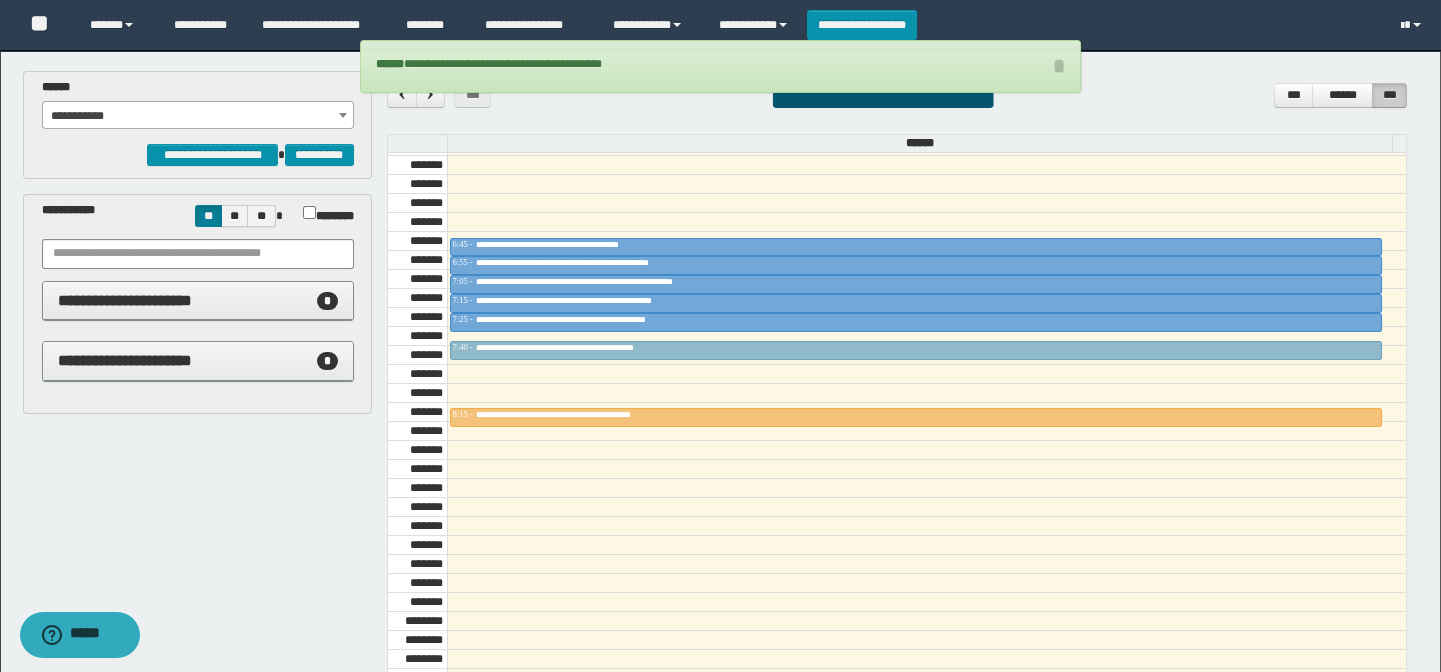 drag, startPoint x: 596, startPoint y: 381, endPoint x: 613, endPoint y: 336, distance: 48.104053 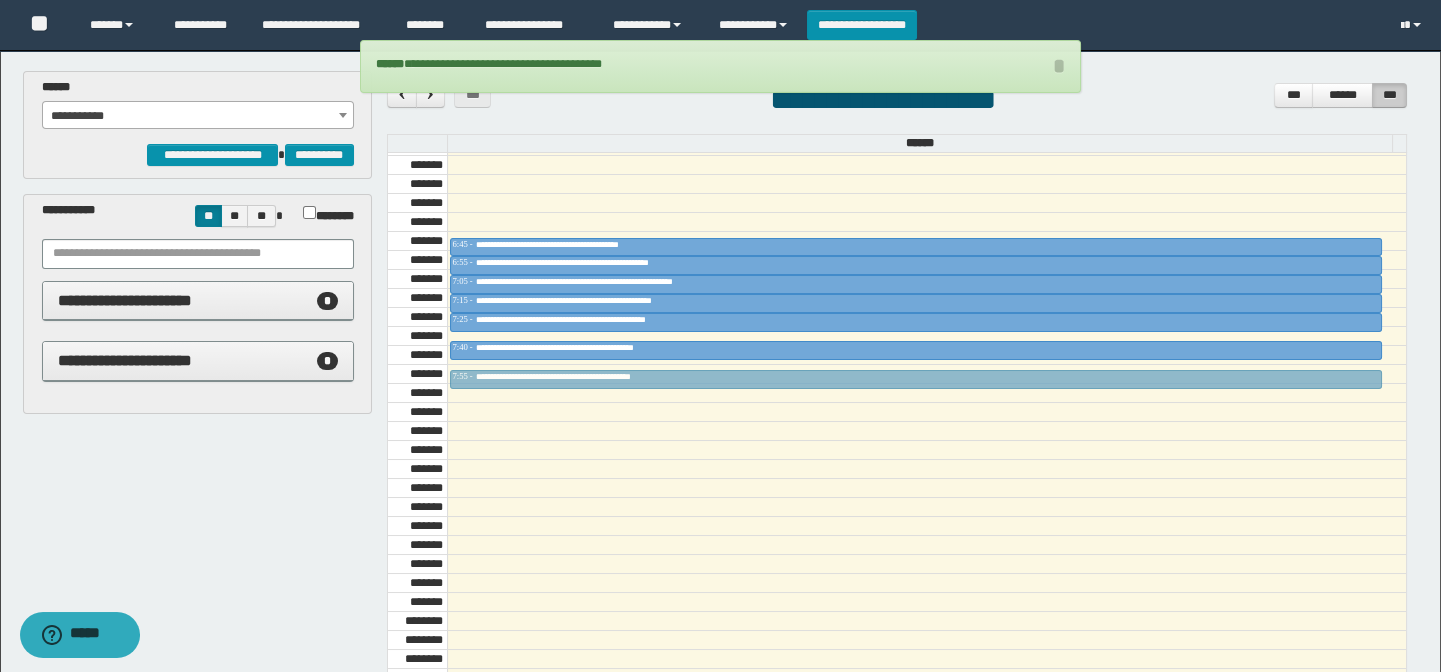 drag, startPoint x: 582, startPoint y: 407, endPoint x: 600, endPoint y: 356, distance: 54.08327 